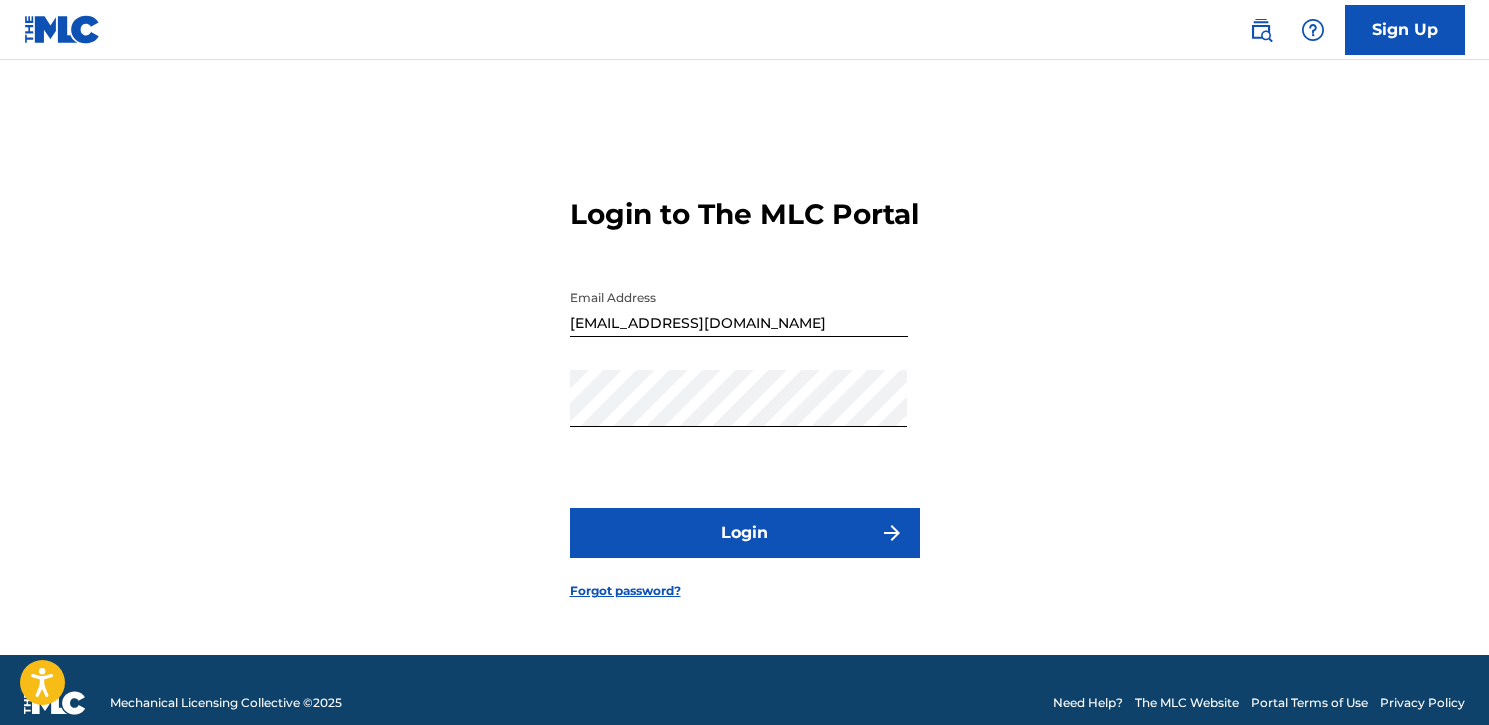 click on "Login" at bounding box center [745, 533] 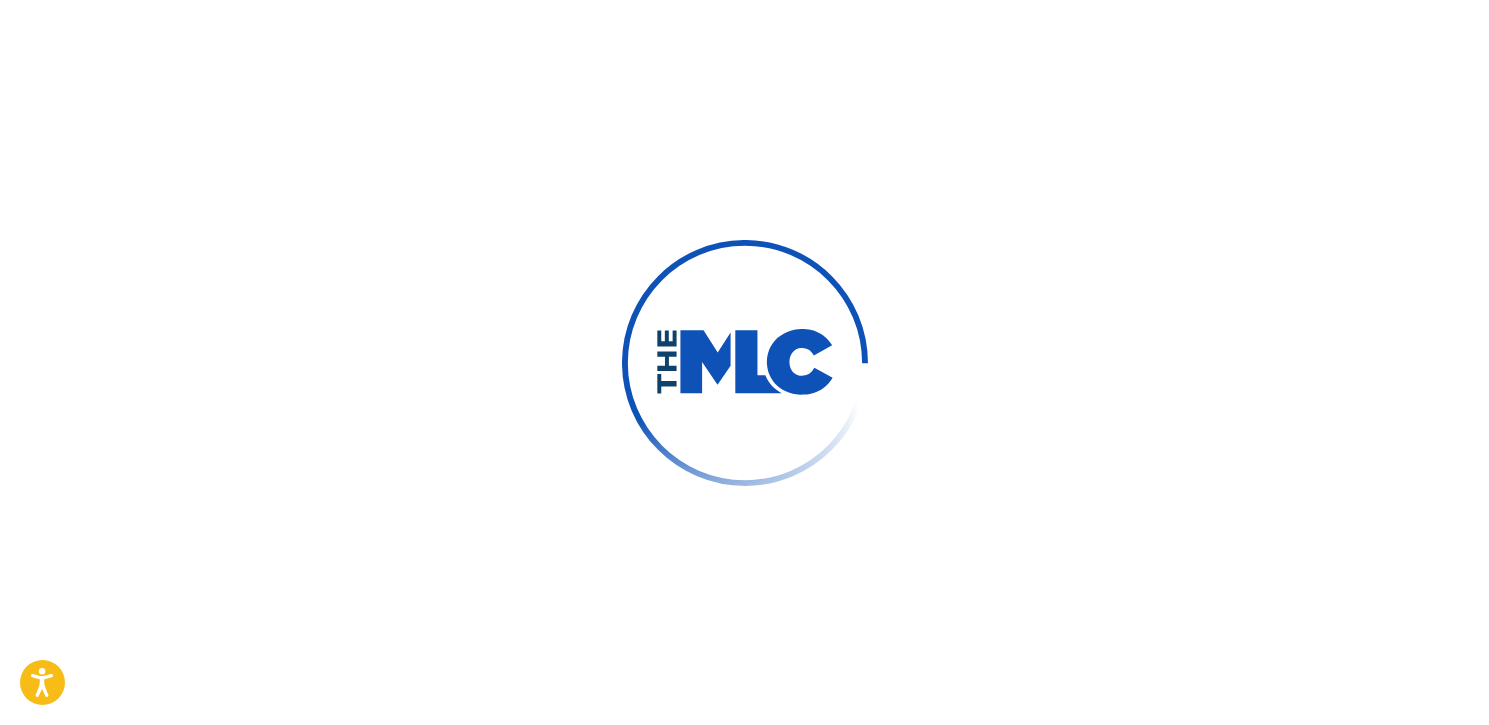 scroll, scrollTop: 0, scrollLeft: 0, axis: both 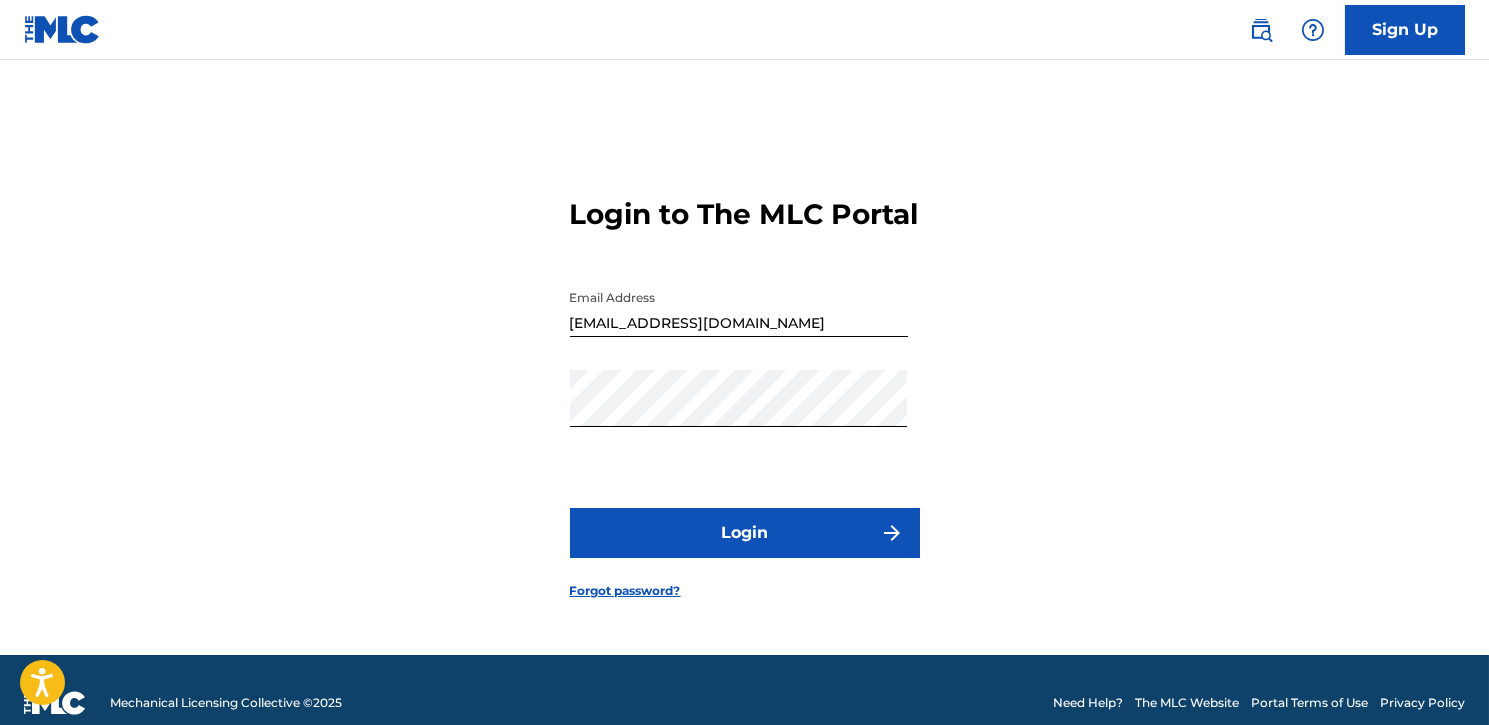 click on "Password" at bounding box center [739, 415] 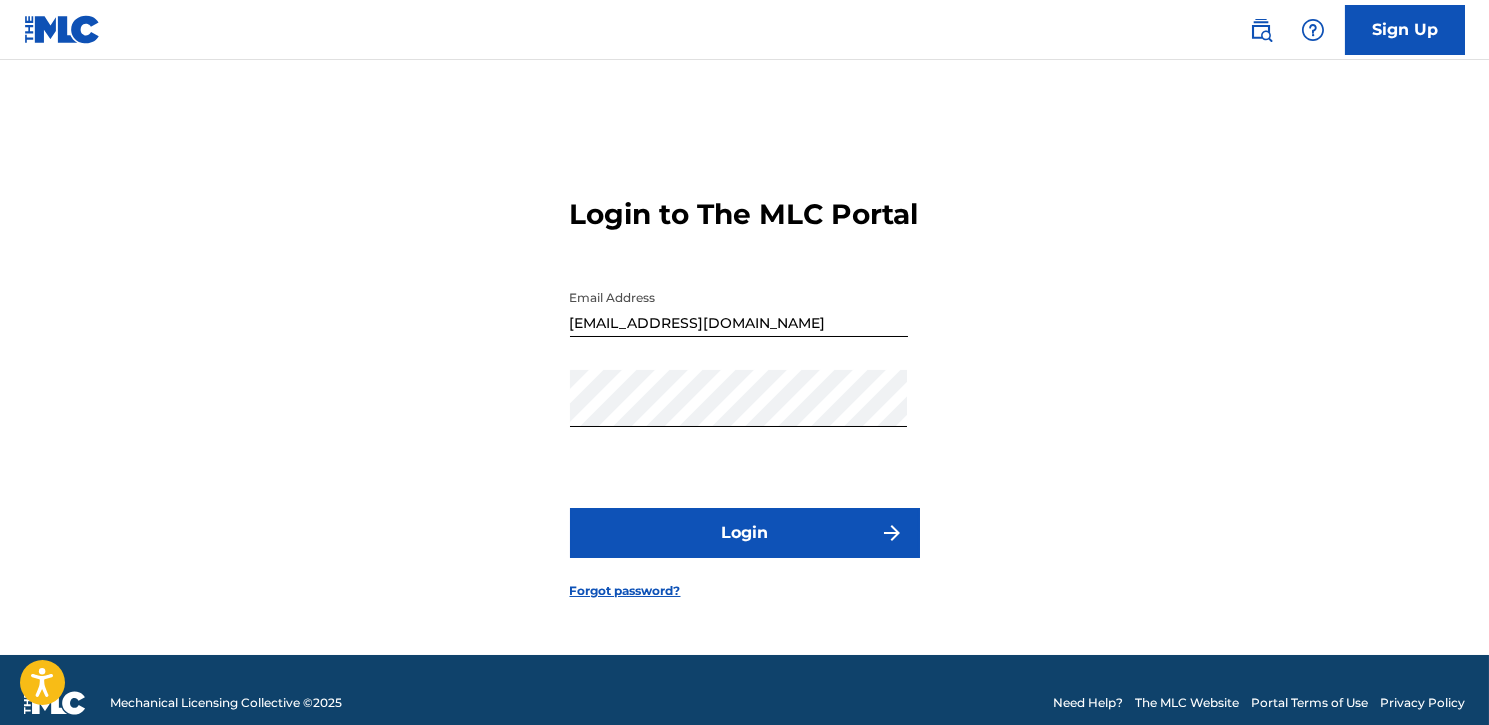 click on "Login" at bounding box center (745, 533) 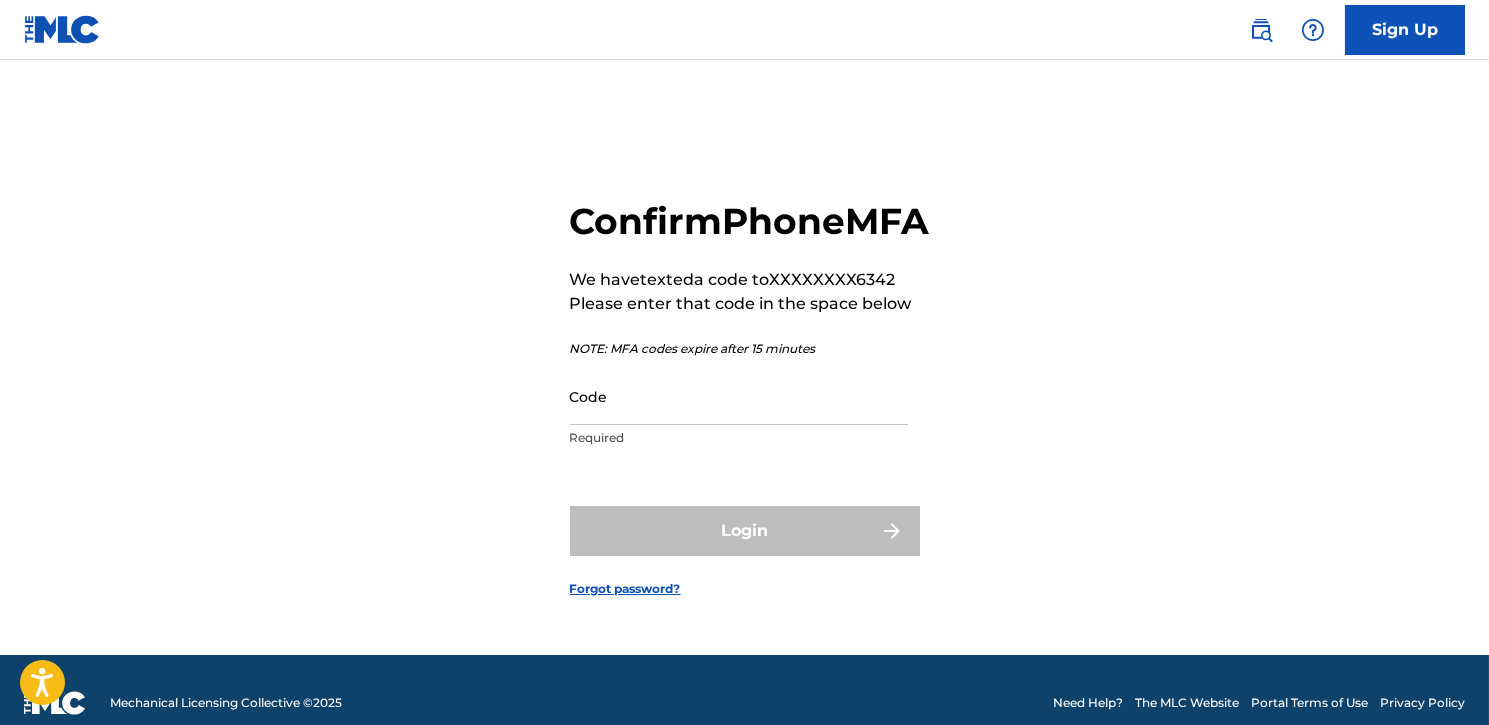 click on "Code" at bounding box center [739, 396] 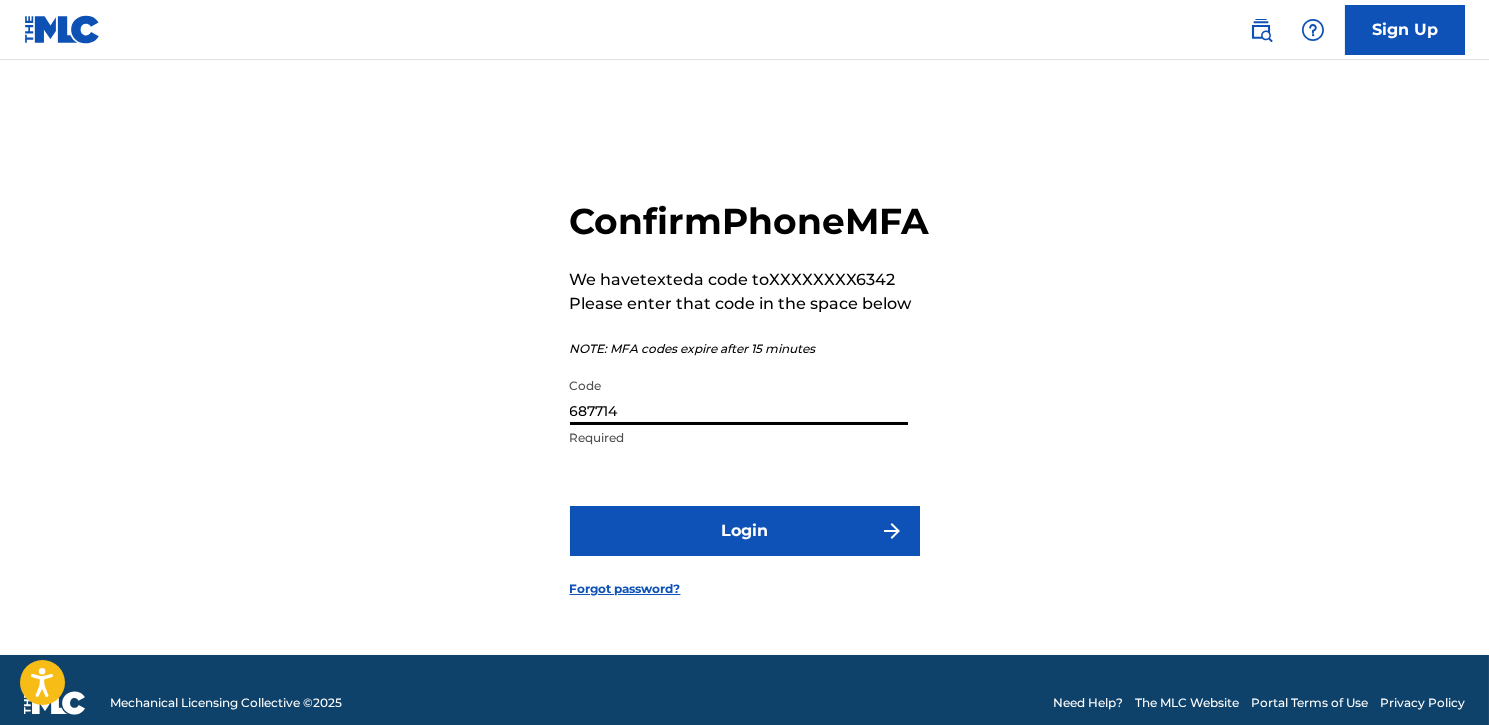 type on "687714" 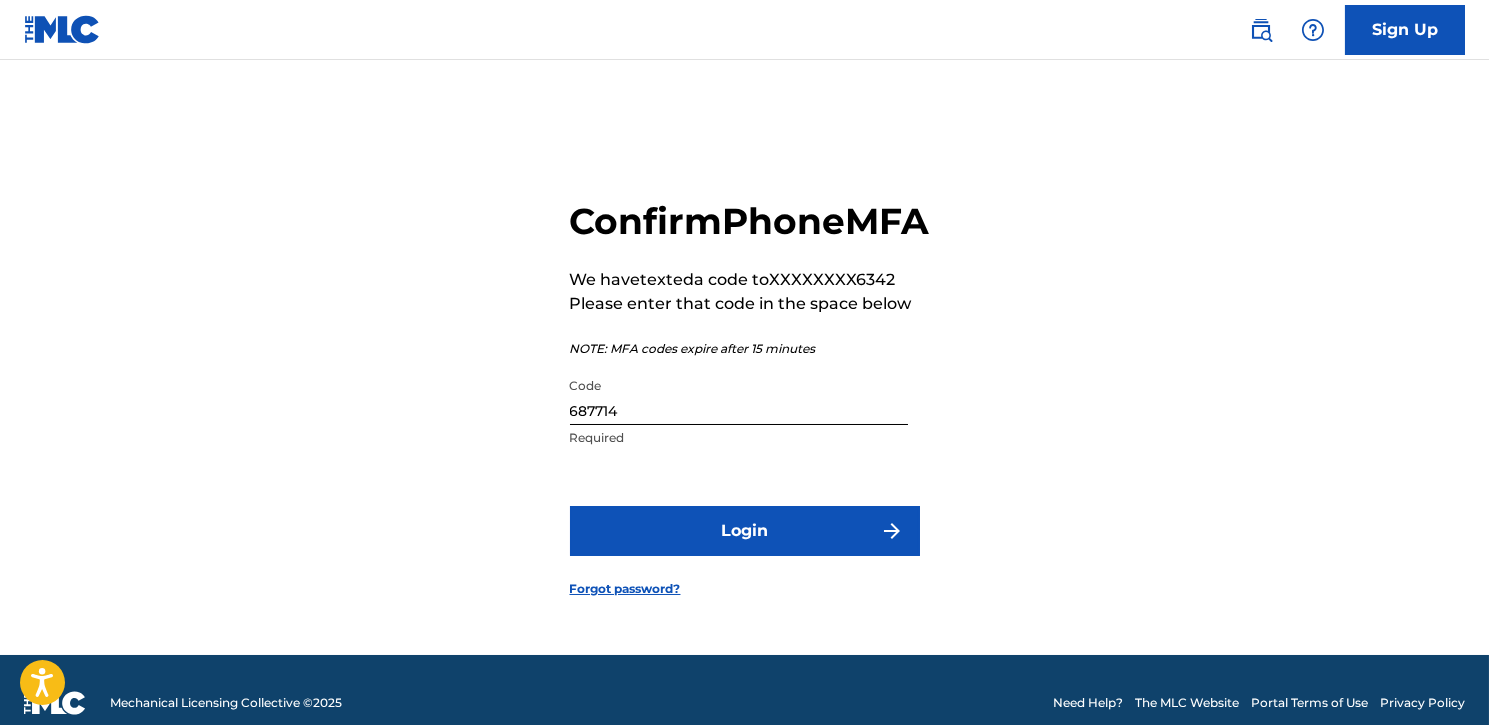 click on "Login" at bounding box center (745, 531) 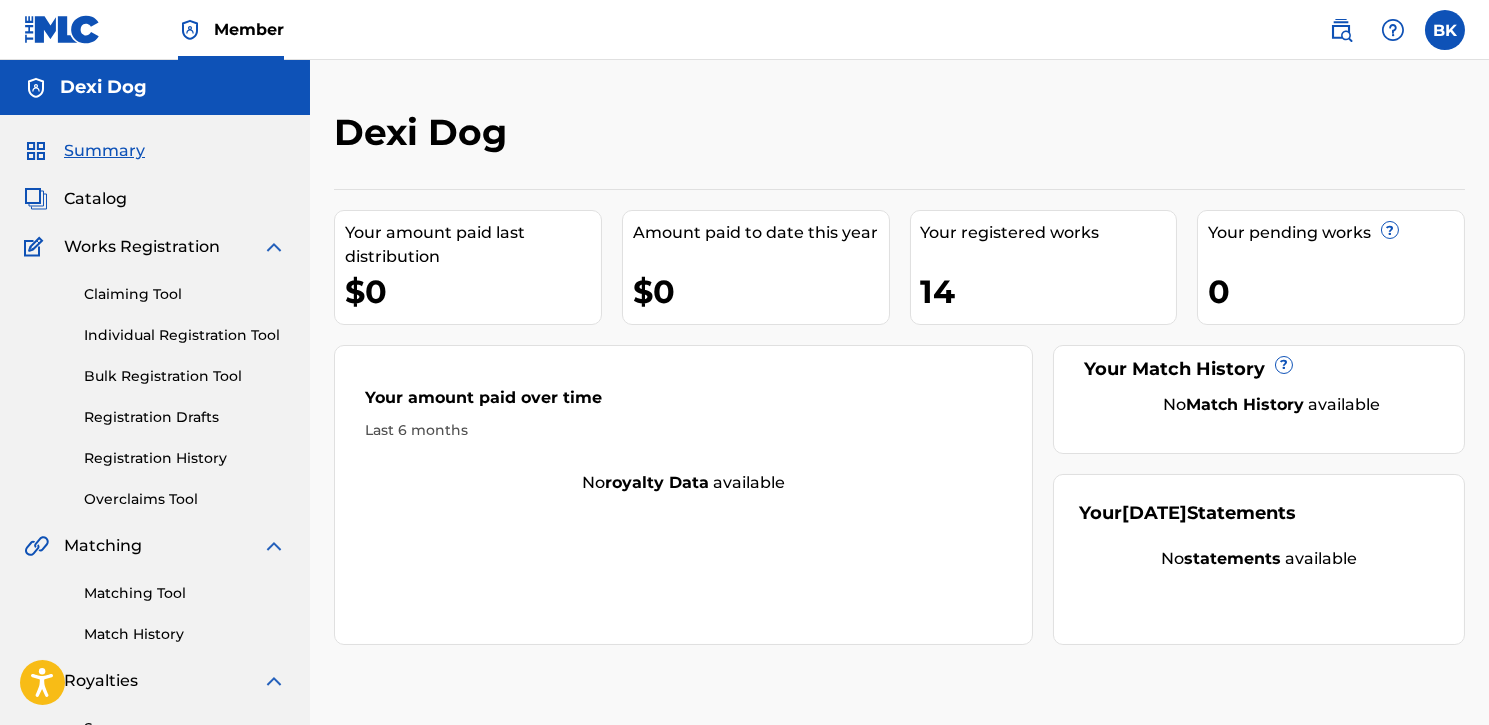 scroll, scrollTop: 0, scrollLeft: 0, axis: both 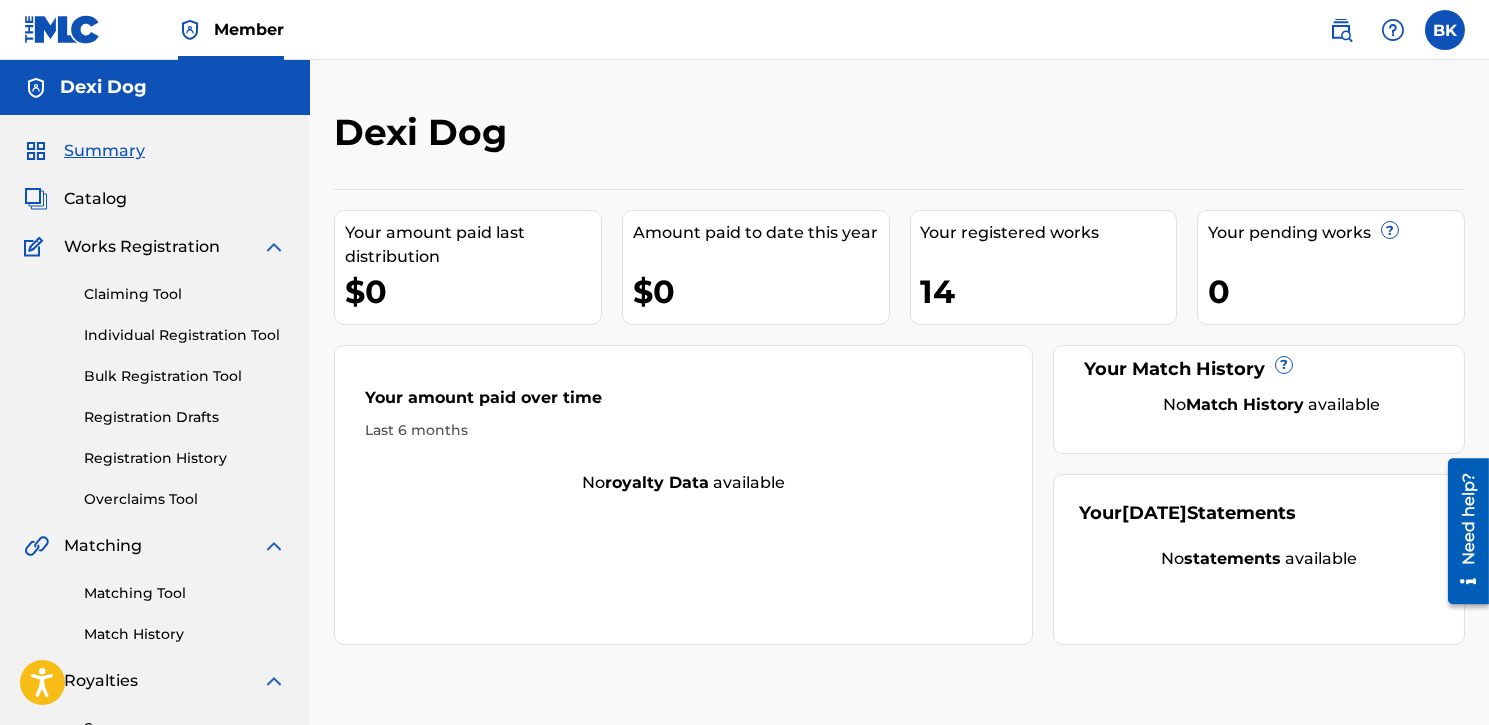 click on "Catalog" at bounding box center (95, 199) 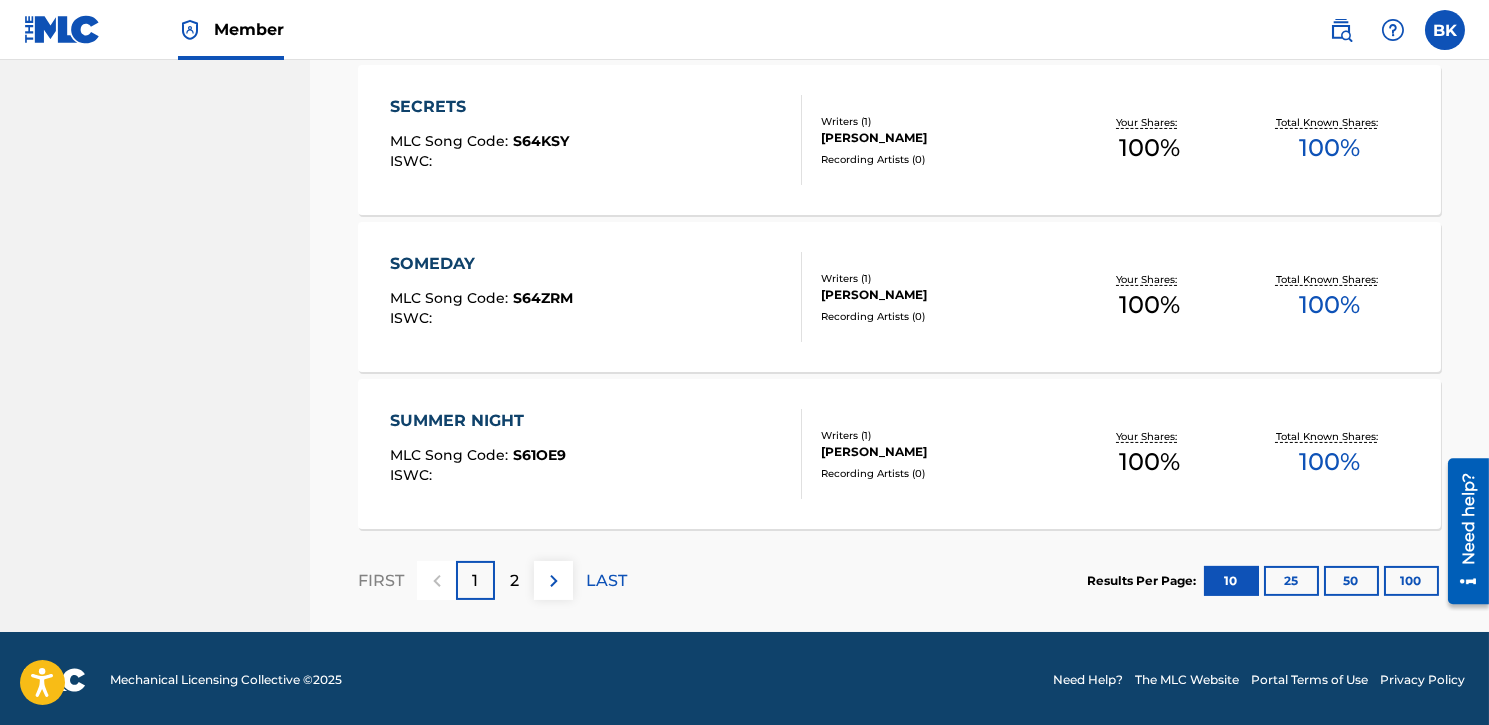scroll, scrollTop: 1612, scrollLeft: 0, axis: vertical 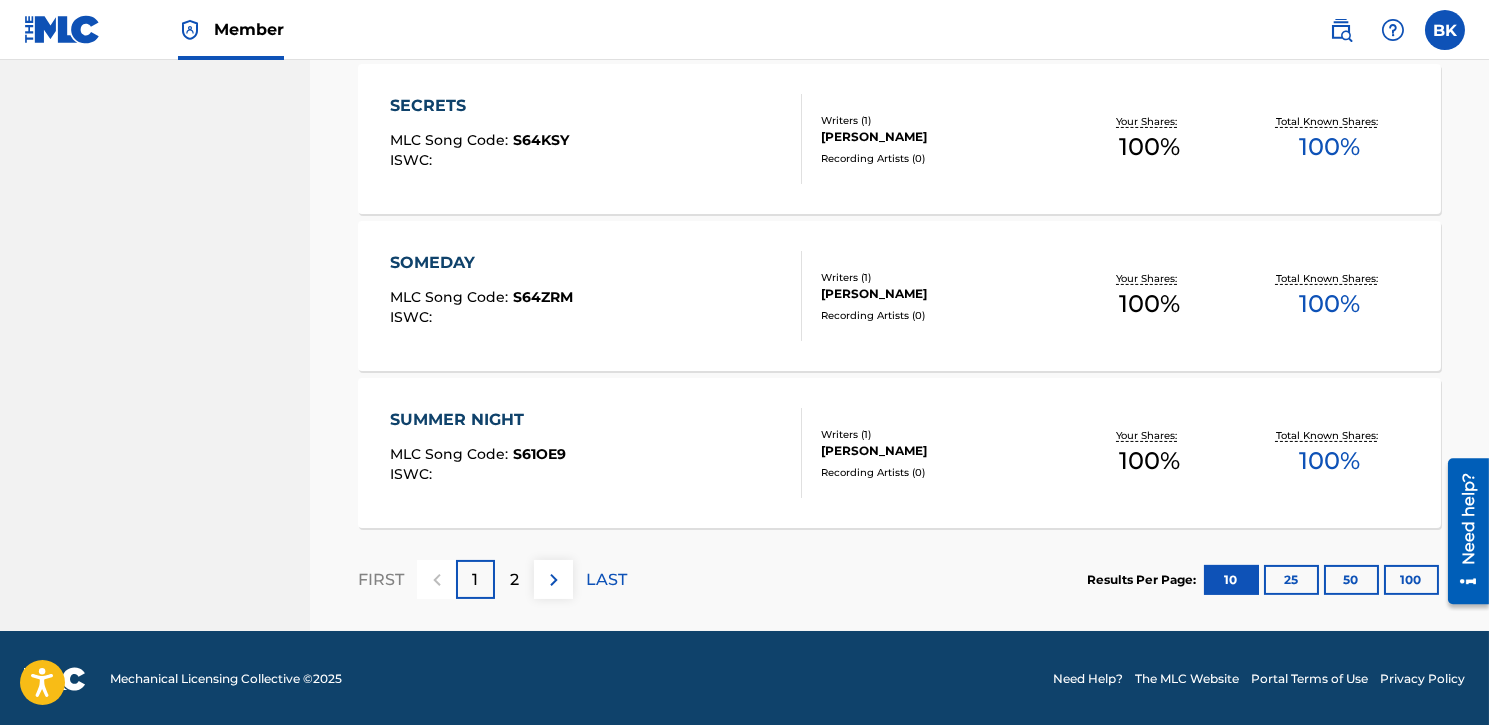click at bounding box center [553, 579] 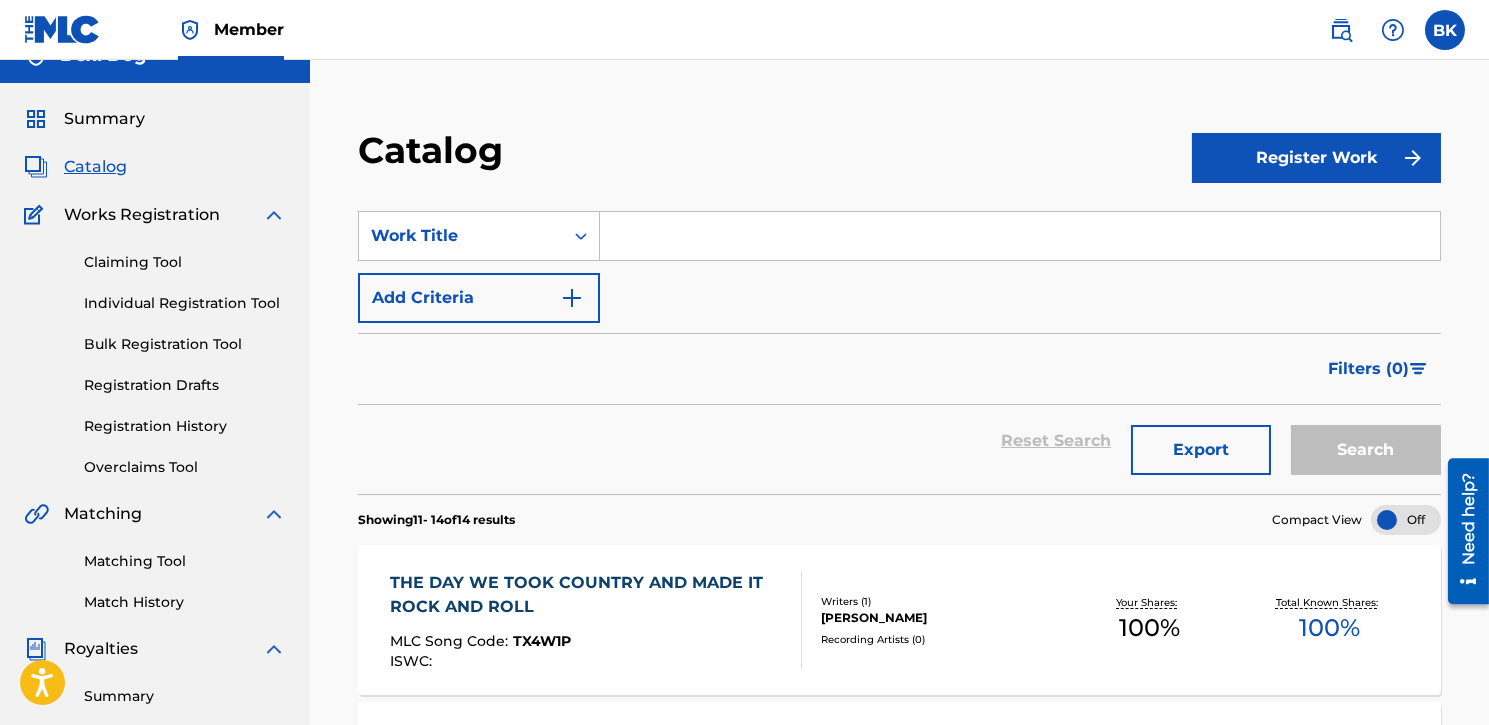 scroll, scrollTop: 0, scrollLeft: 0, axis: both 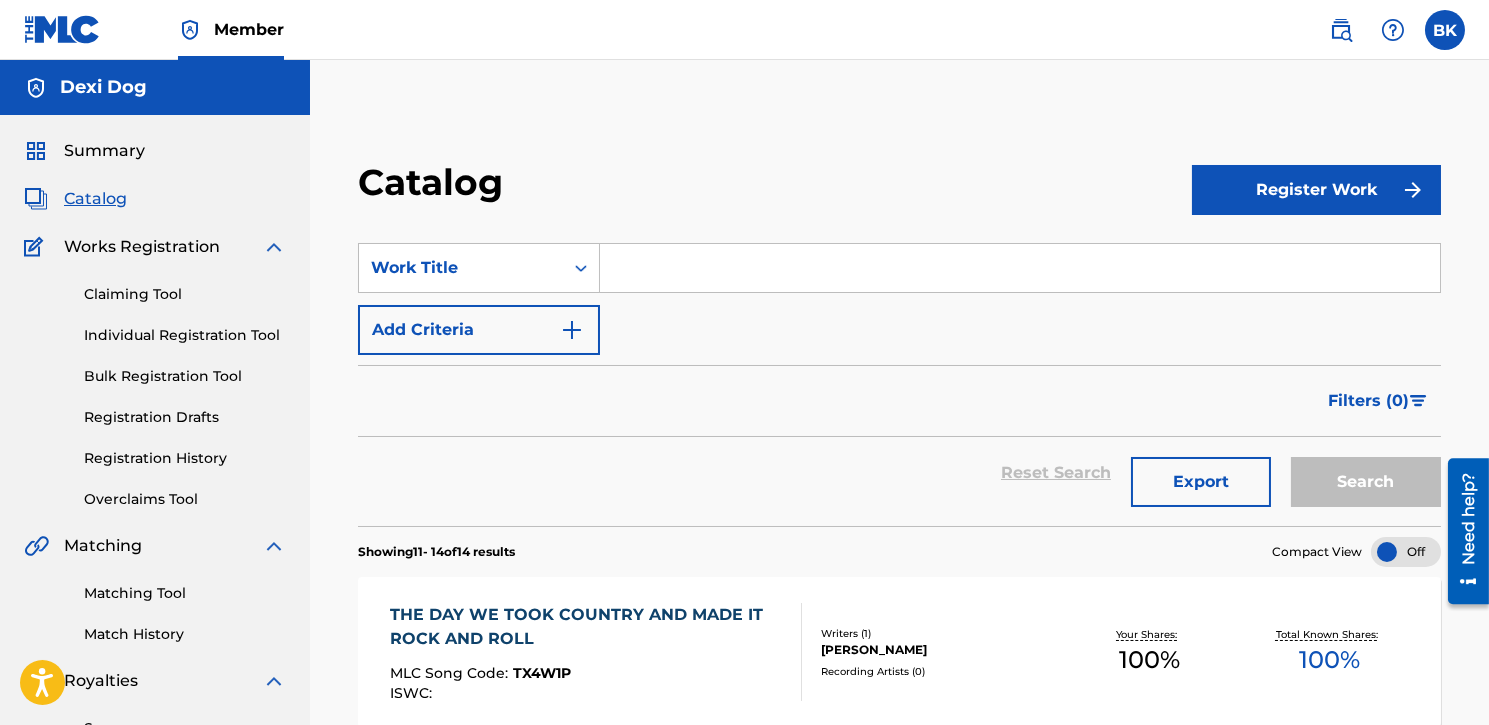 click on "Claiming Tool" at bounding box center [185, 294] 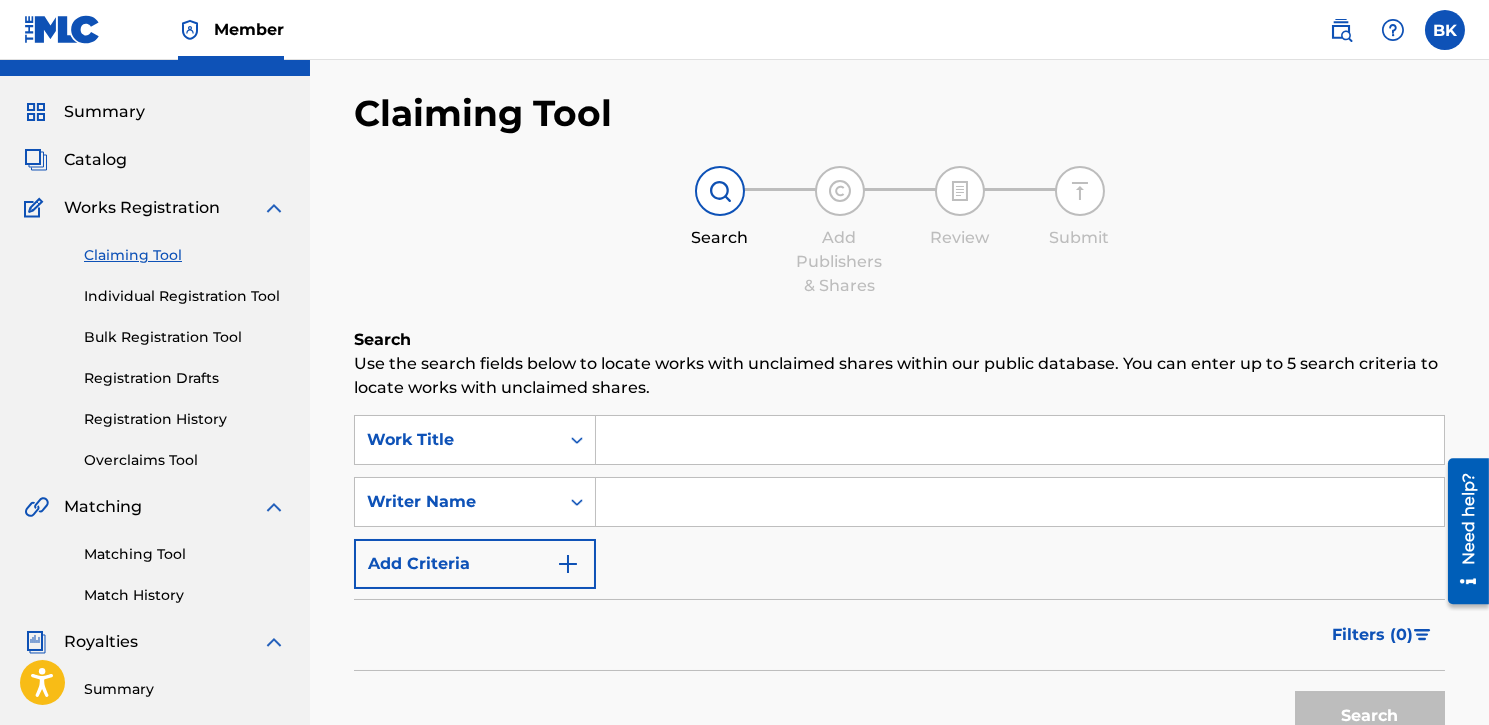 scroll, scrollTop: 0, scrollLeft: 0, axis: both 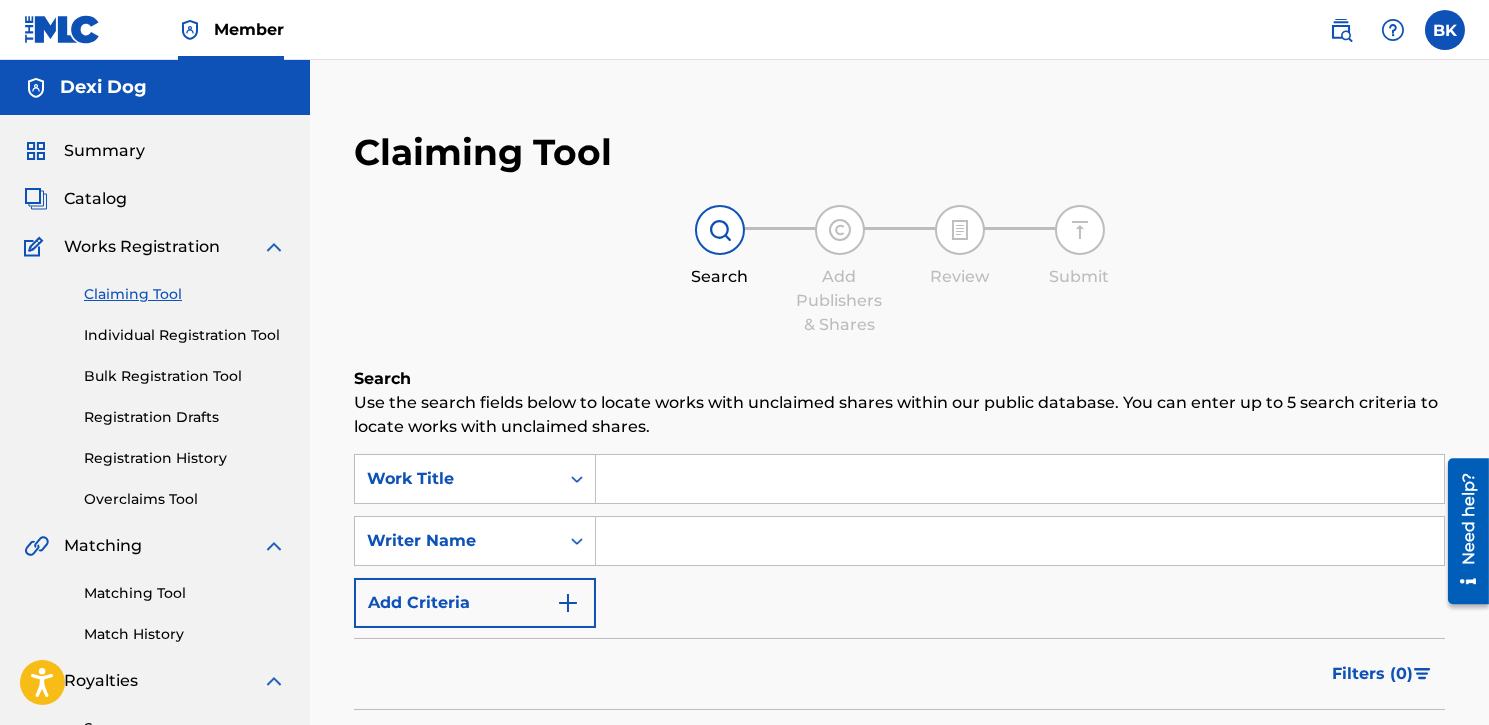 click at bounding box center (1020, 479) 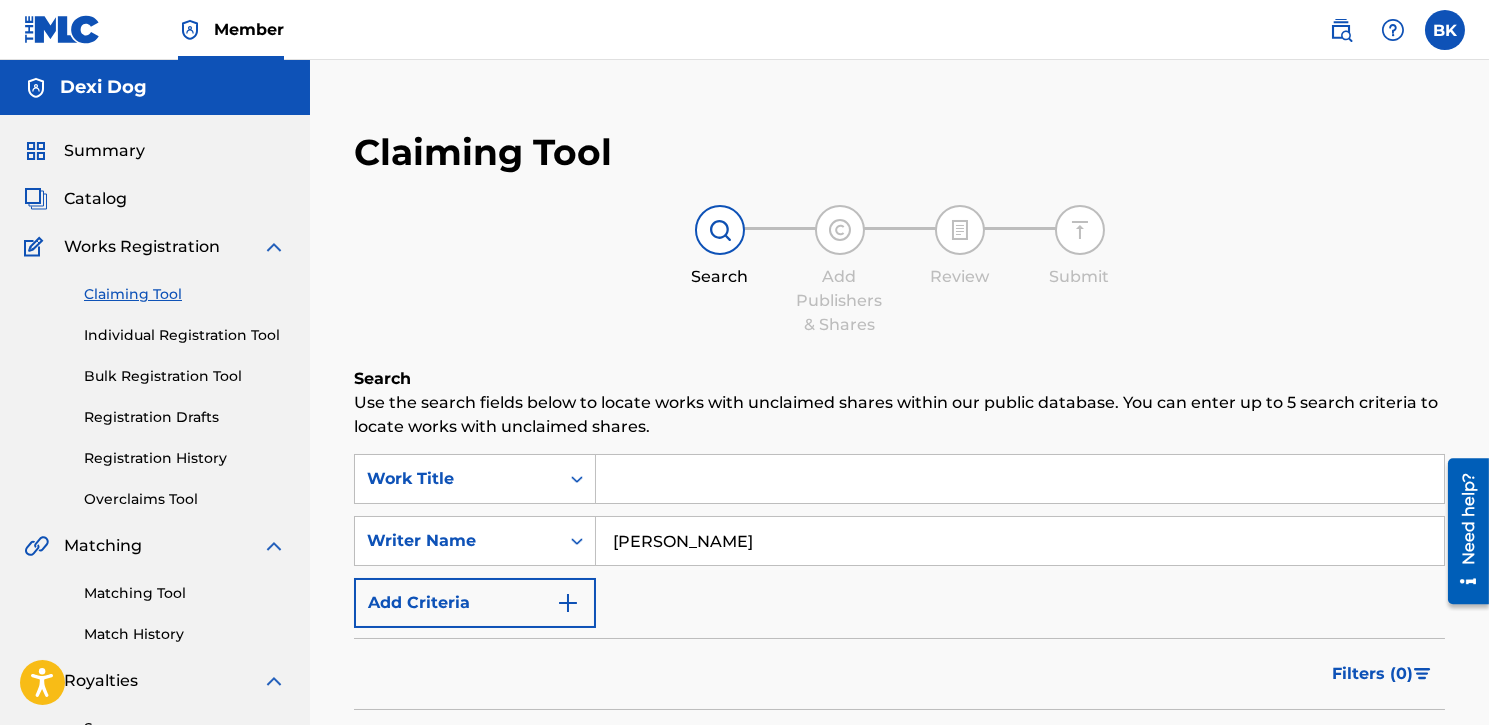 click at bounding box center (1020, 479) 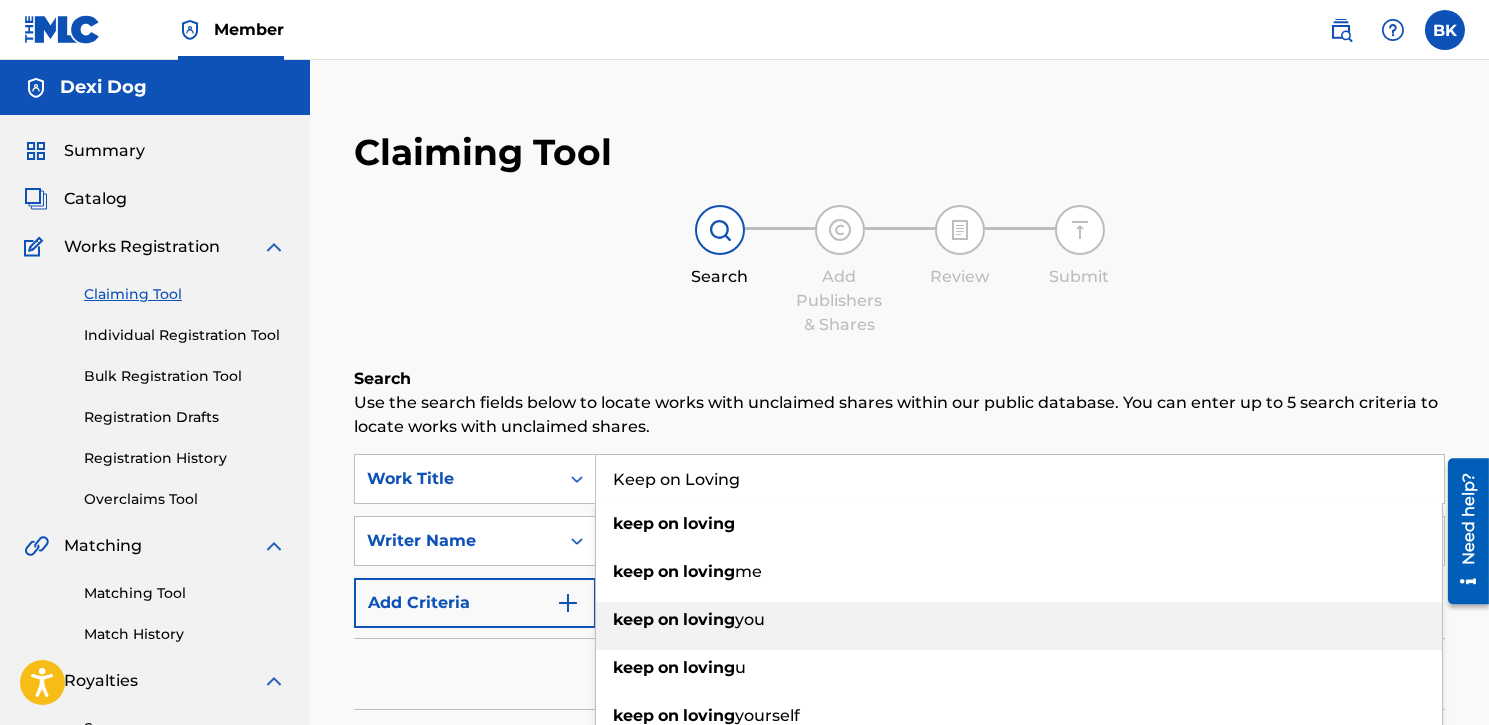 click on "you" at bounding box center (750, 619) 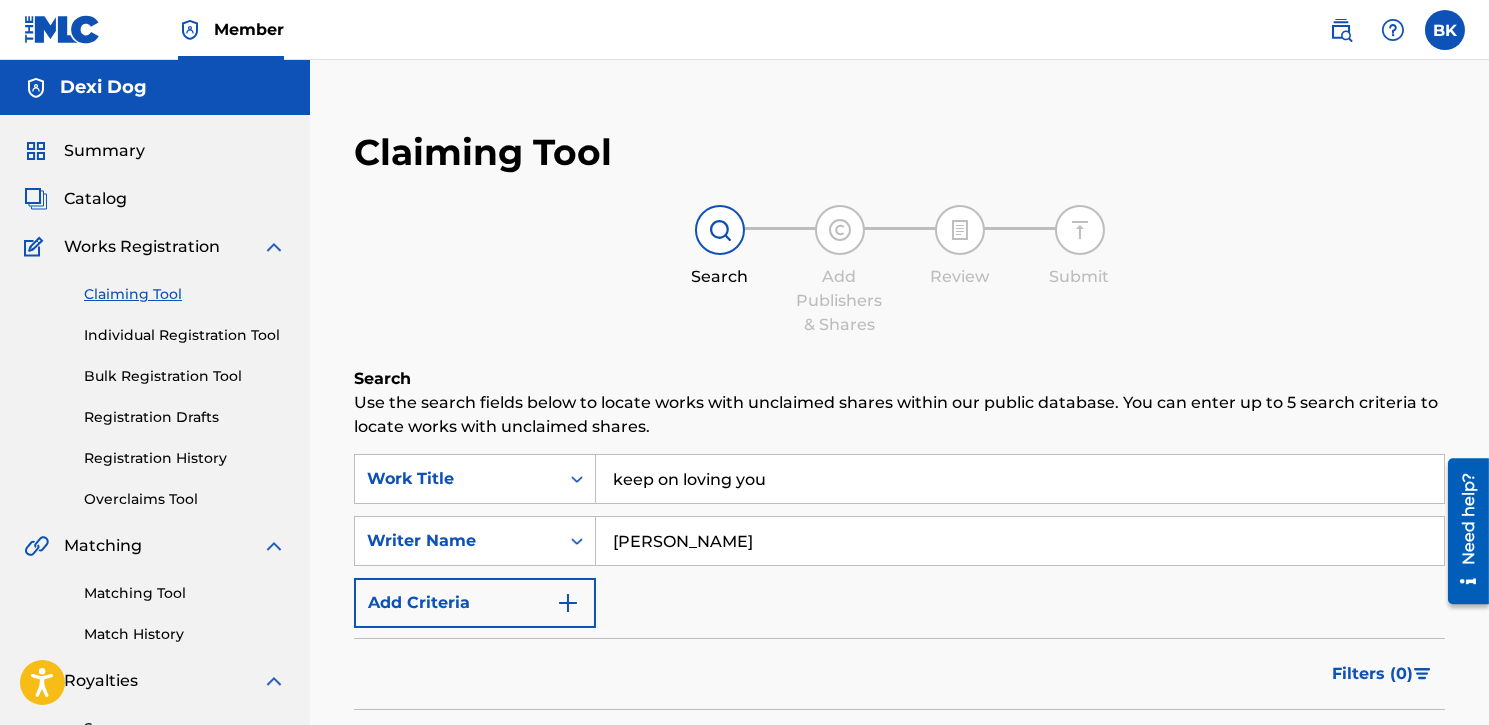 scroll, scrollTop: 99, scrollLeft: 0, axis: vertical 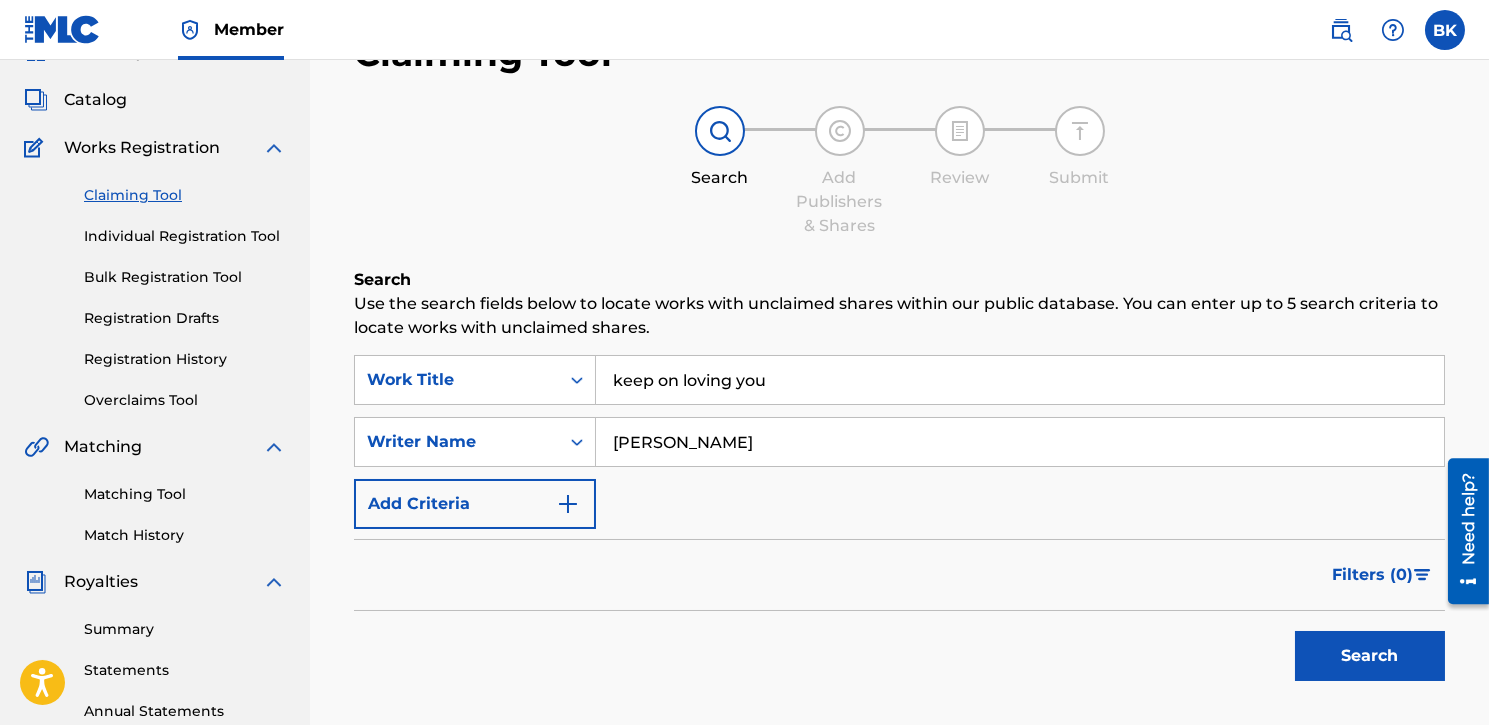 click on "Search" at bounding box center [1370, 656] 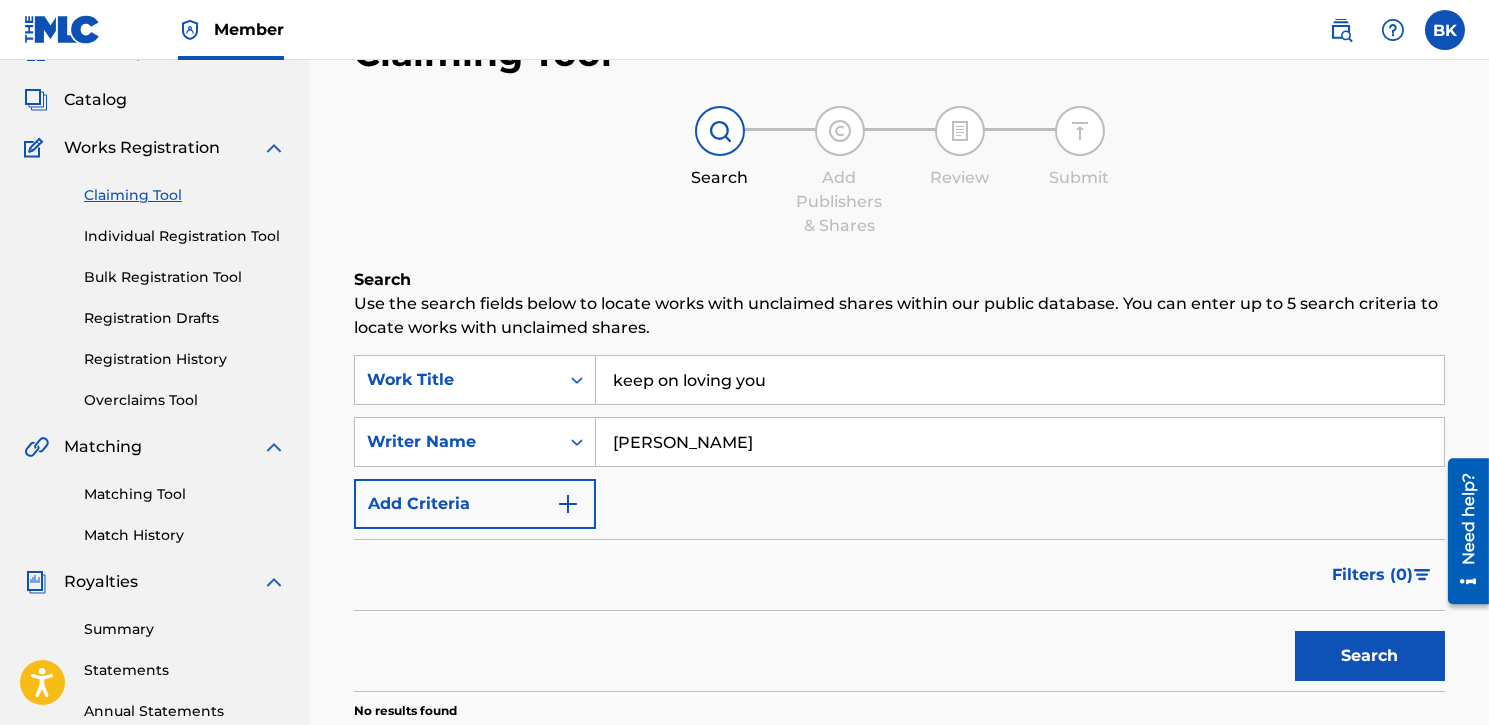 scroll, scrollTop: 0, scrollLeft: 0, axis: both 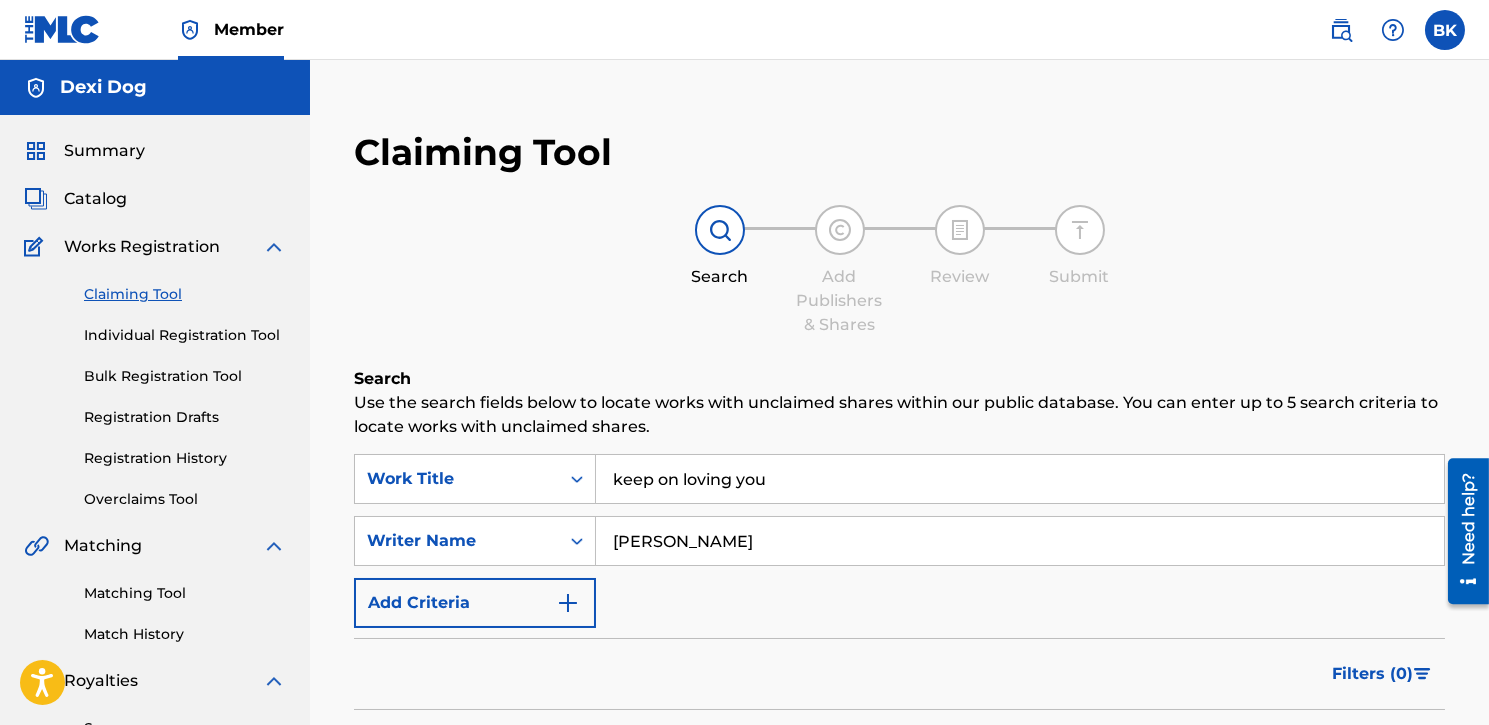 click on "Registration History" at bounding box center (185, 458) 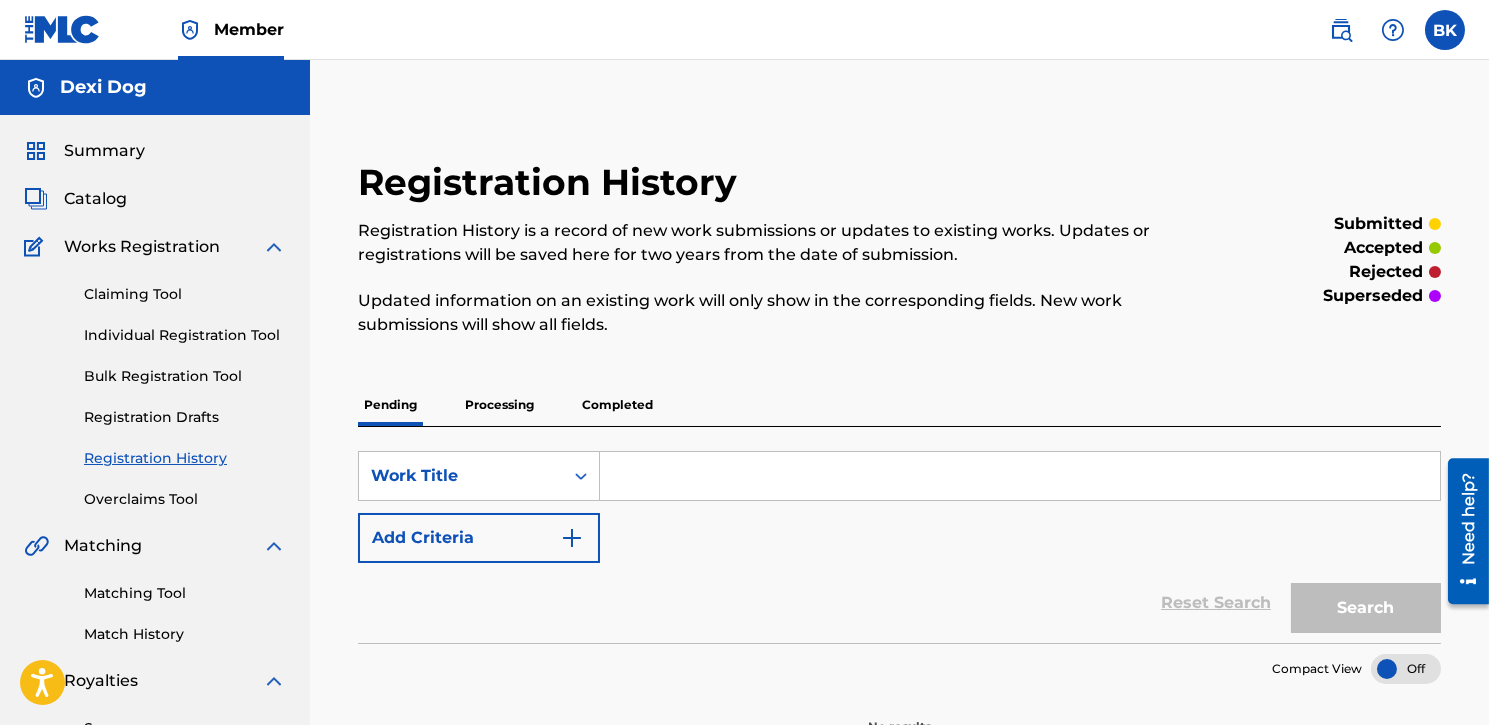 click on "Processing" at bounding box center [499, 405] 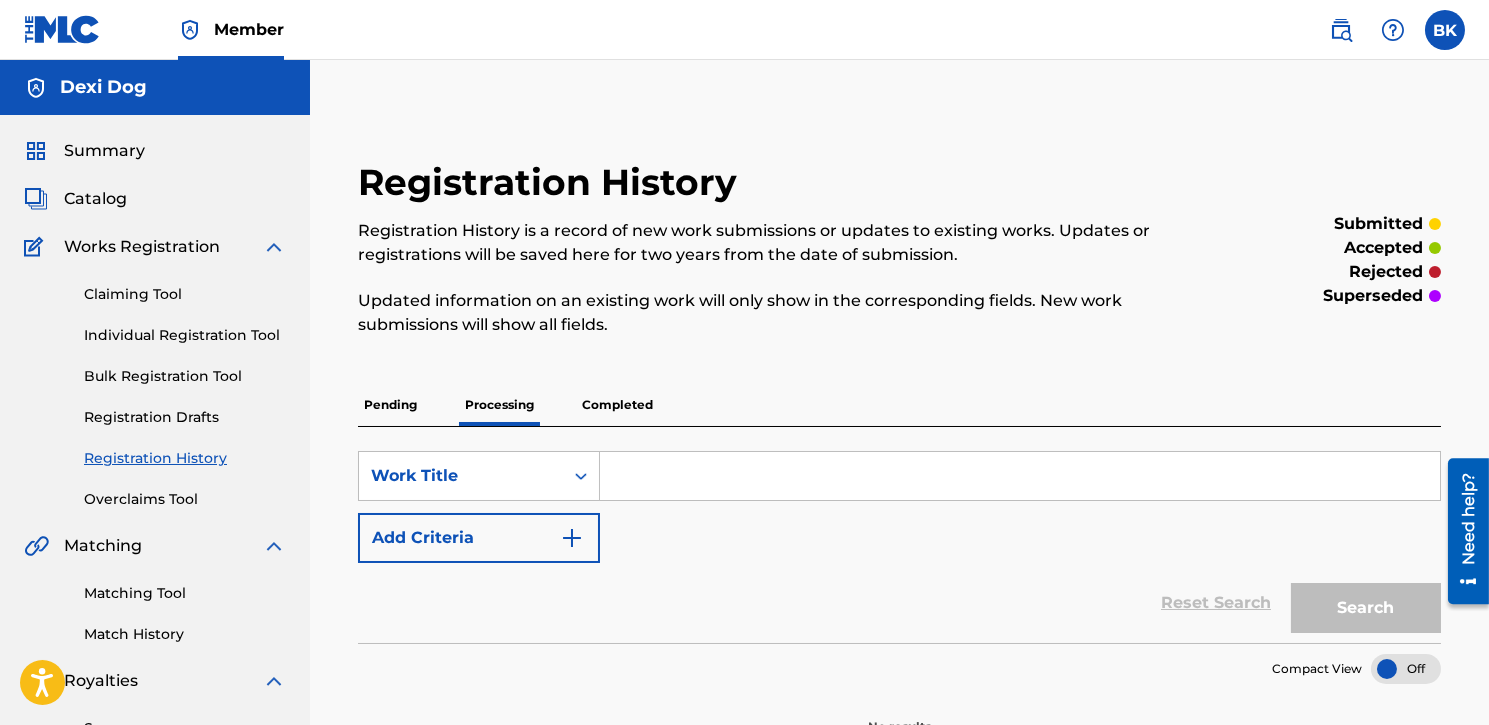 scroll, scrollTop: 99, scrollLeft: 0, axis: vertical 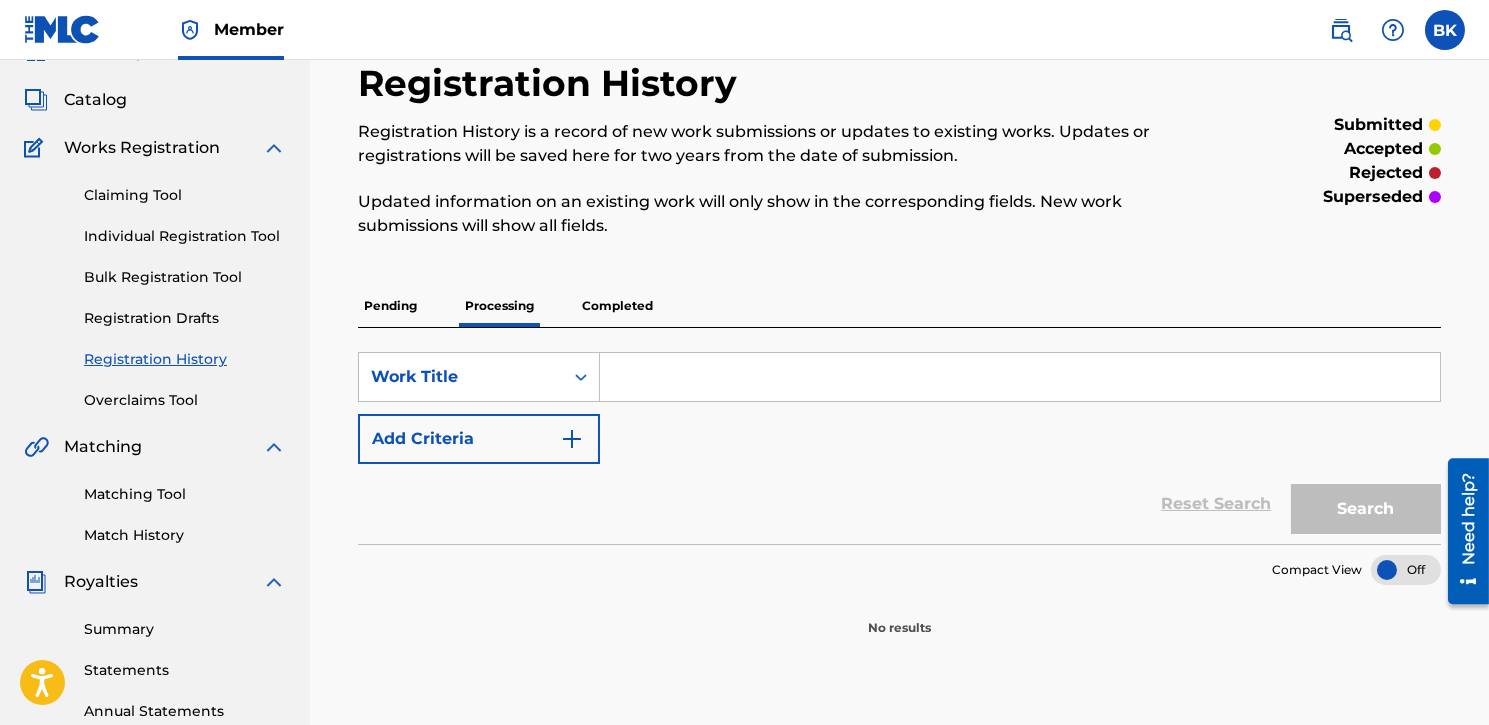 click on "Completed" at bounding box center (617, 306) 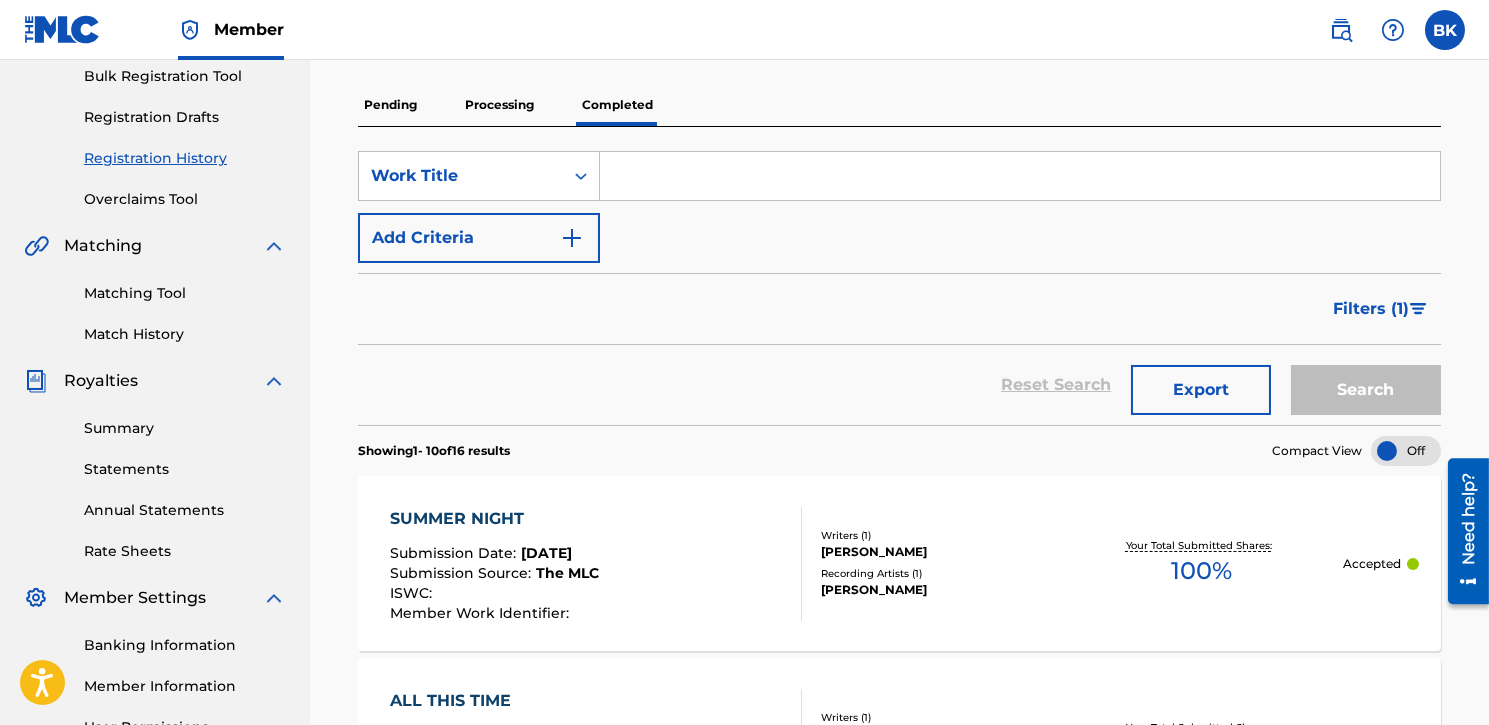 scroll, scrollTop: 200, scrollLeft: 0, axis: vertical 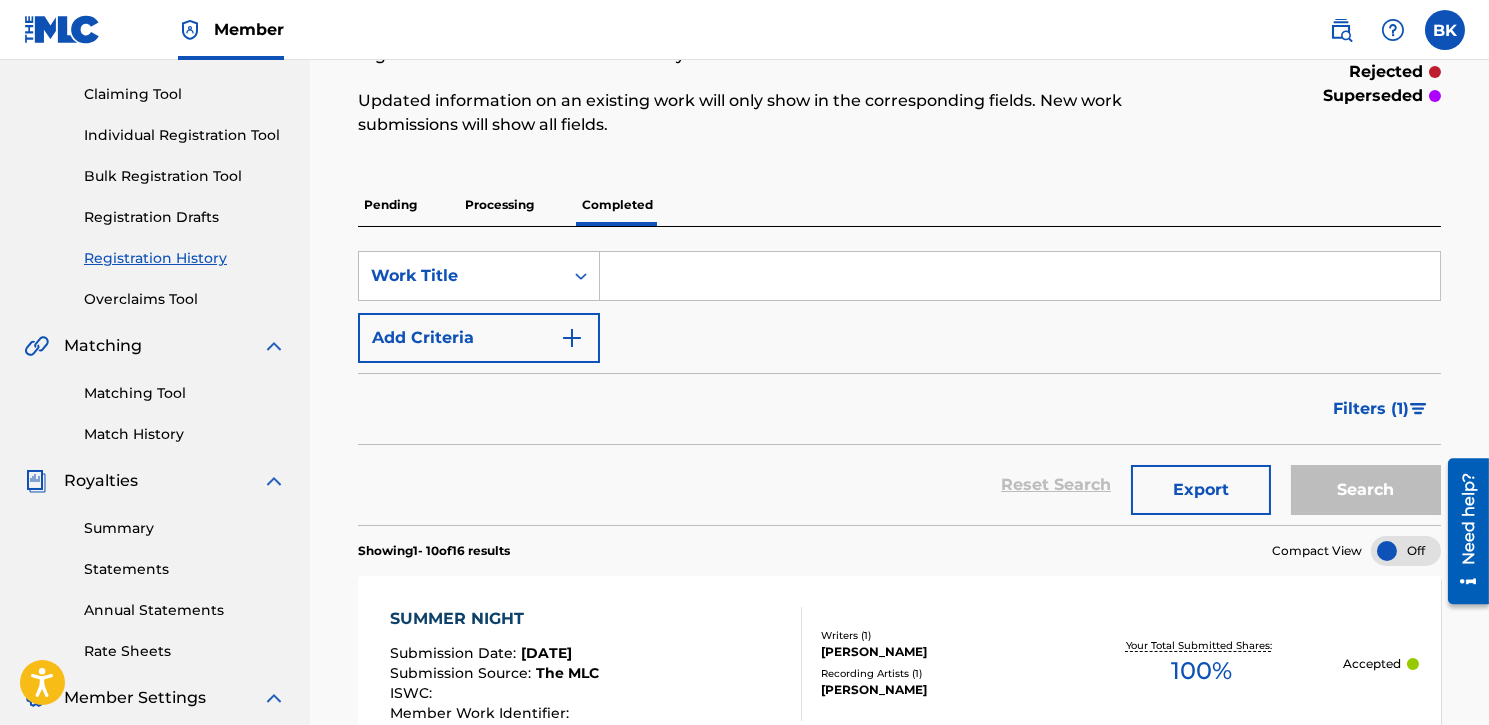click on "Processing" at bounding box center (499, 205) 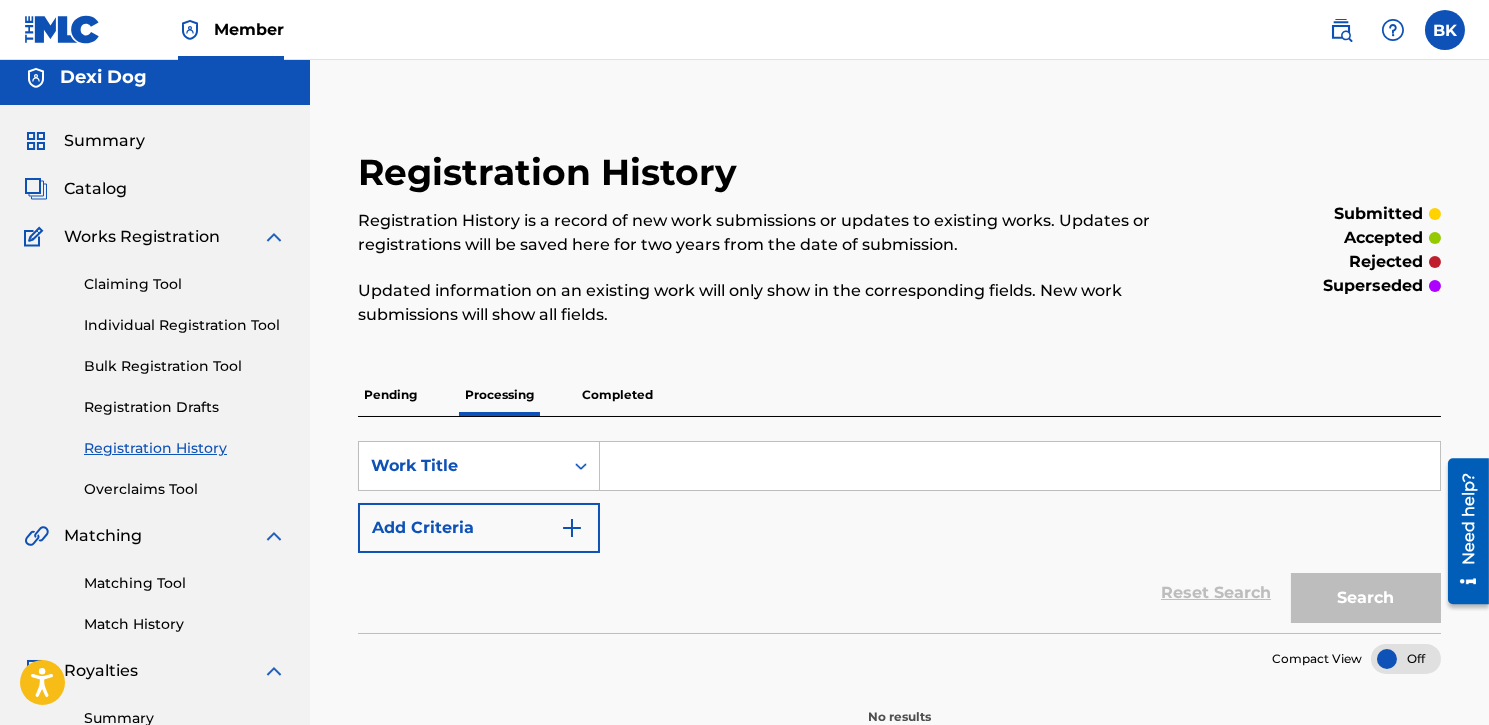 scroll, scrollTop: 0, scrollLeft: 0, axis: both 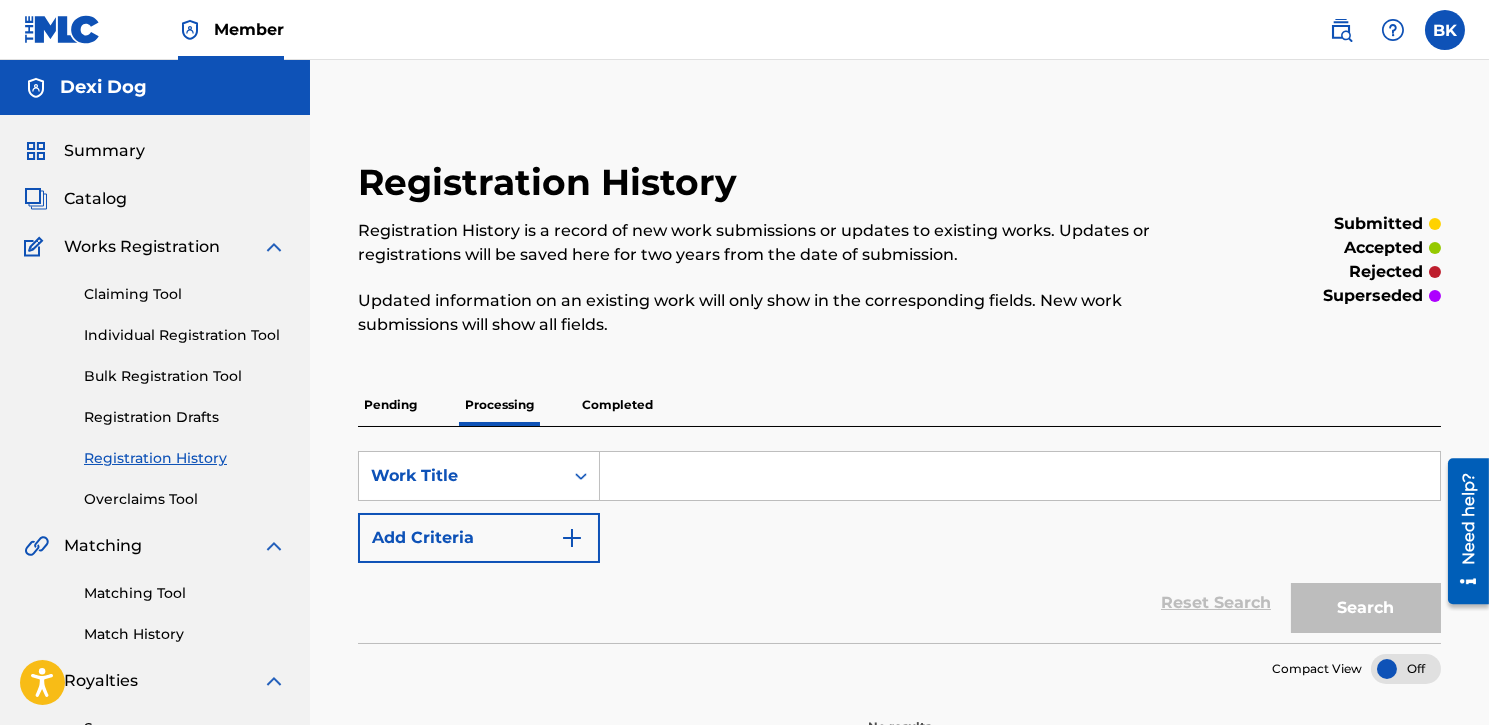 click on "Pending" at bounding box center [390, 405] 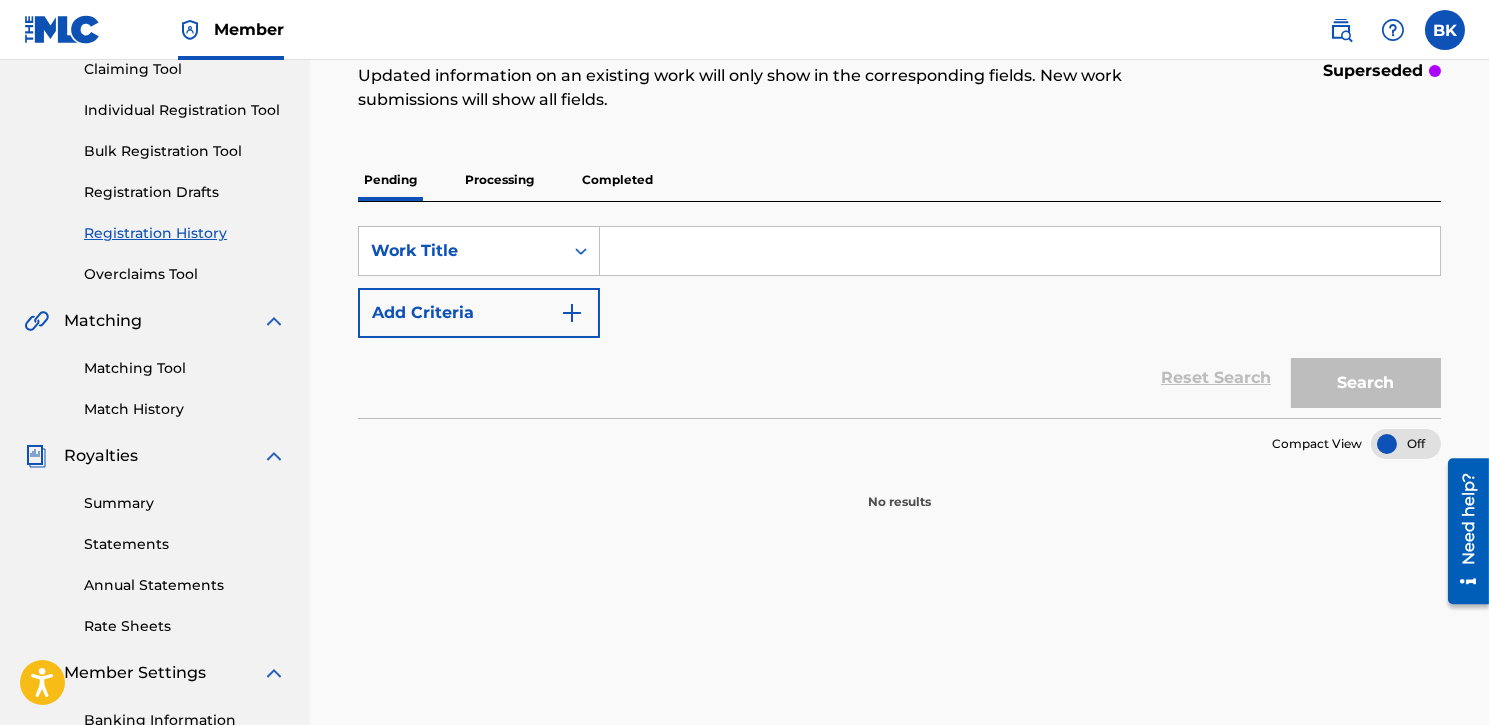 scroll, scrollTop: 0, scrollLeft: 0, axis: both 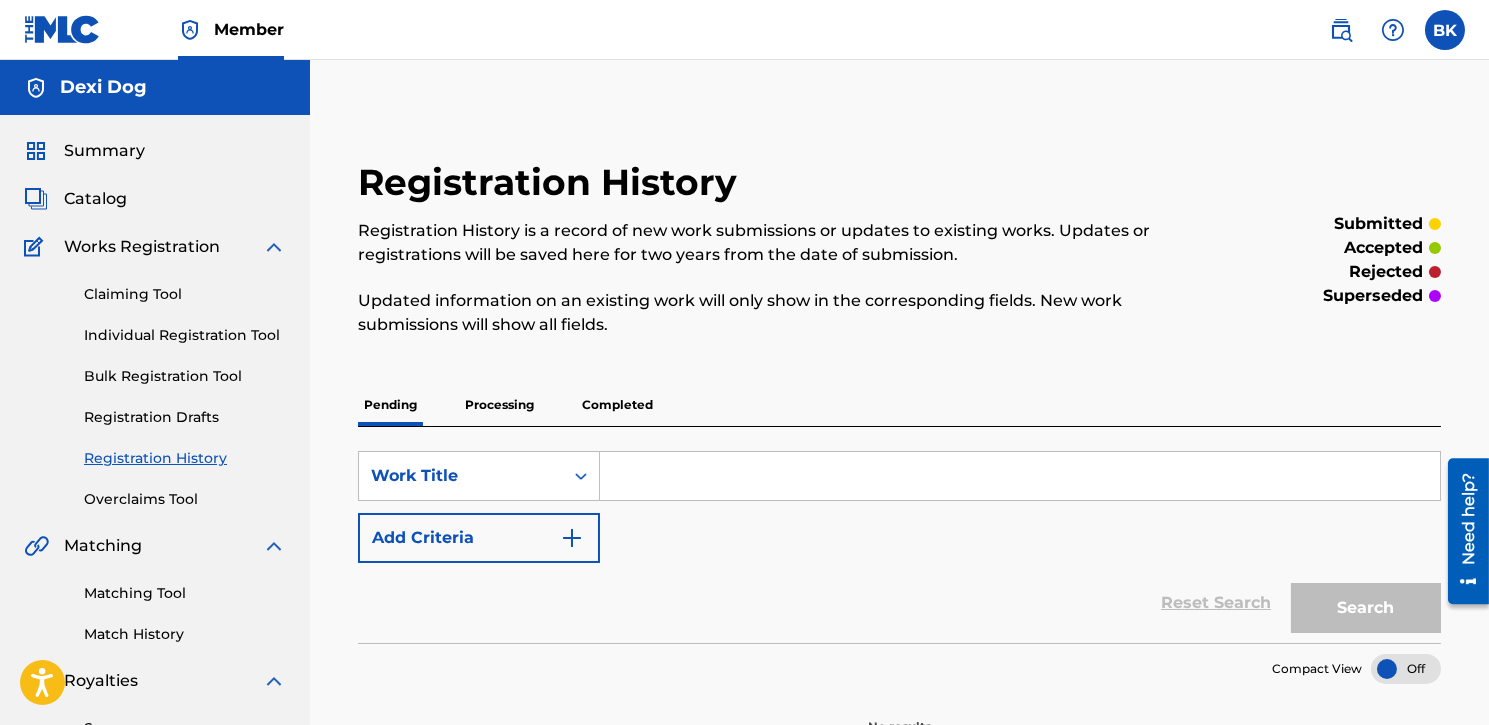 click on "Processing" at bounding box center (499, 405) 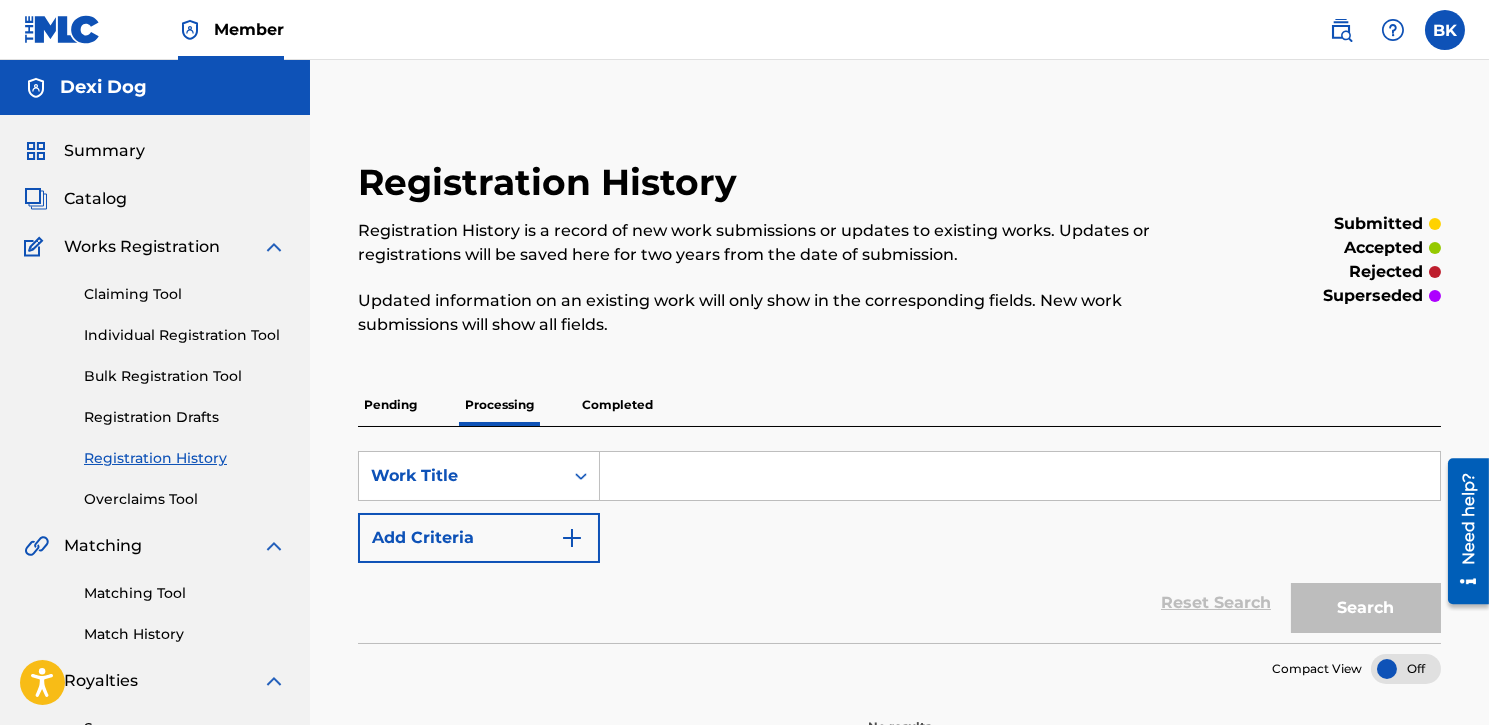 click on "Completed" at bounding box center (617, 405) 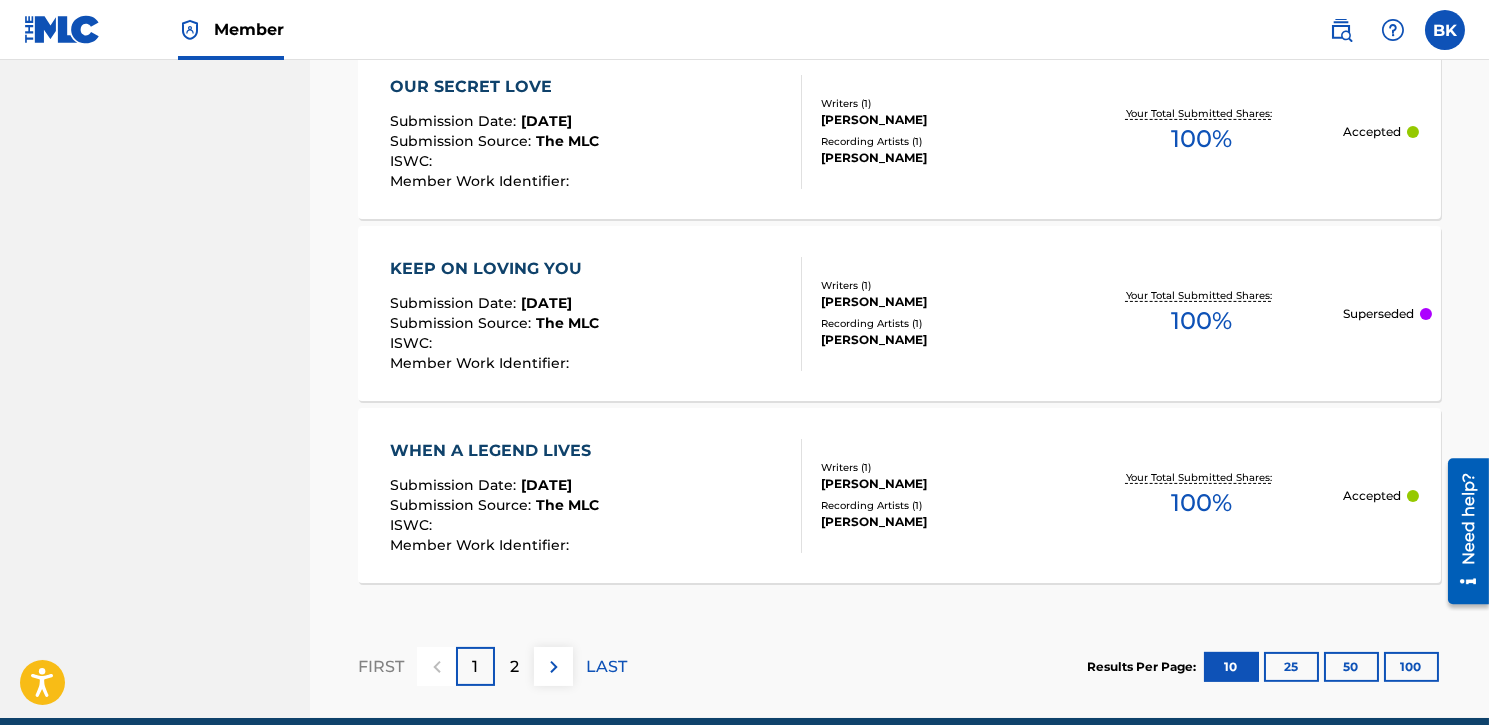 scroll, scrollTop: 2092, scrollLeft: 0, axis: vertical 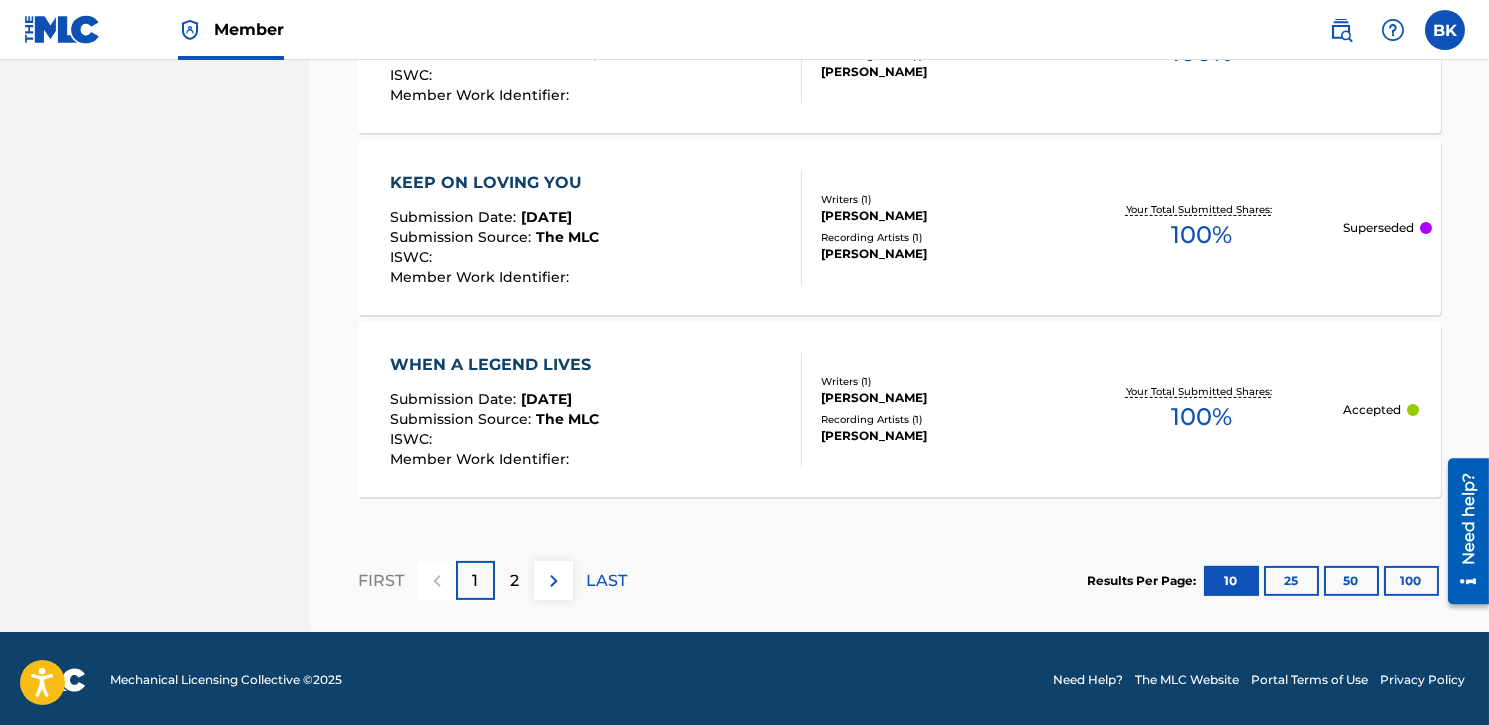 click on "2" at bounding box center [514, 581] 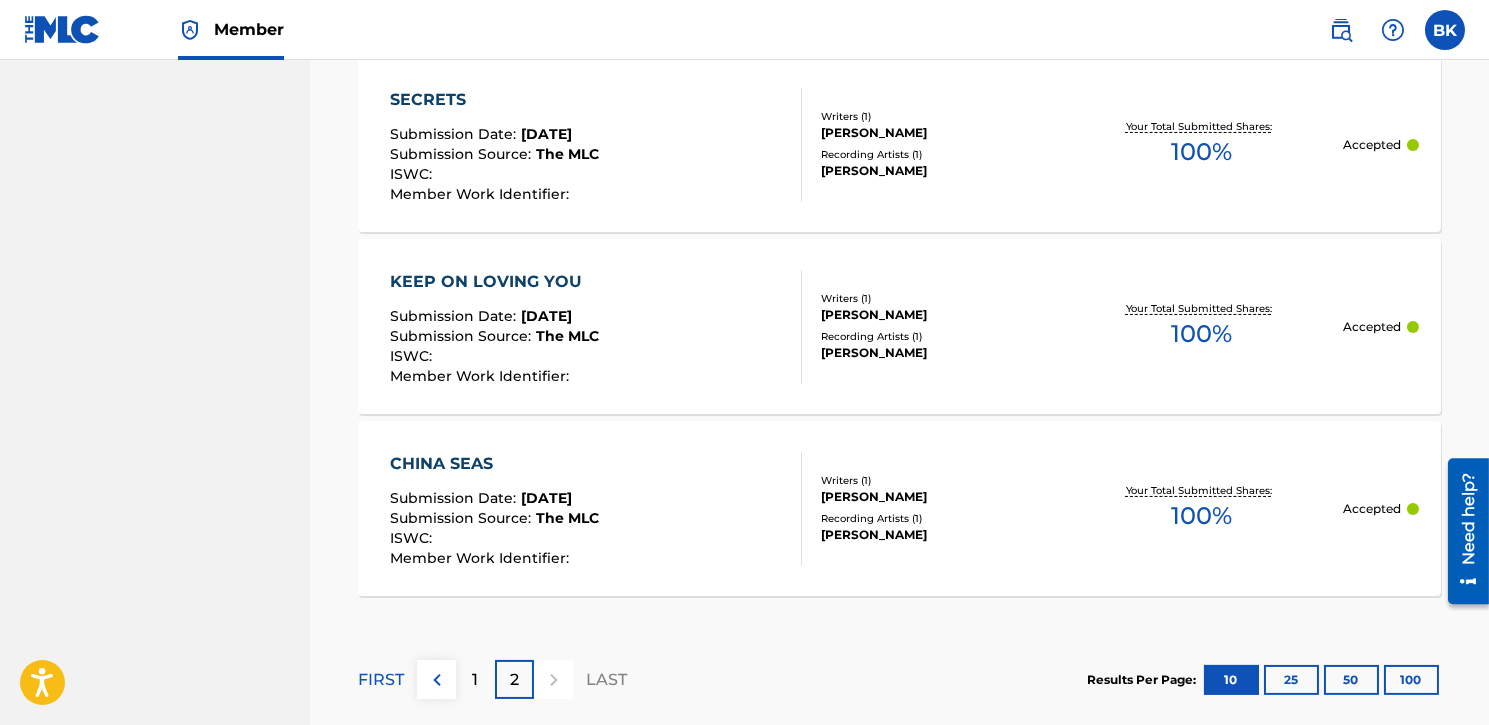 scroll, scrollTop: 1365, scrollLeft: 0, axis: vertical 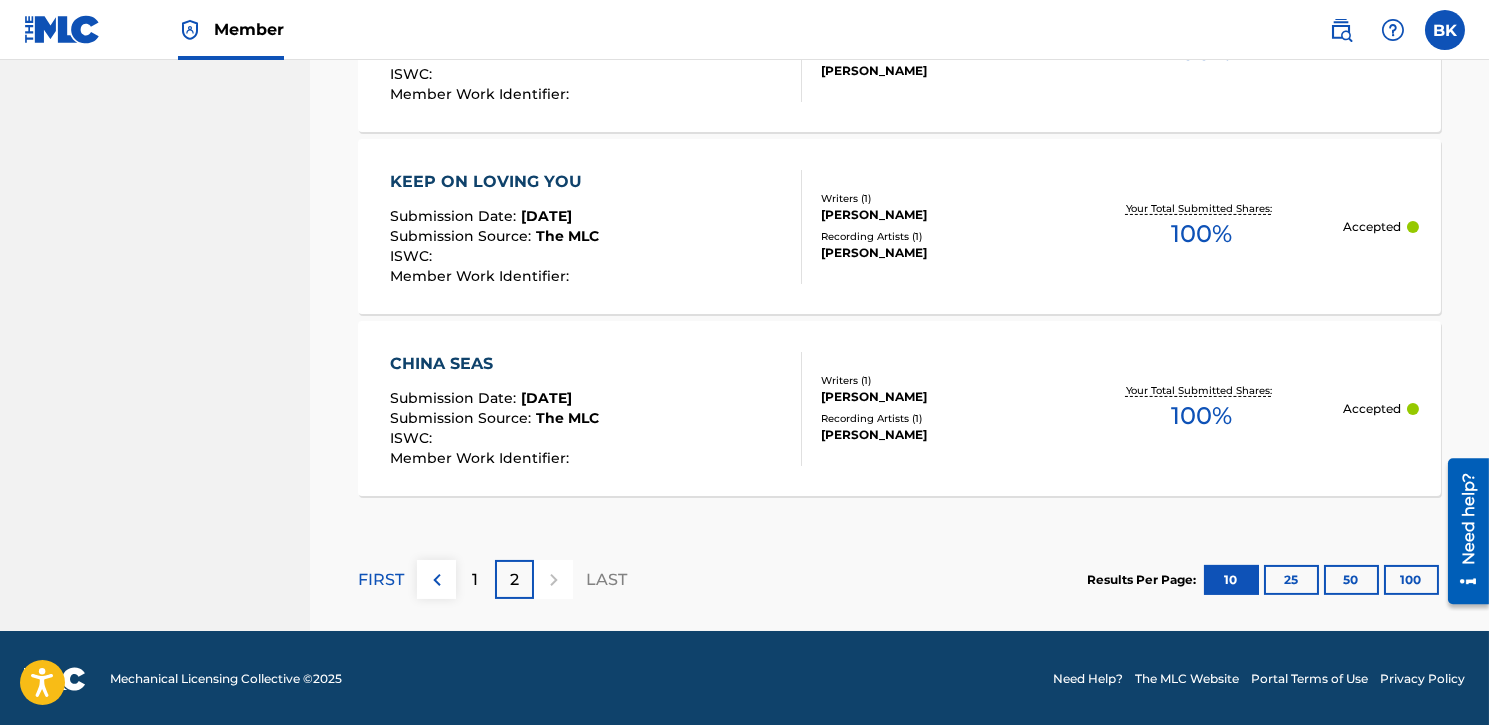 drag, startPoint x: 477, startPoint y: 576, endPoint x: 491, endPoint y: 574, distance: 14.142136 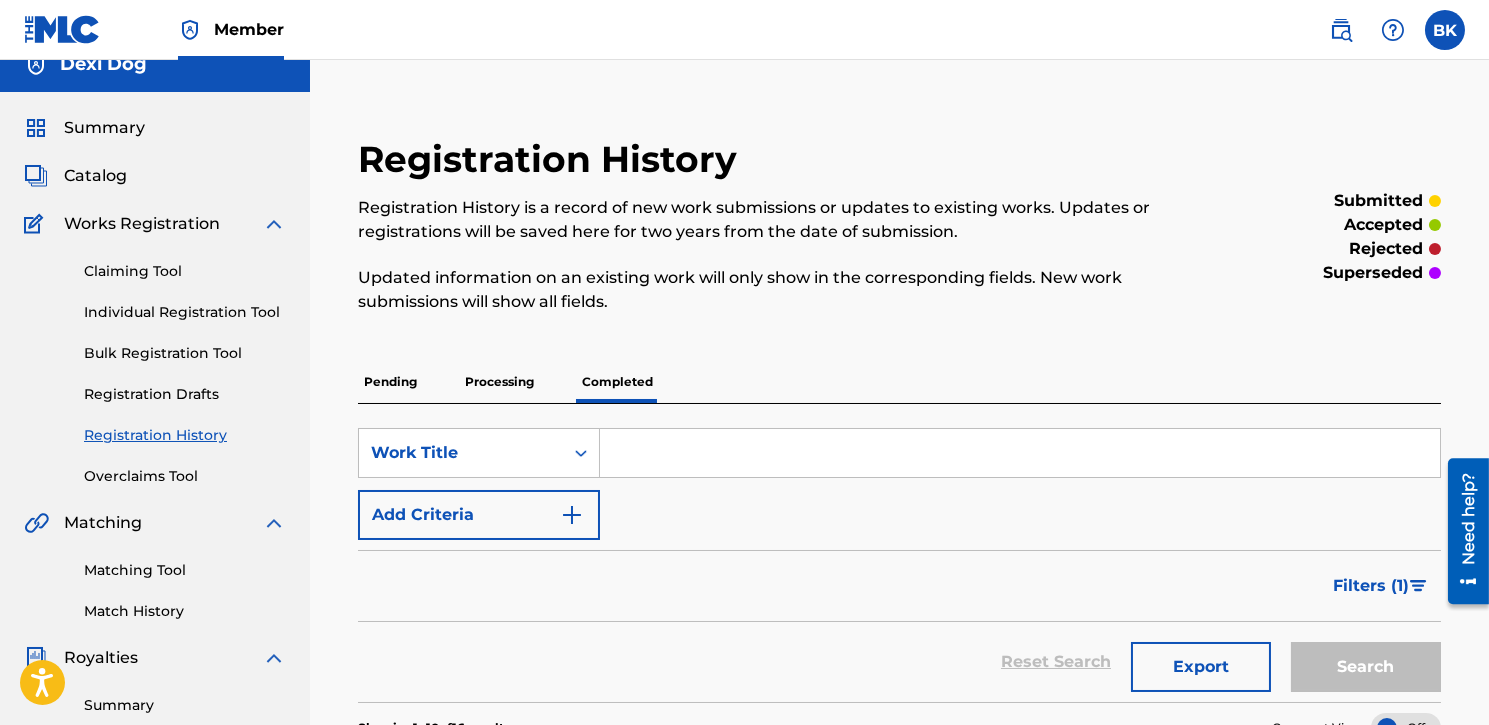 scroll, scrollTop: 0, scrollLeft: 0, axis: both 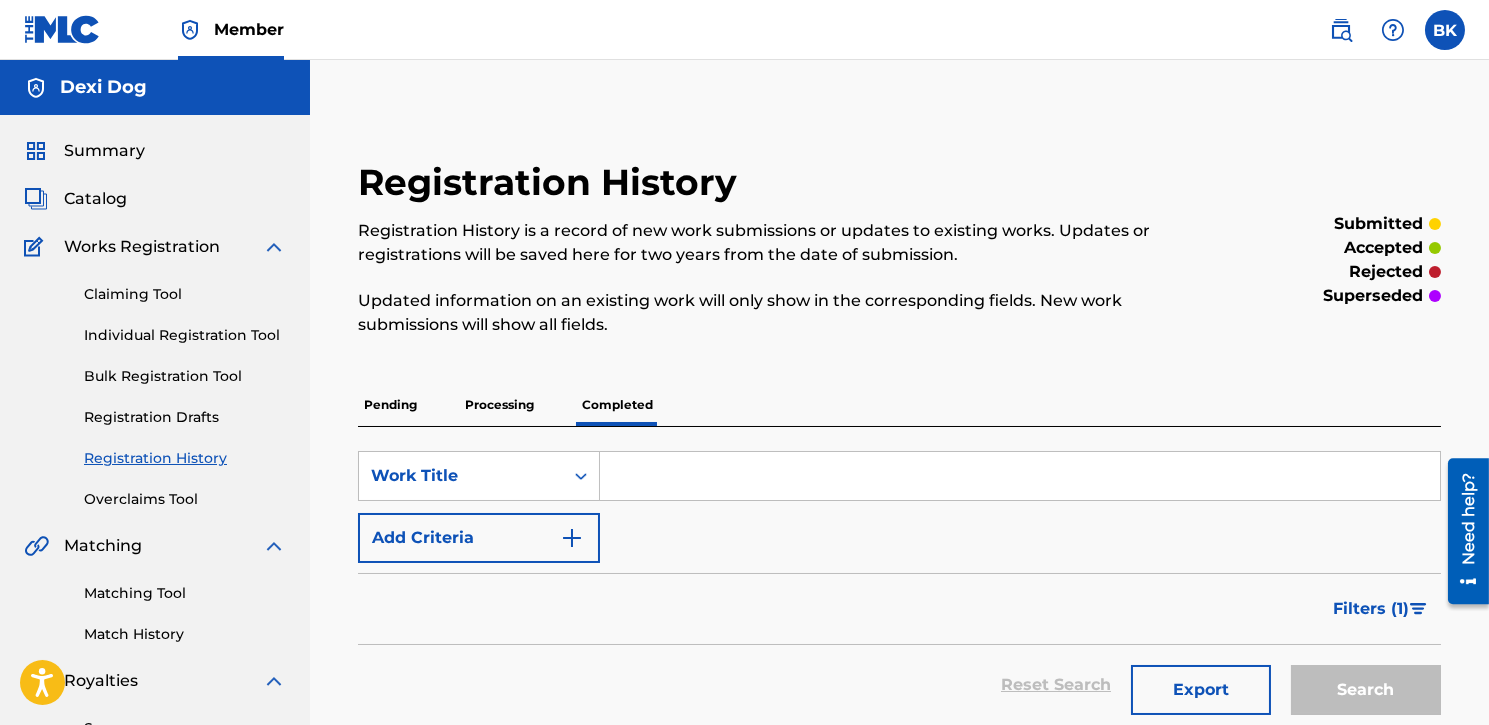 click on "Catalog" at bounding box center (95, 199) 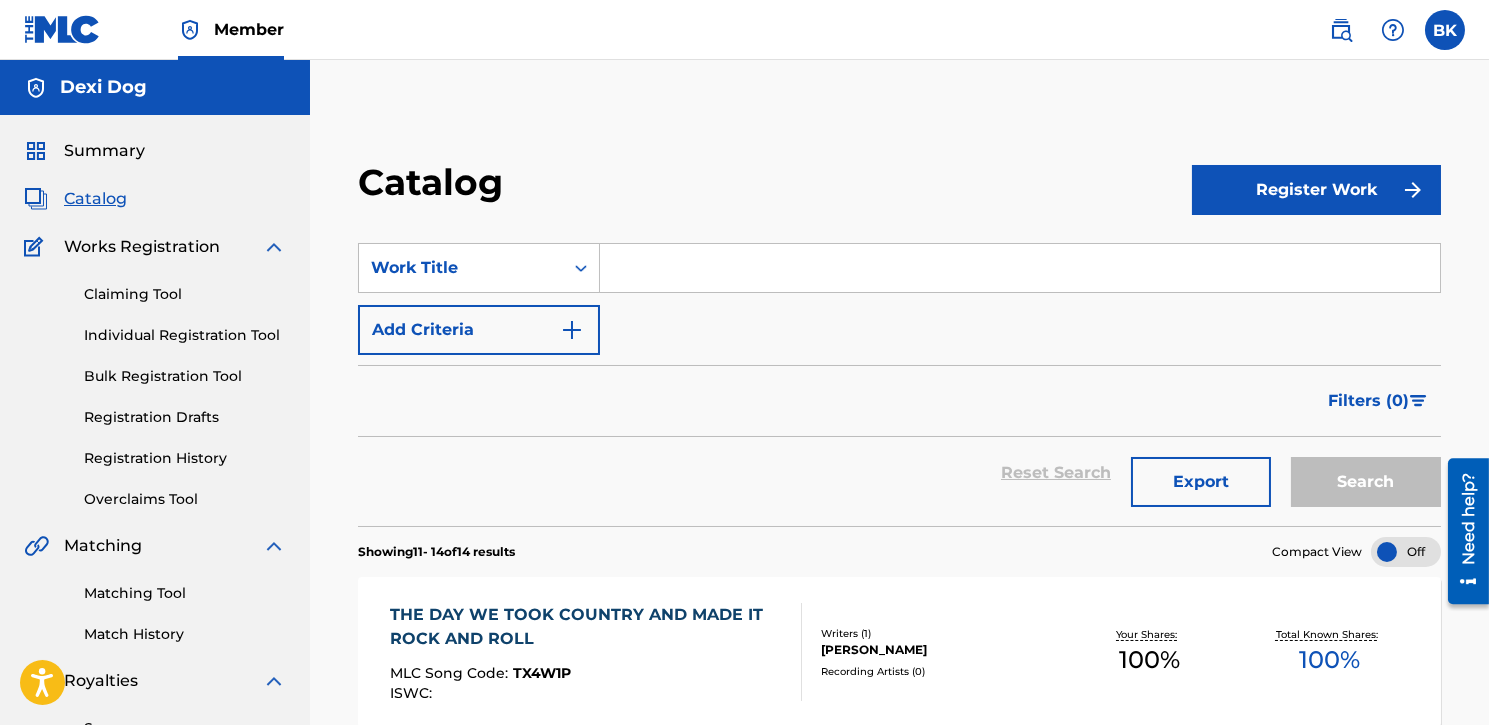 click on "Register Work" at bounding box center (1316, 190) 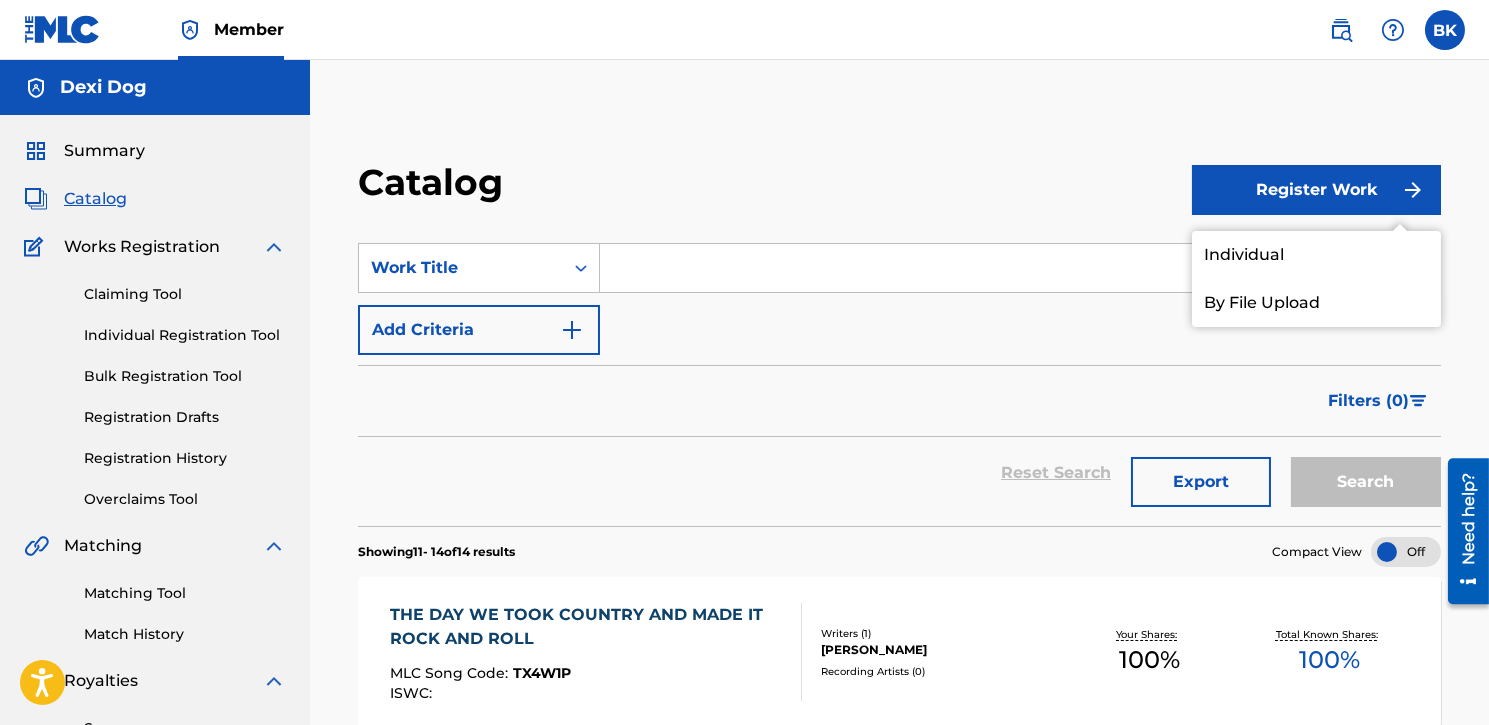 click on "Individual" at bounding box center [1316, 255] 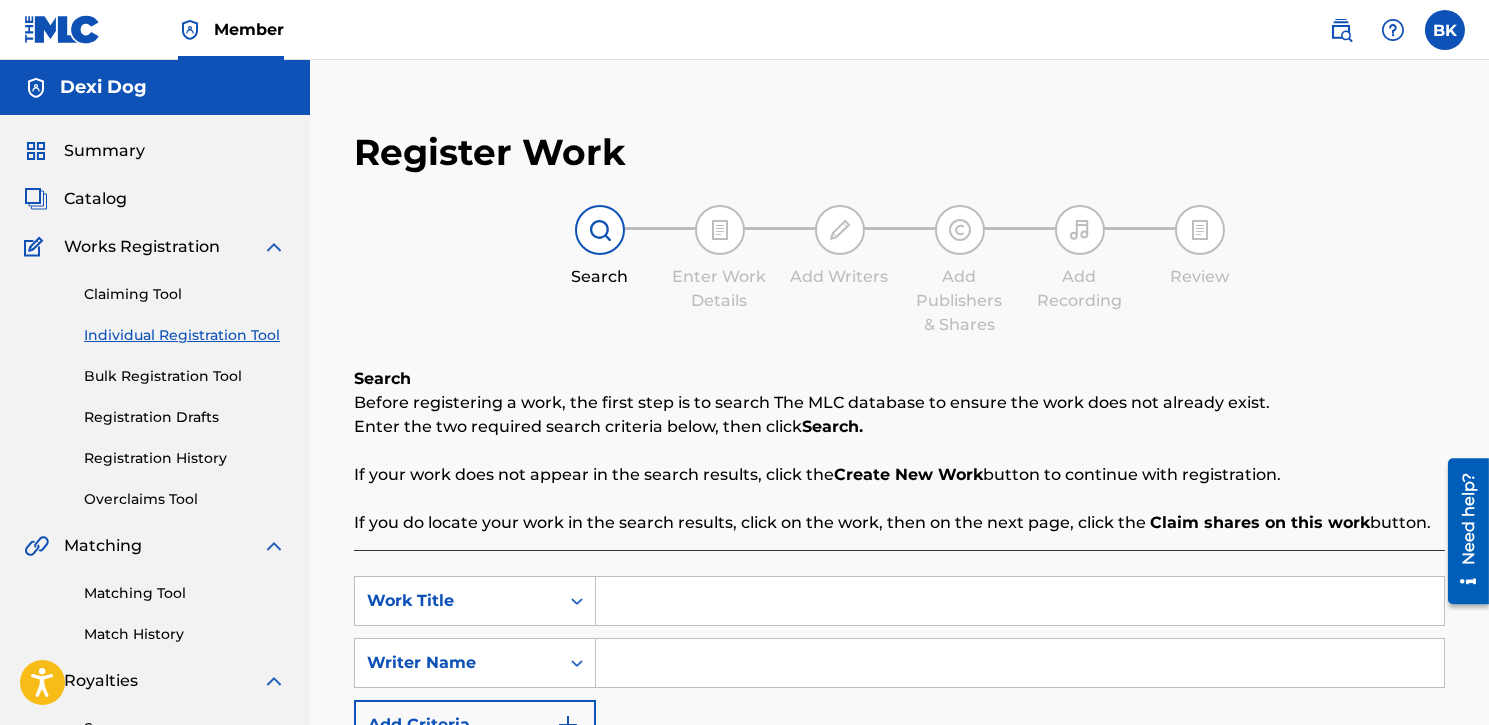 click at bounding box center [1020, 601] 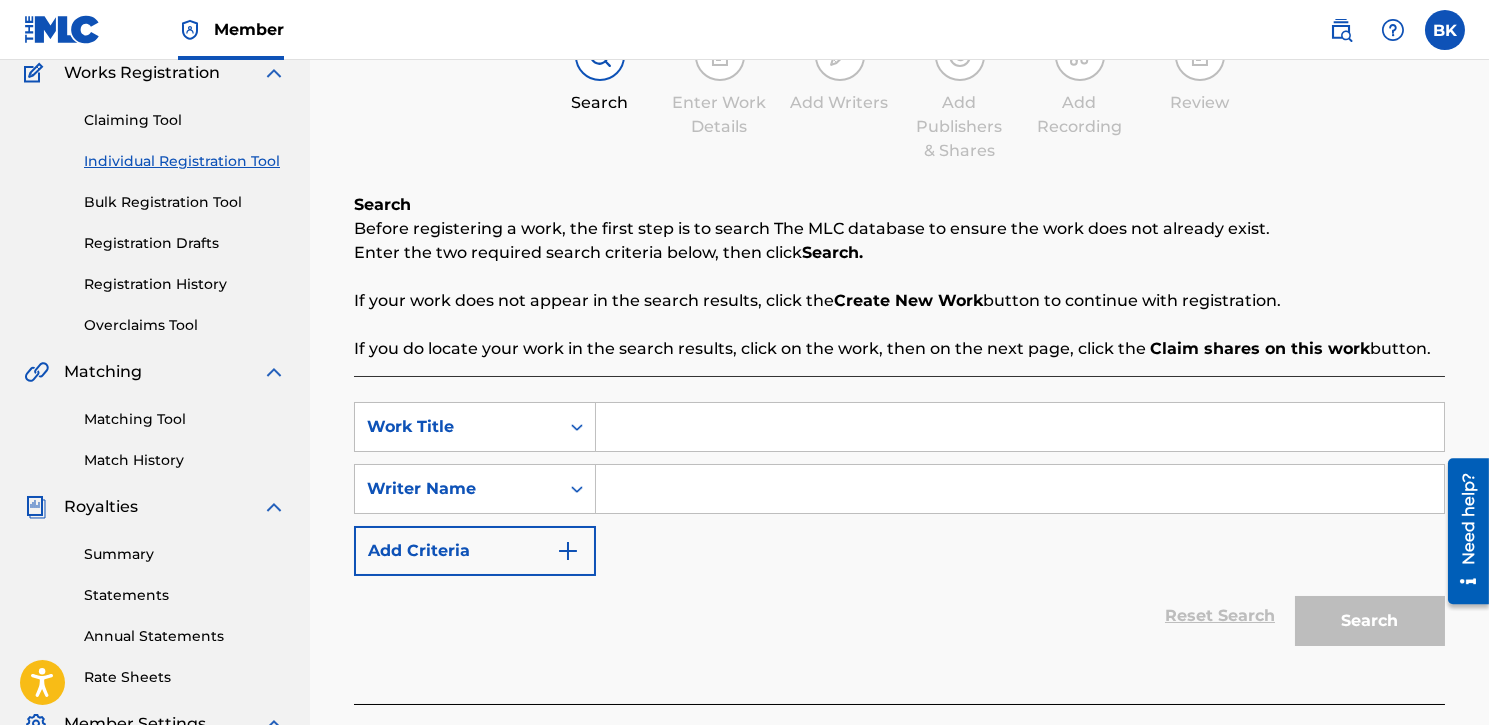 scroll, scrollTop: 200, scrollLeft: 0, axis: vertical 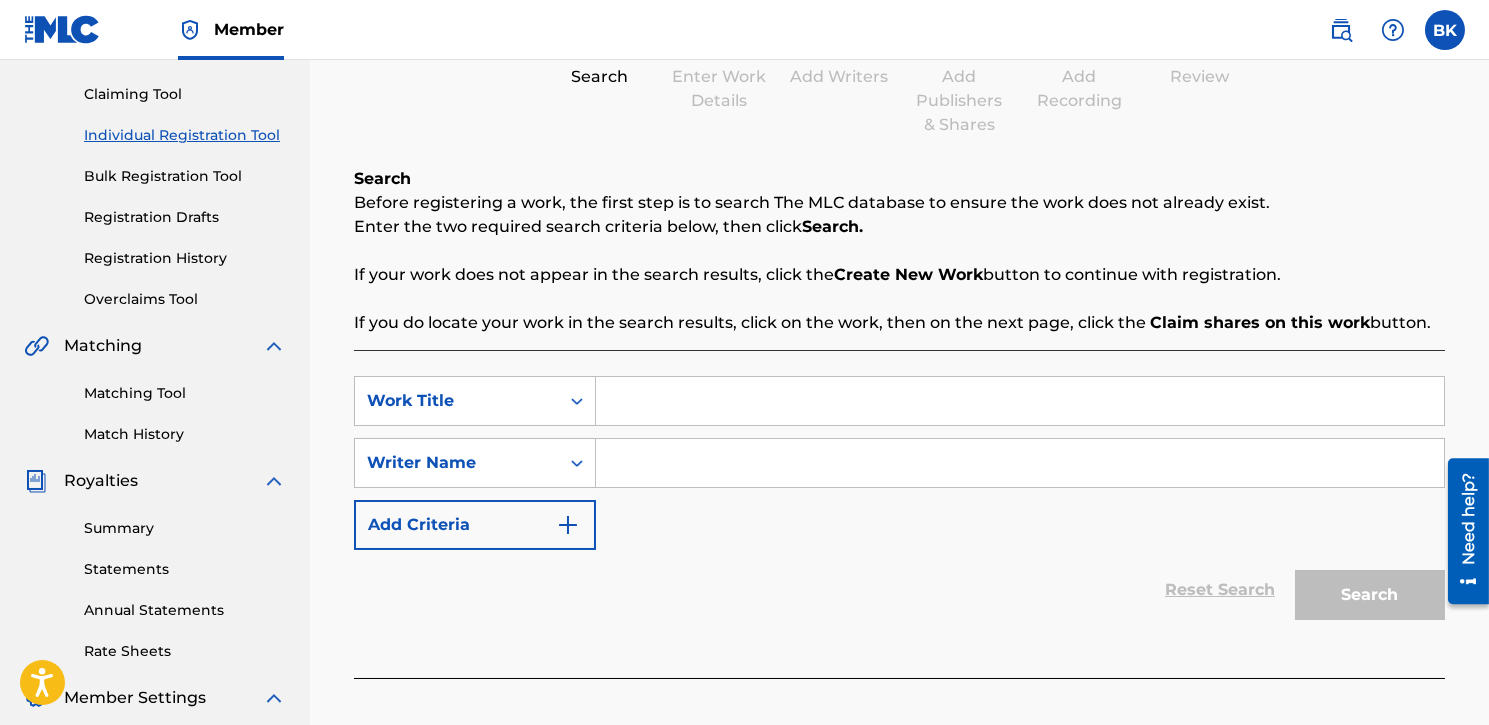 click at bounding box center [1020, 401] 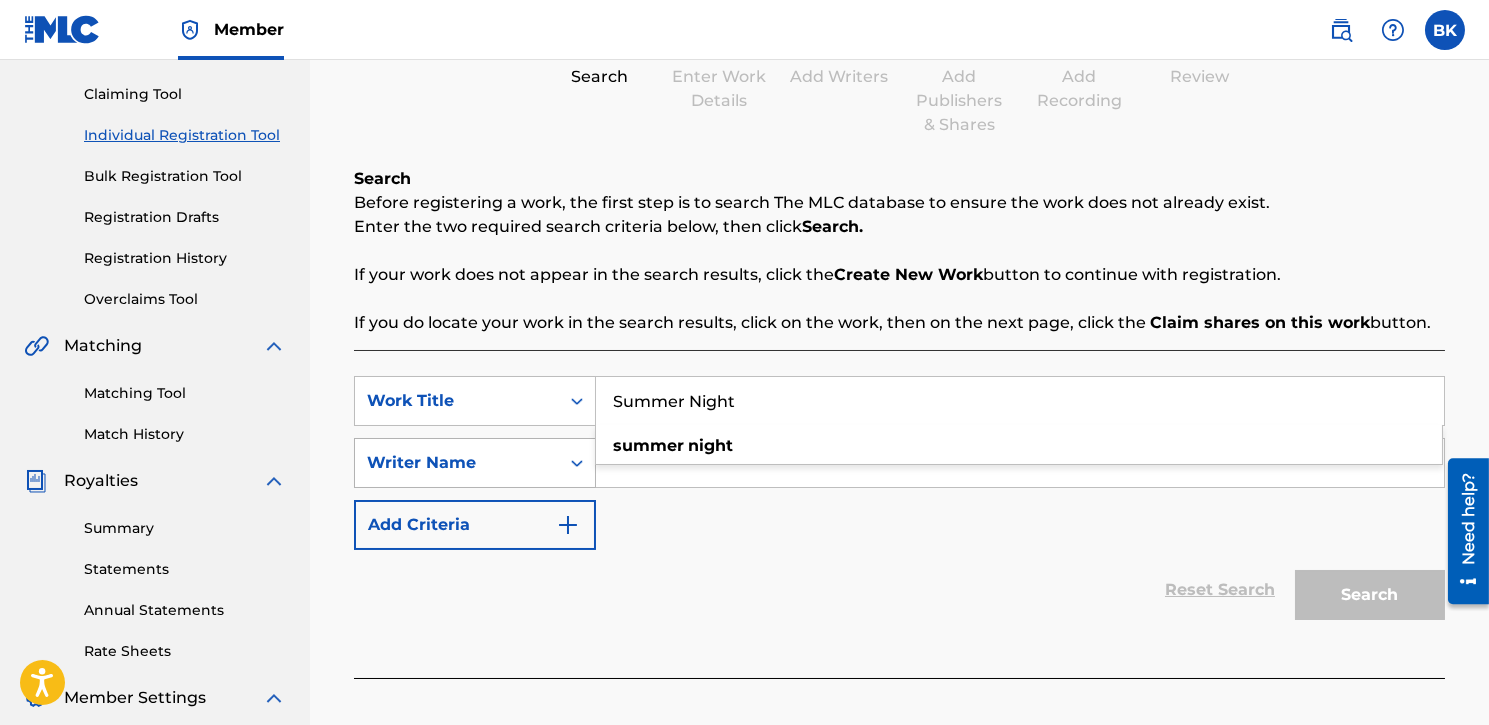 type on "Summer Night" 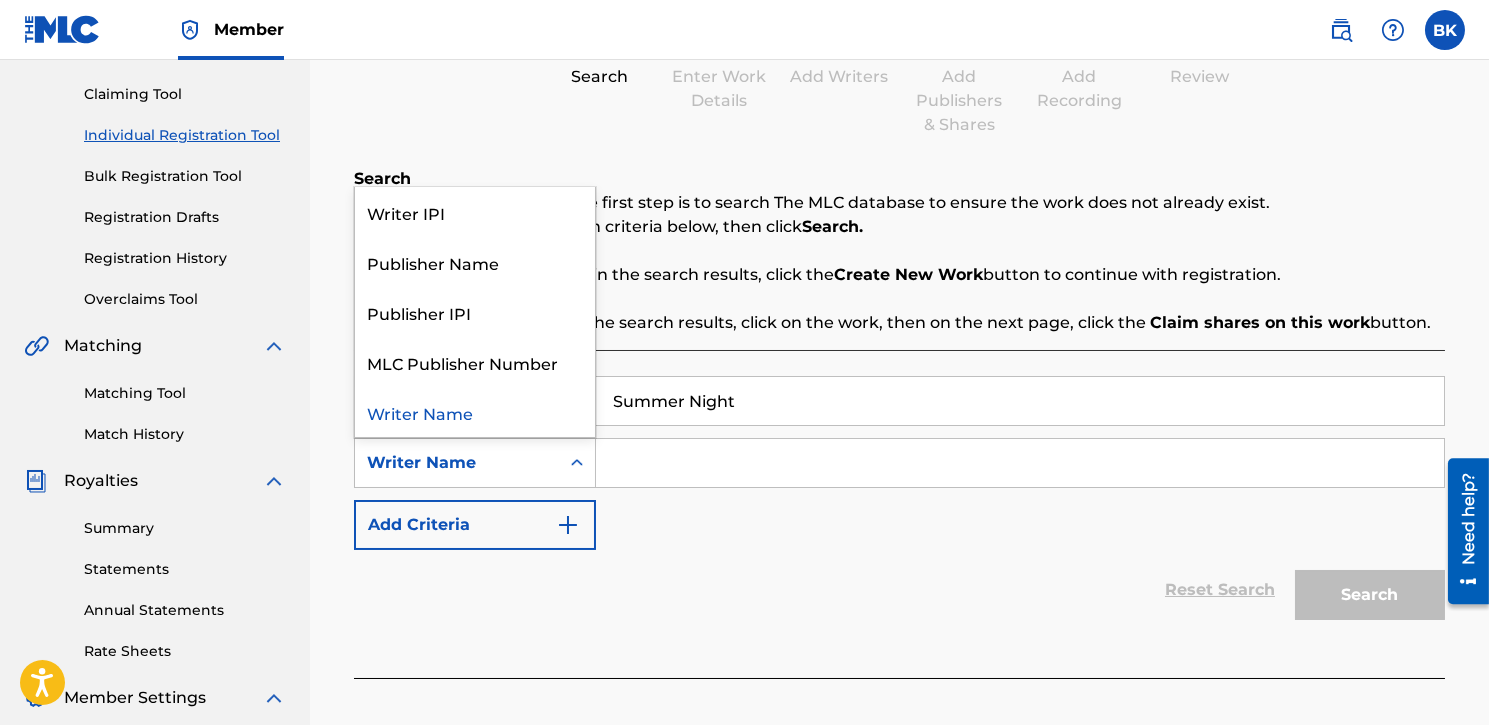 click 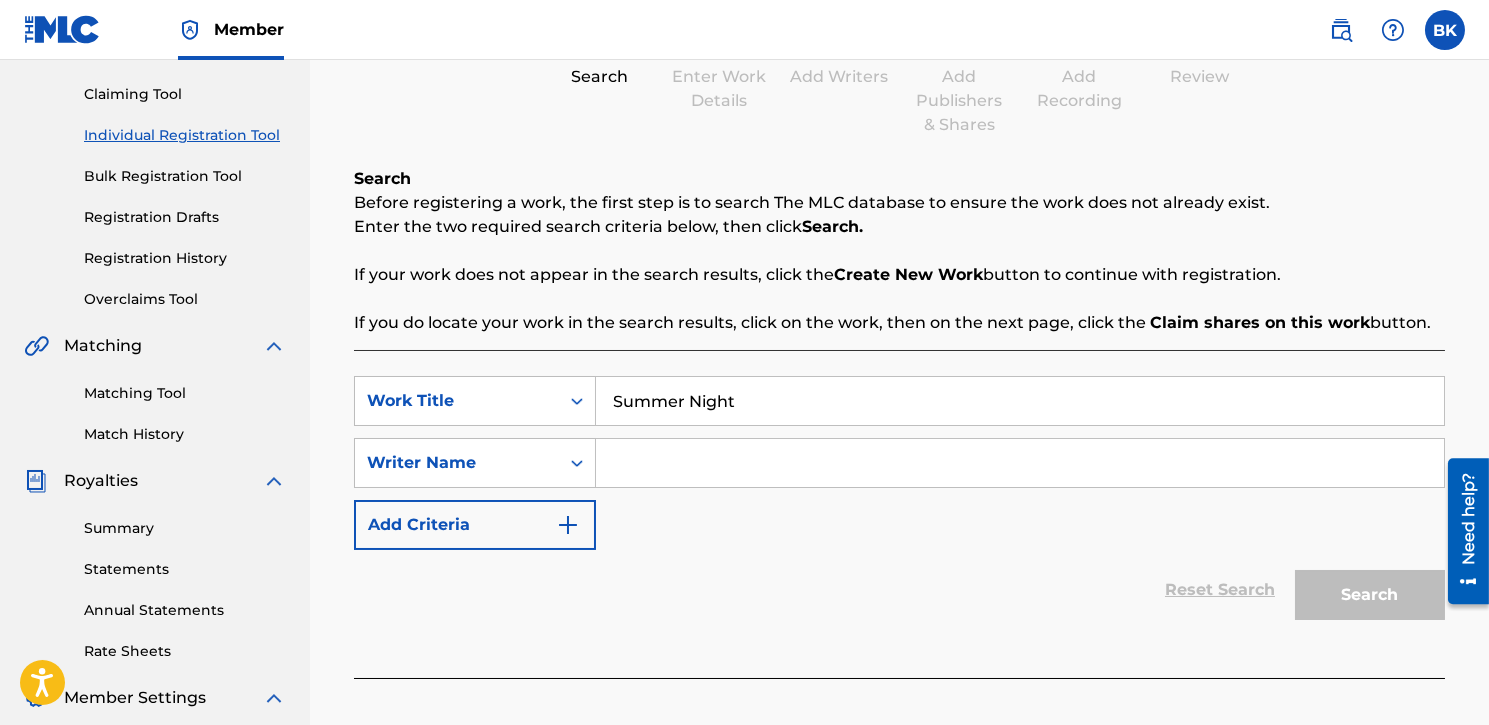click on "Writer Name" at bounding box center (457, 463) 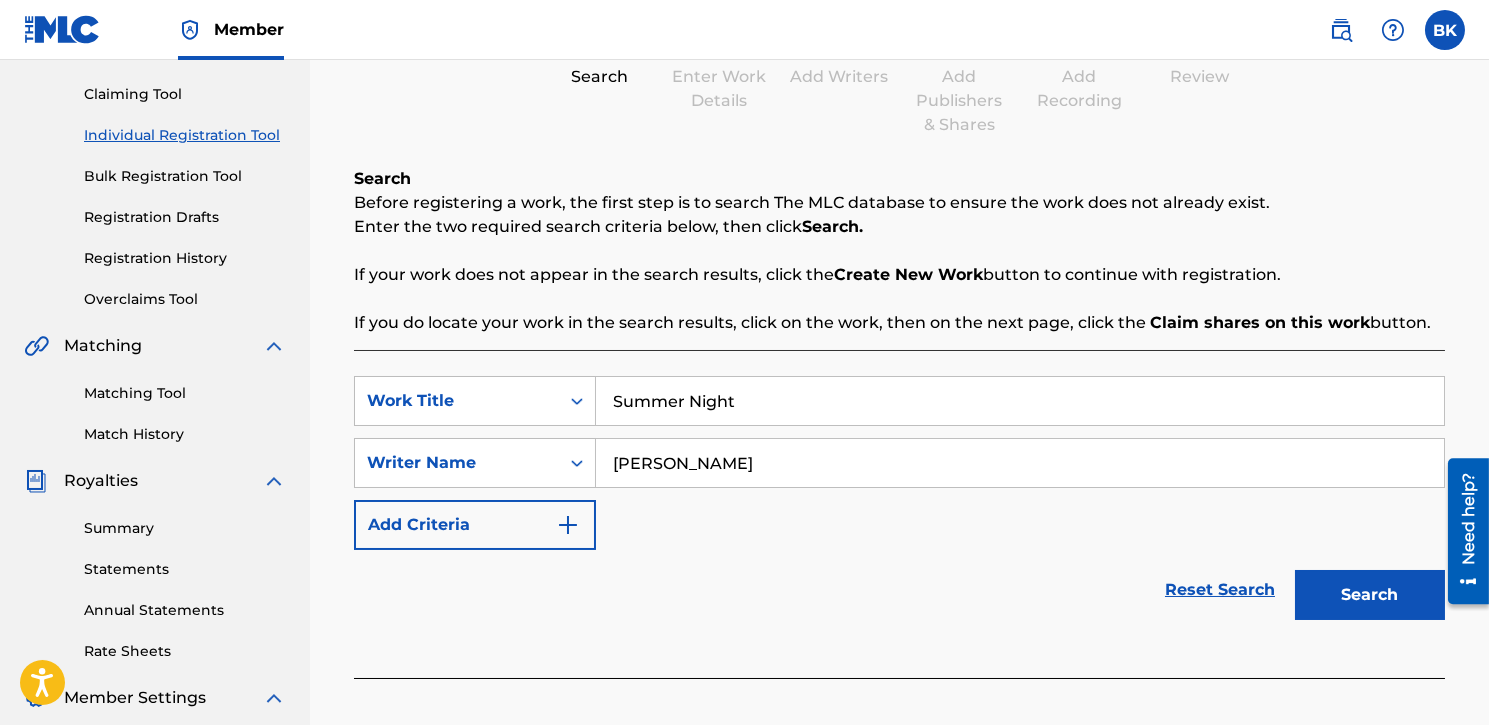click on "Search" at bounding box center (1370, 595) 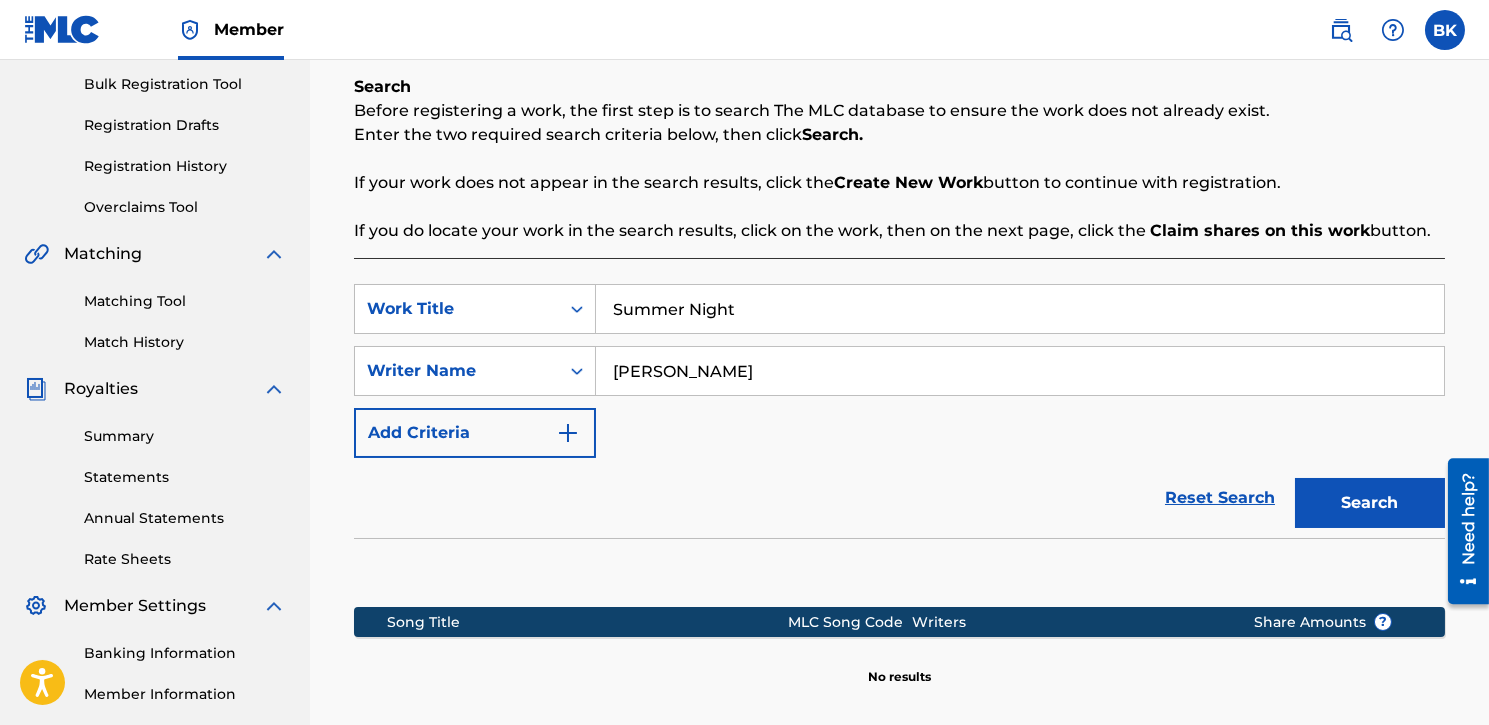 scroll, scrollTop: 499, scrollLeft: 0, axis: vertical 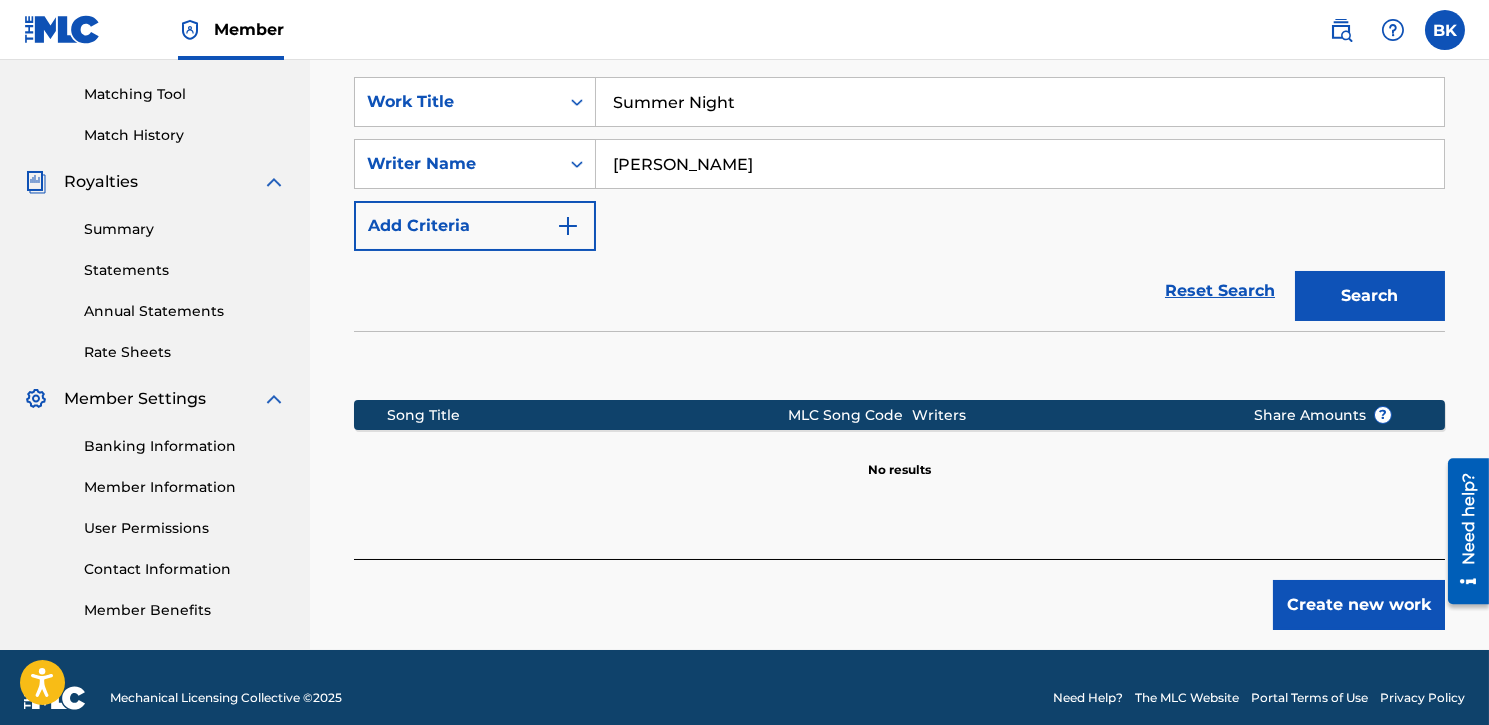 click on "Create new work" at bounding box center (1359, 605) 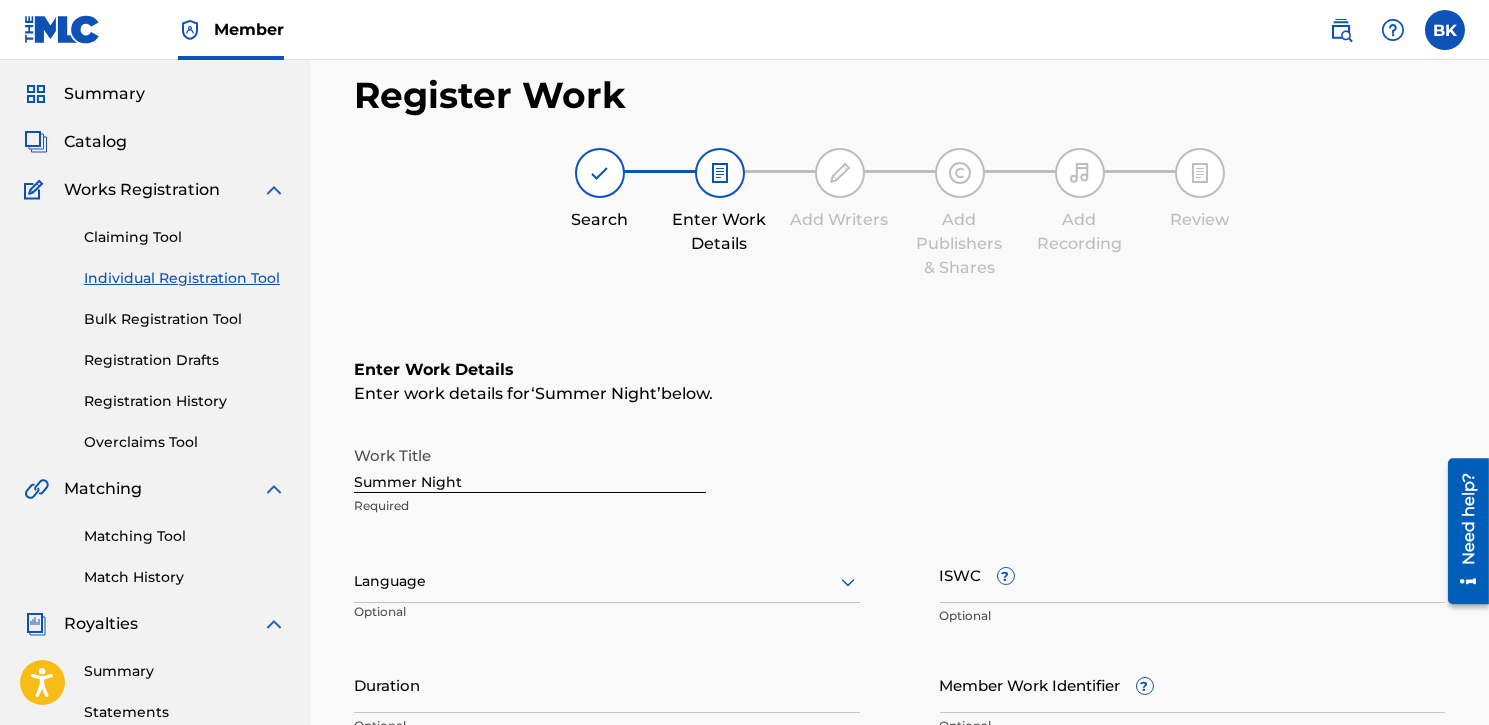 scroll, scrollTop: 0, scrollLeft: 0, axis: both 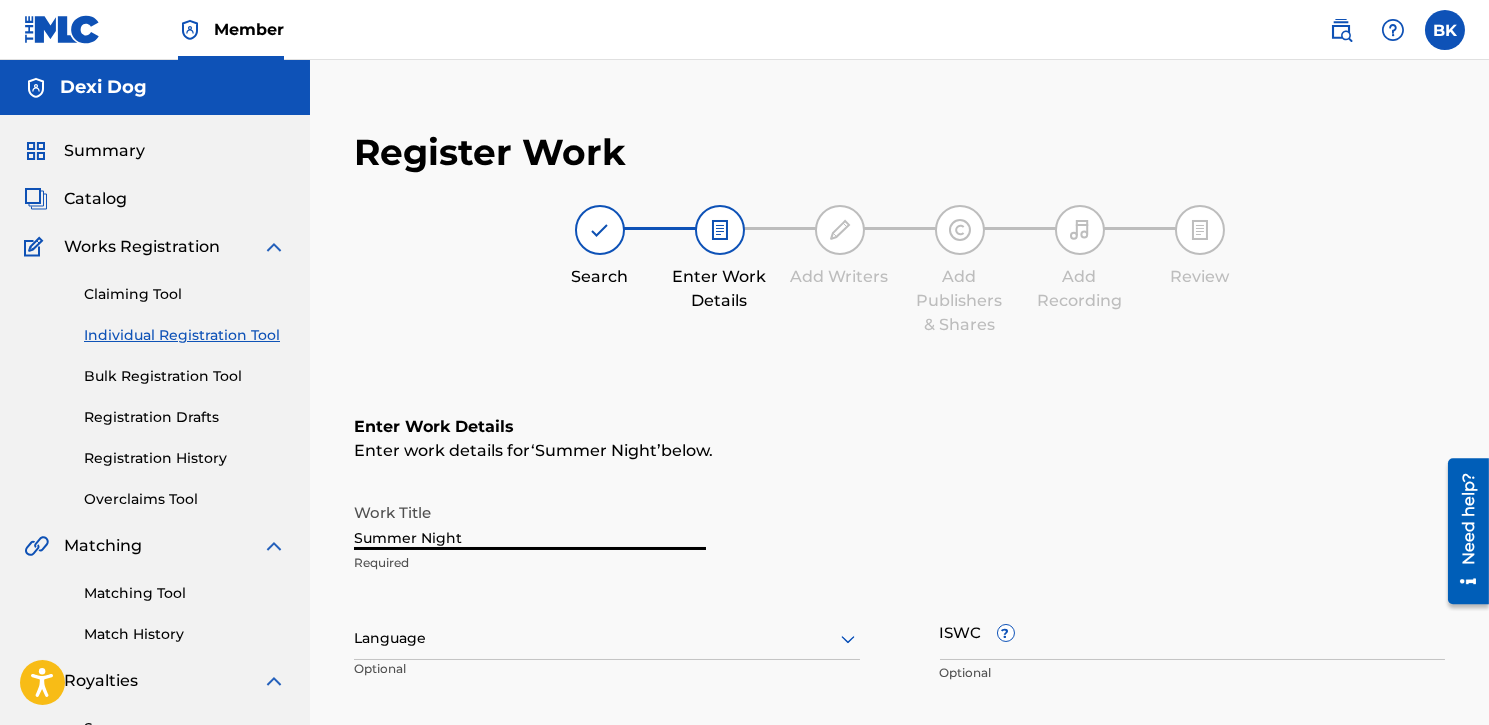 click on "Summer Night" at bounding box center (530, 521) 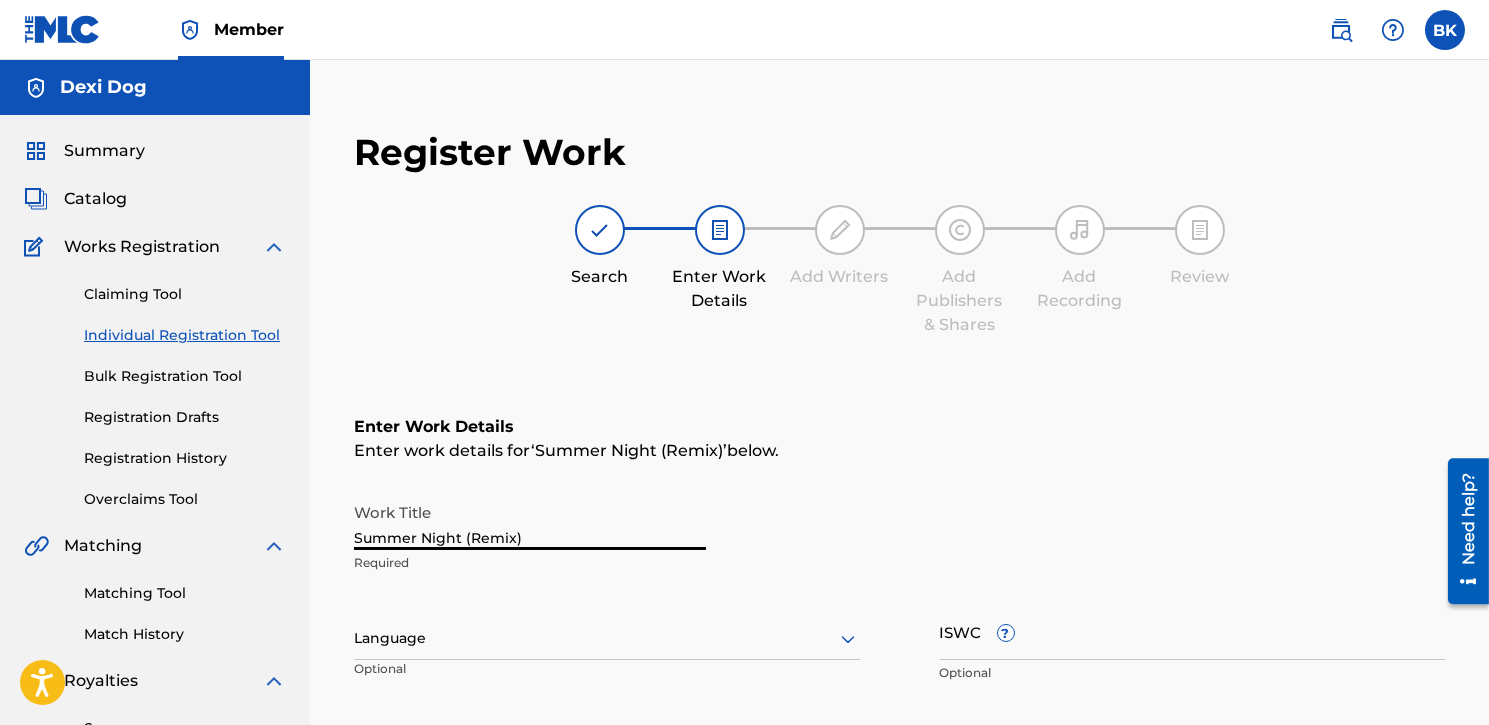 type on "Summer Night (Remix)" 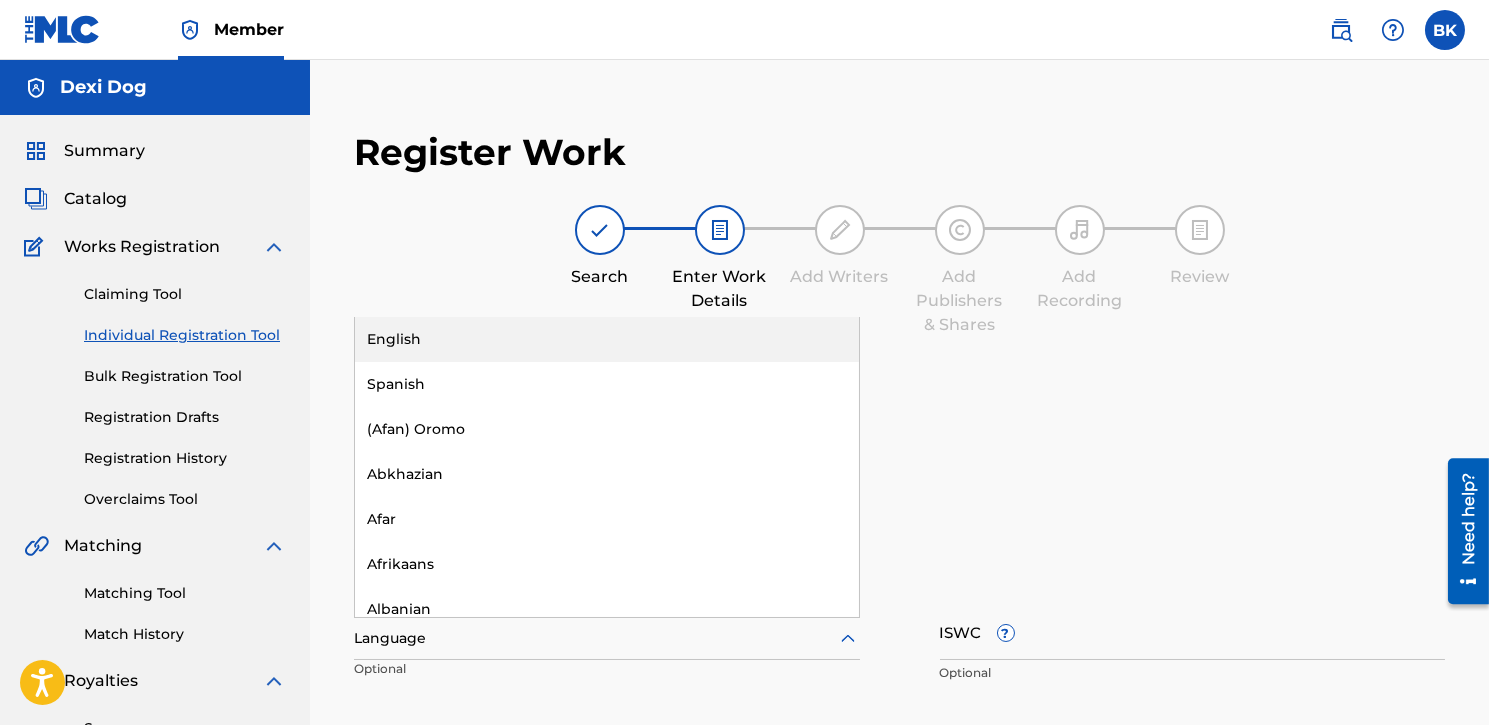 click 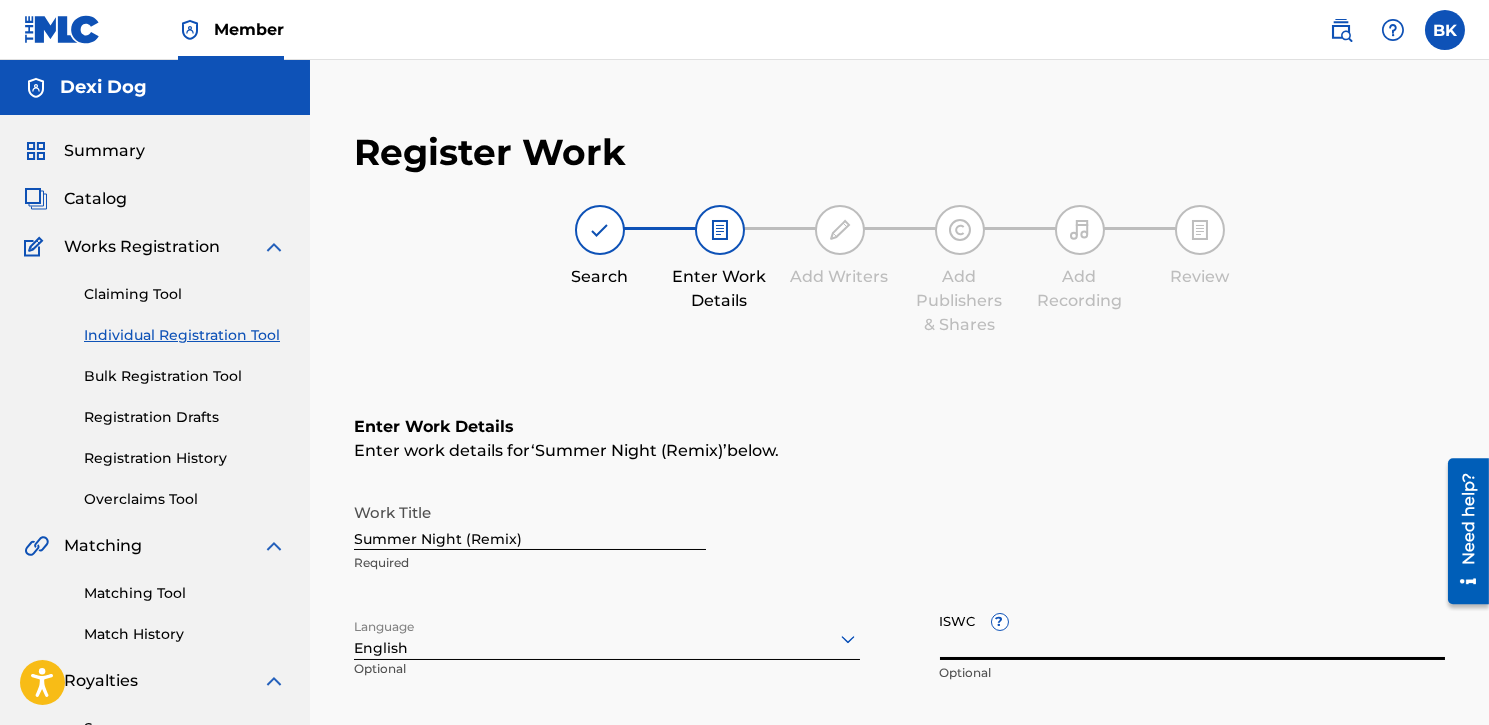 click on "ISWC   ?" at bounding box center [1193, 631] 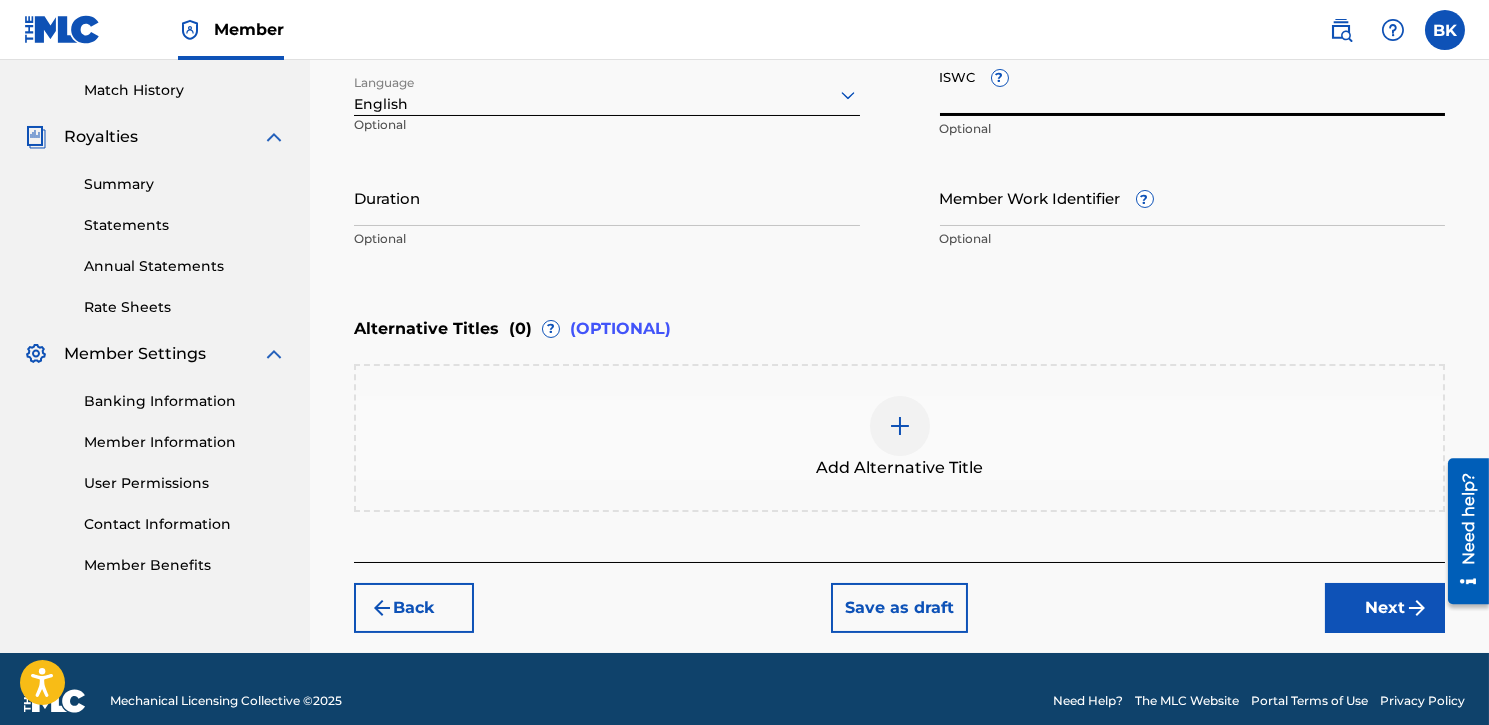 scroll, scrollTop: 566, scrollLeft: 0, axis: vertical 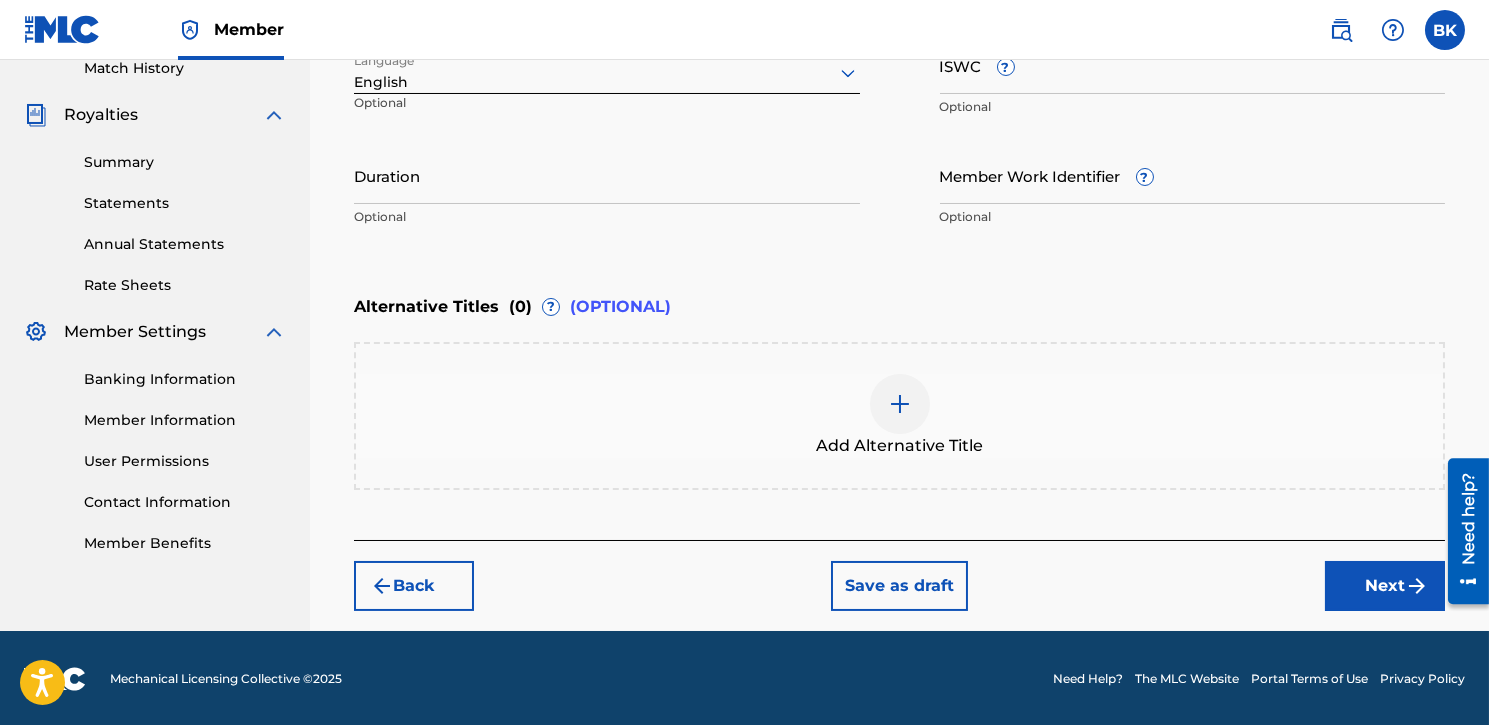 click on "Next" at bounding box center (1385, 586) 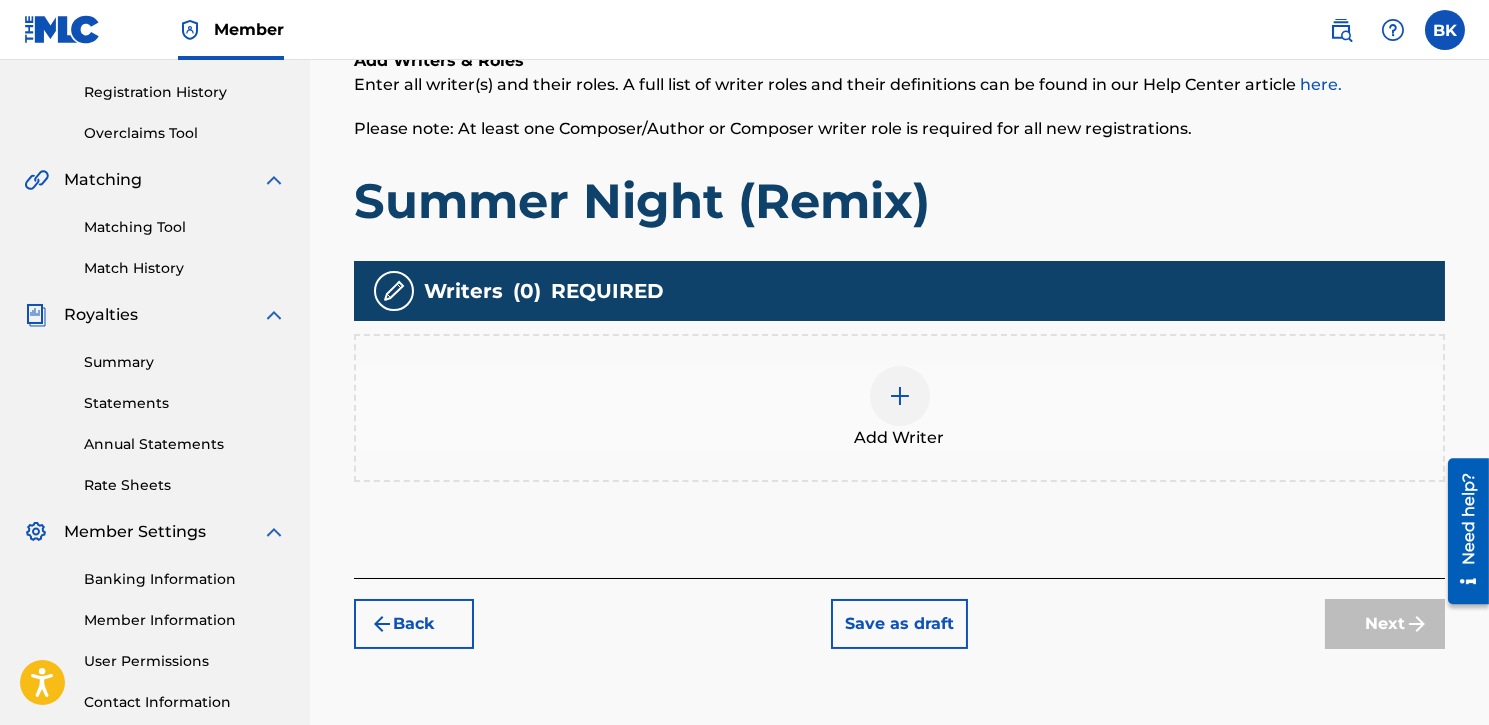 scroll, scrollTop: 390, scrollLeft: 0, axis: vertical 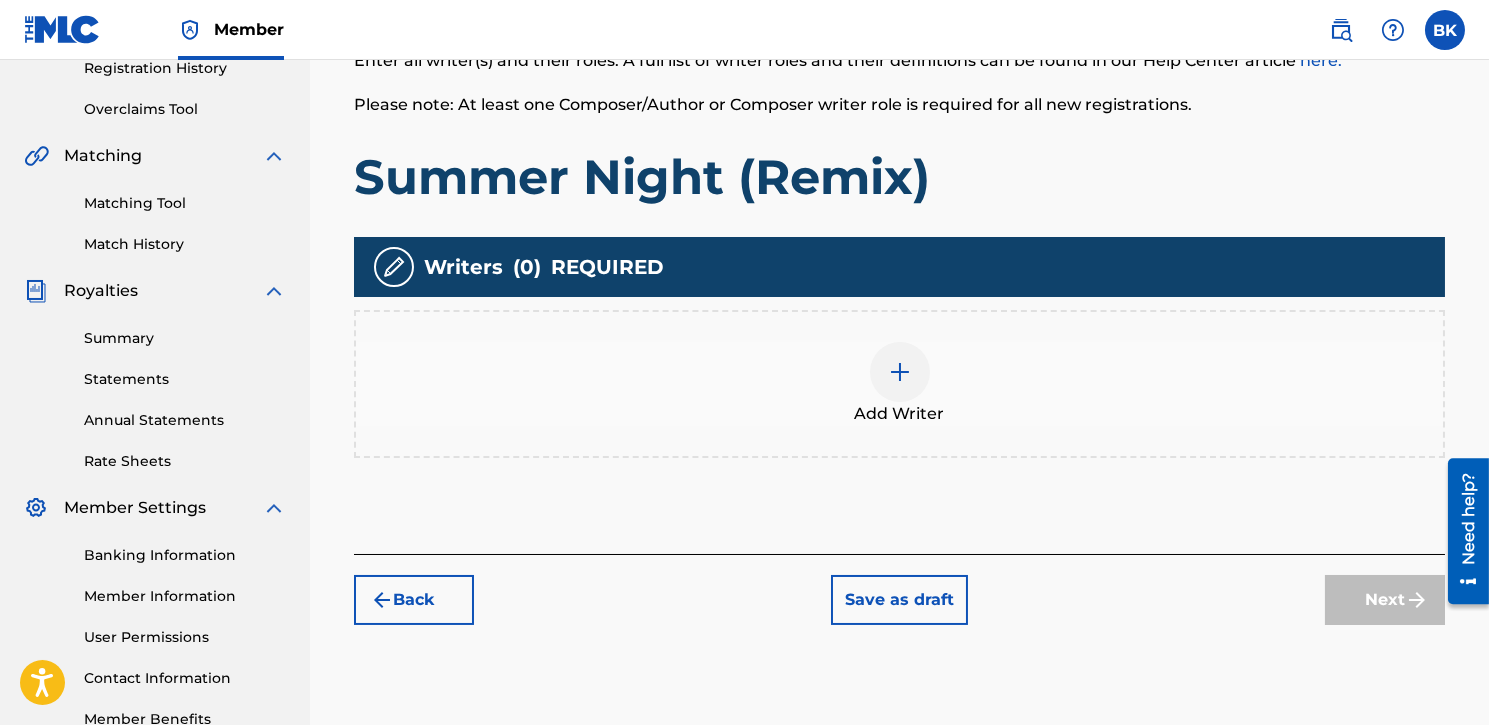click at bounding box center (900, 372) 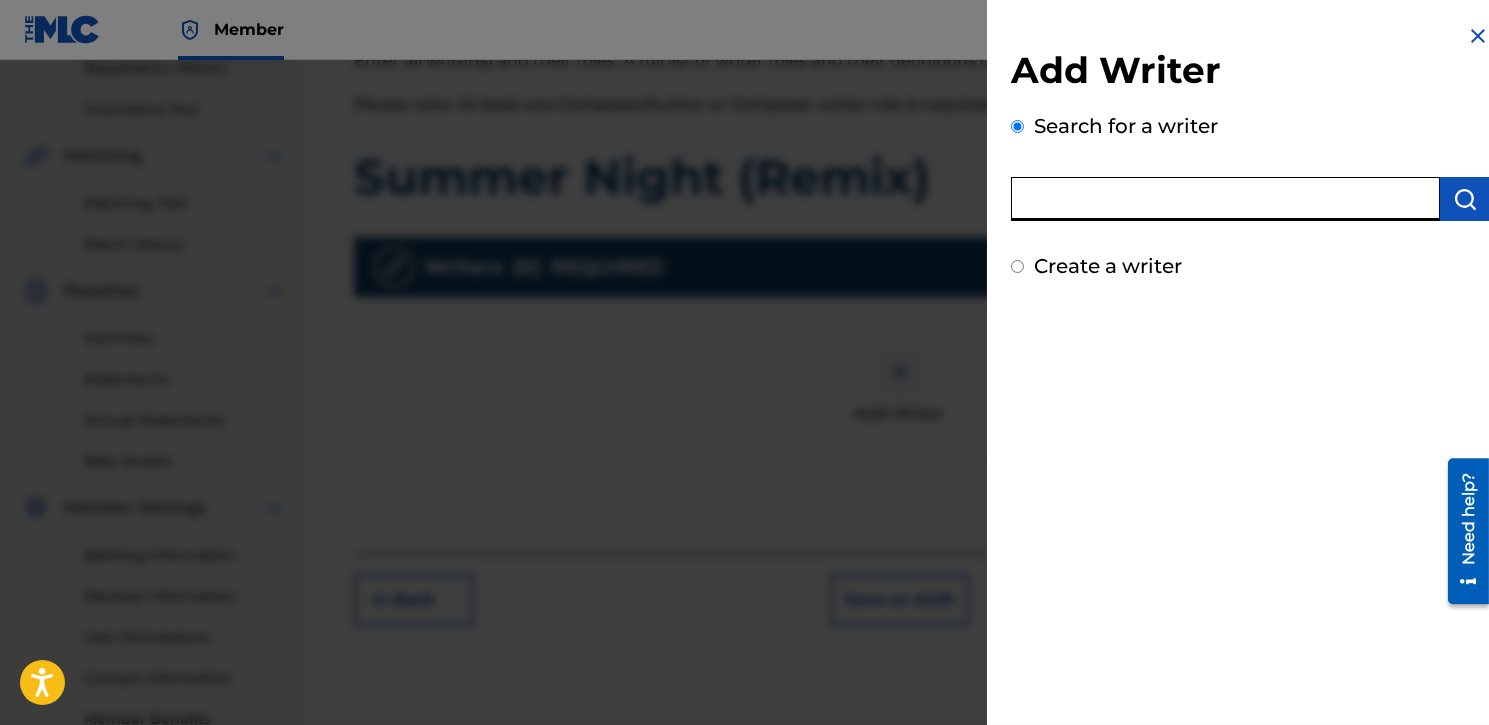 click at bounding box center [1225, 199] 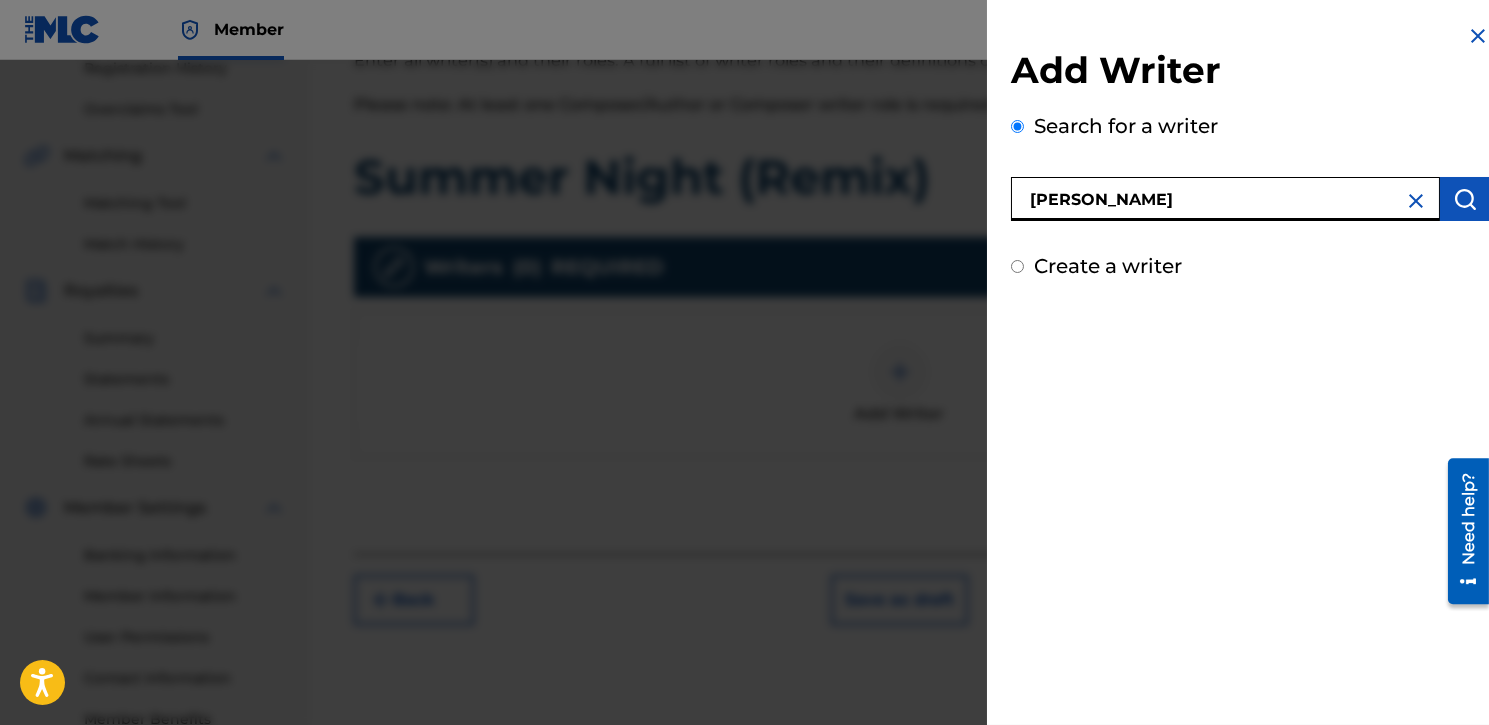 type on "[PERSON_NAME]" 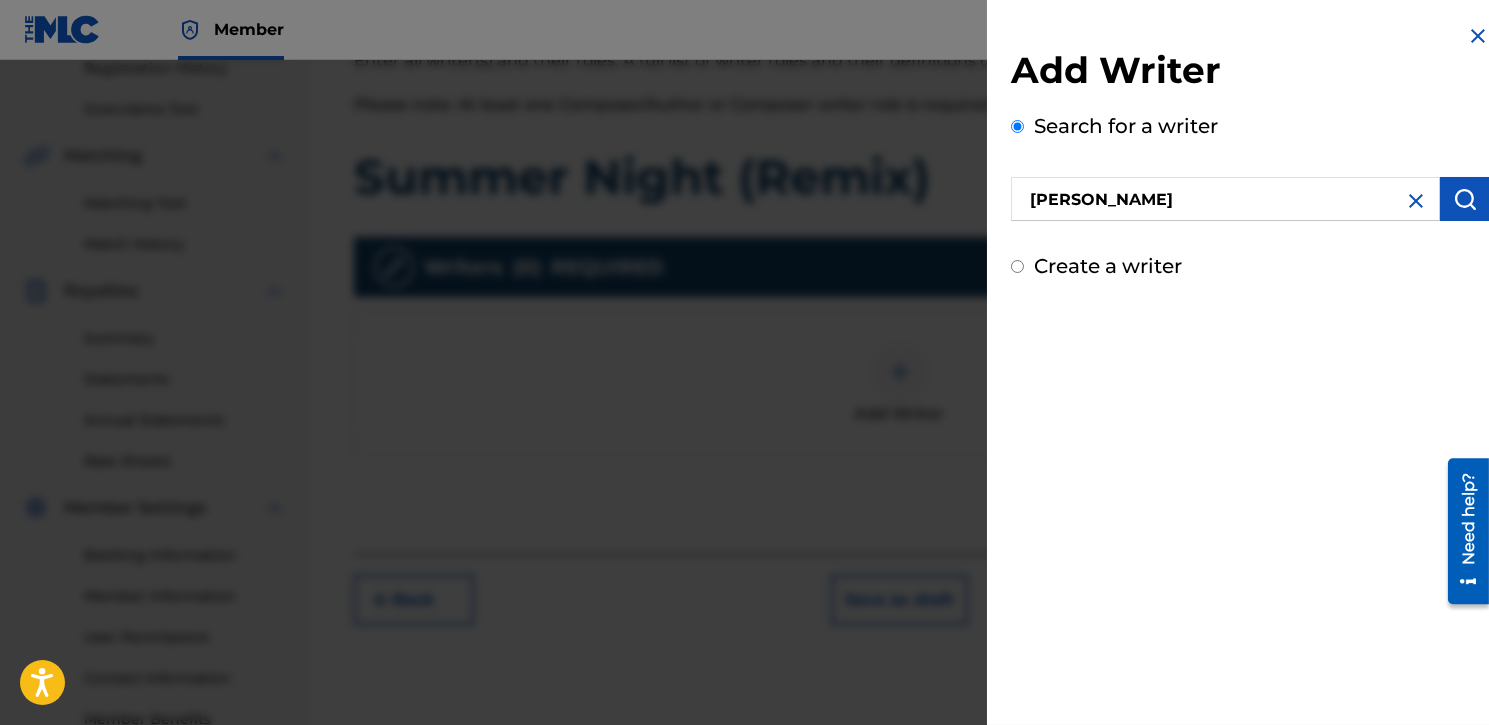 click at bounding box center [1465, 199] 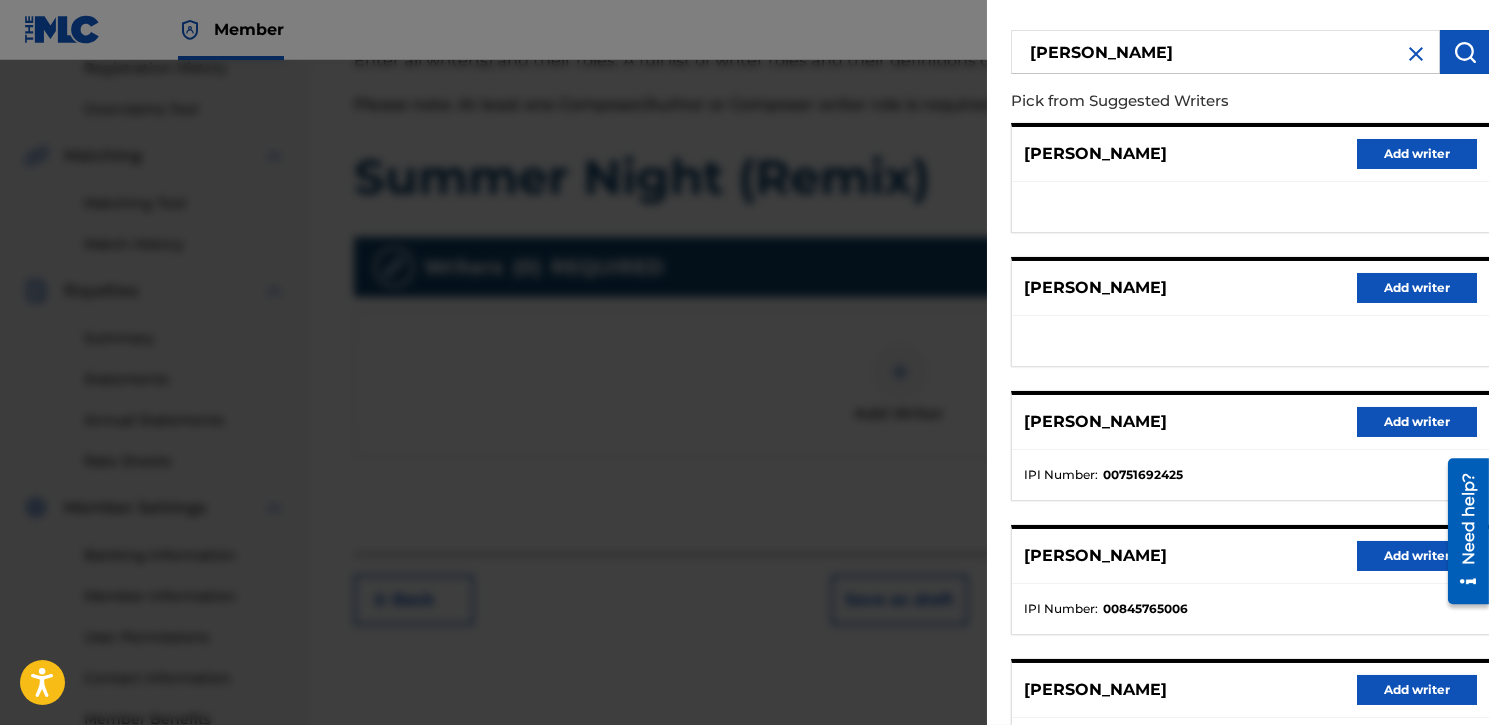 scroll, scrollTop: 310, scrollLeft: 0, axis: vertical 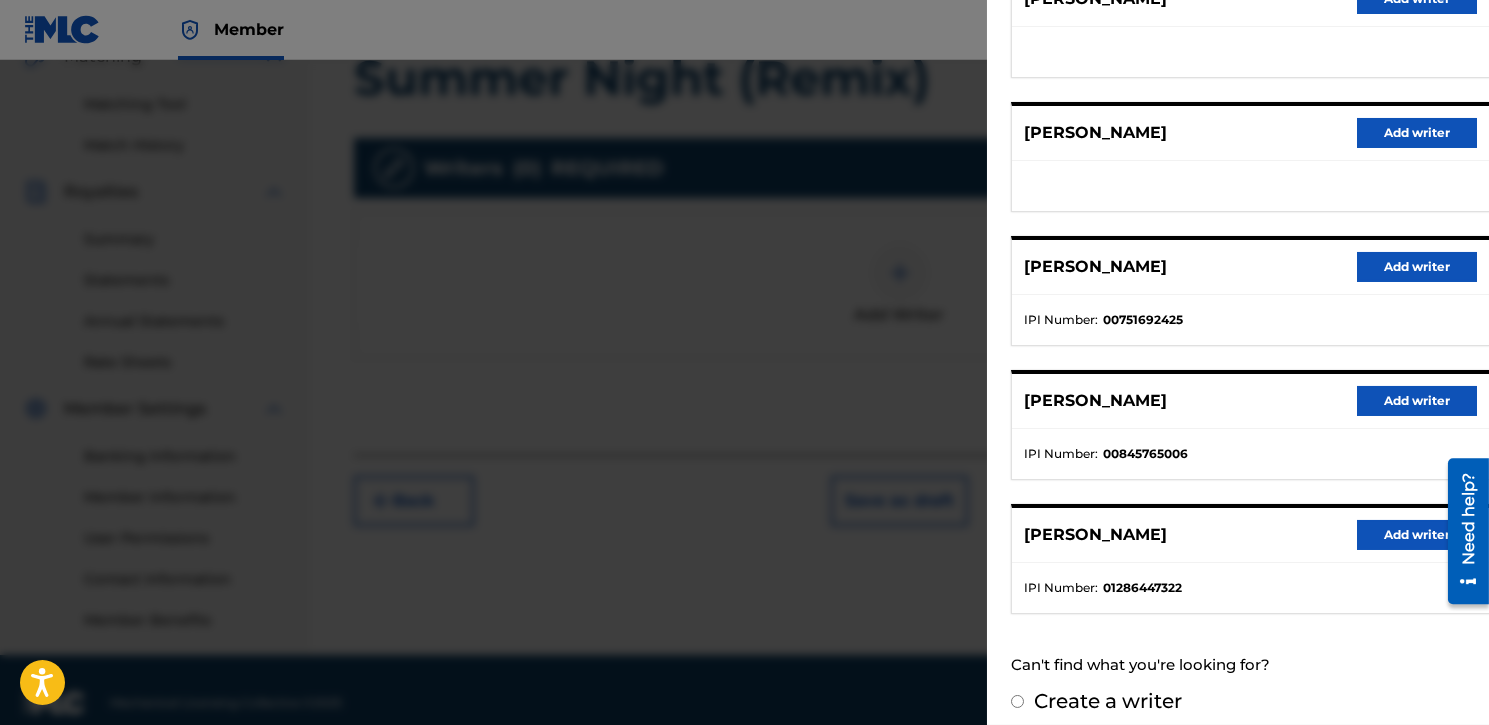 click on "Add writer" at bounding box center (1417, 535) 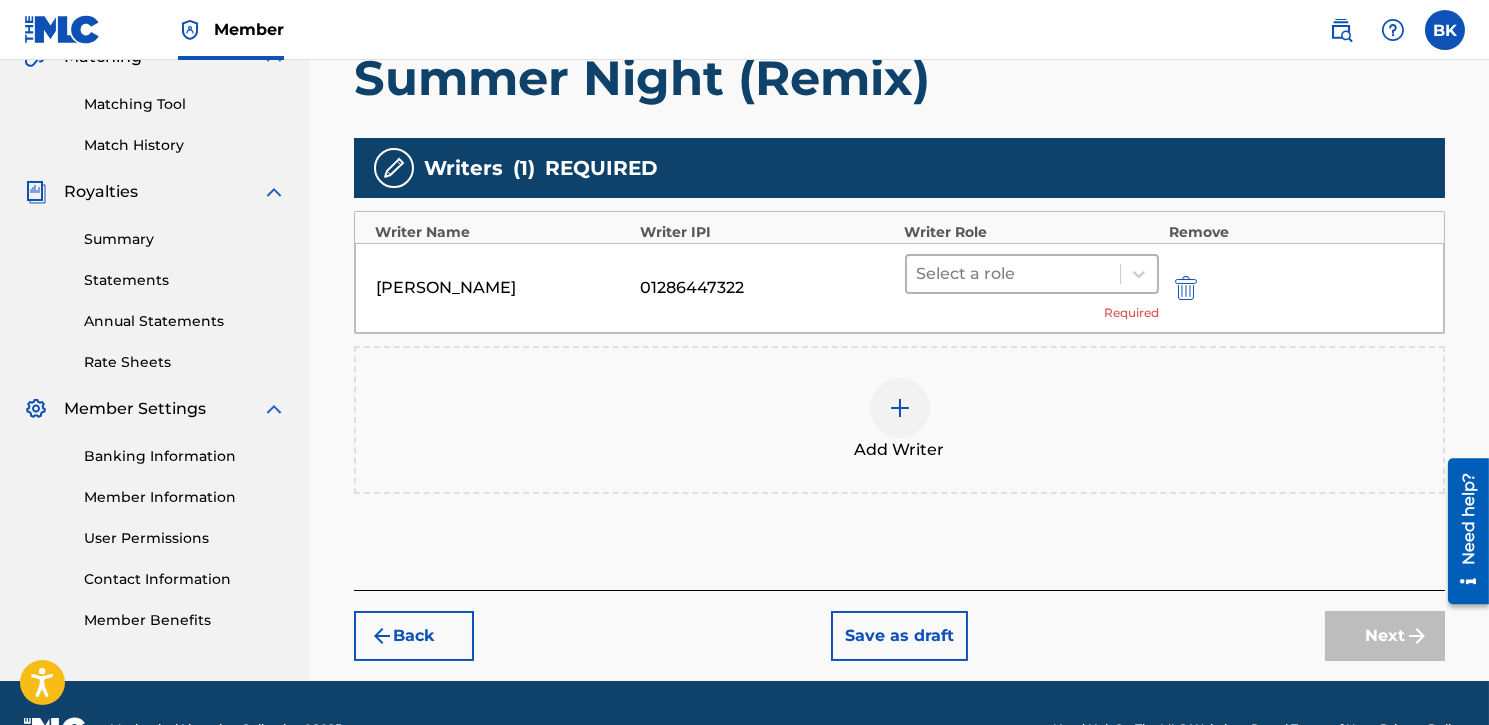 click at bounding box center [1013, 274] 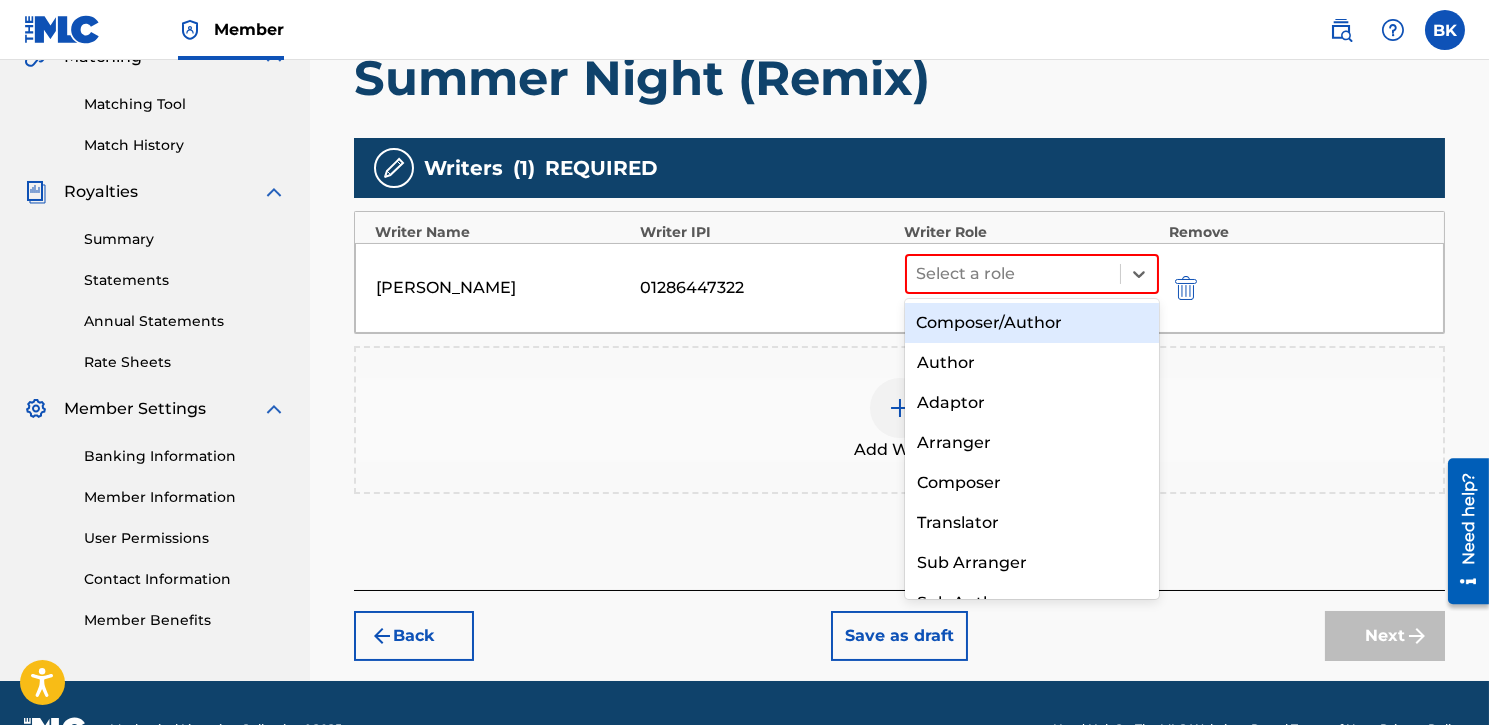 click on "Composer/Author" at bounding box center [1032, 323] 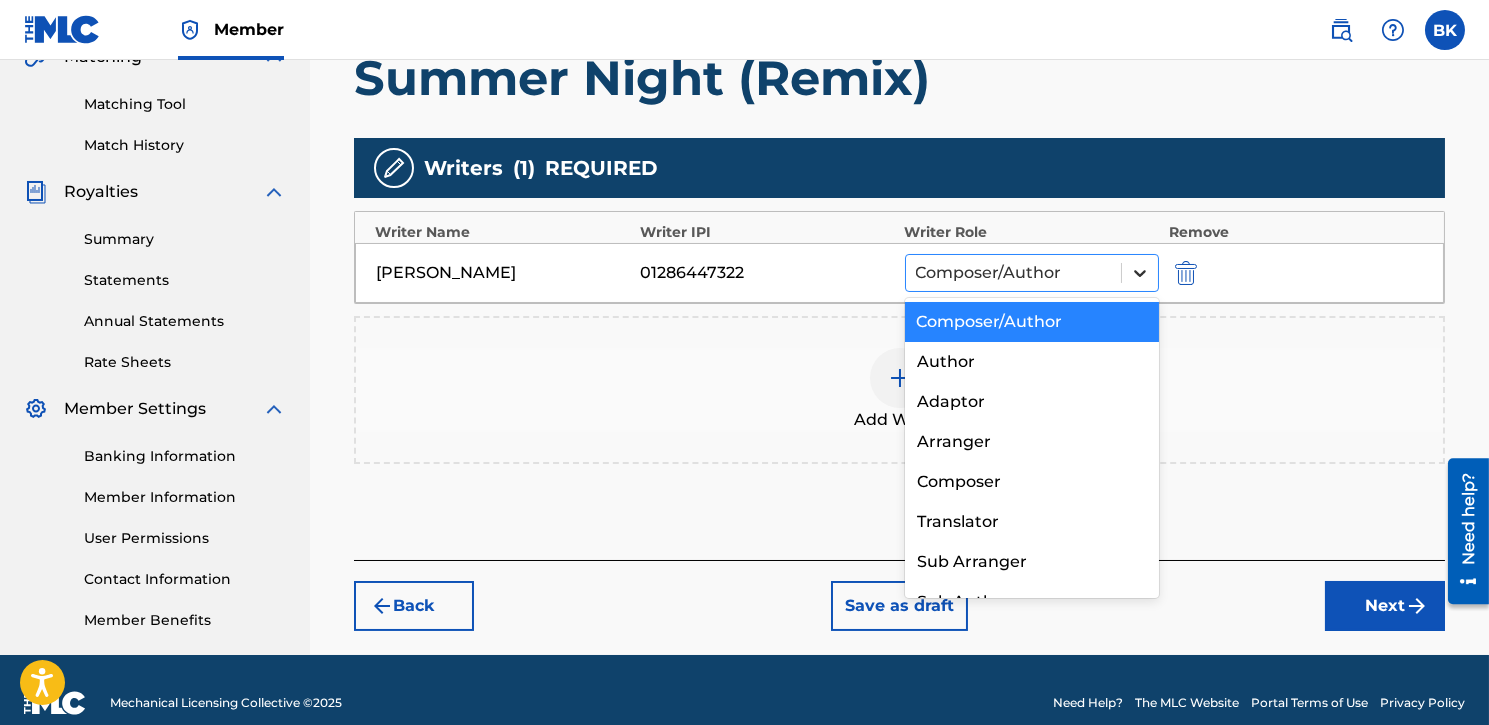 click 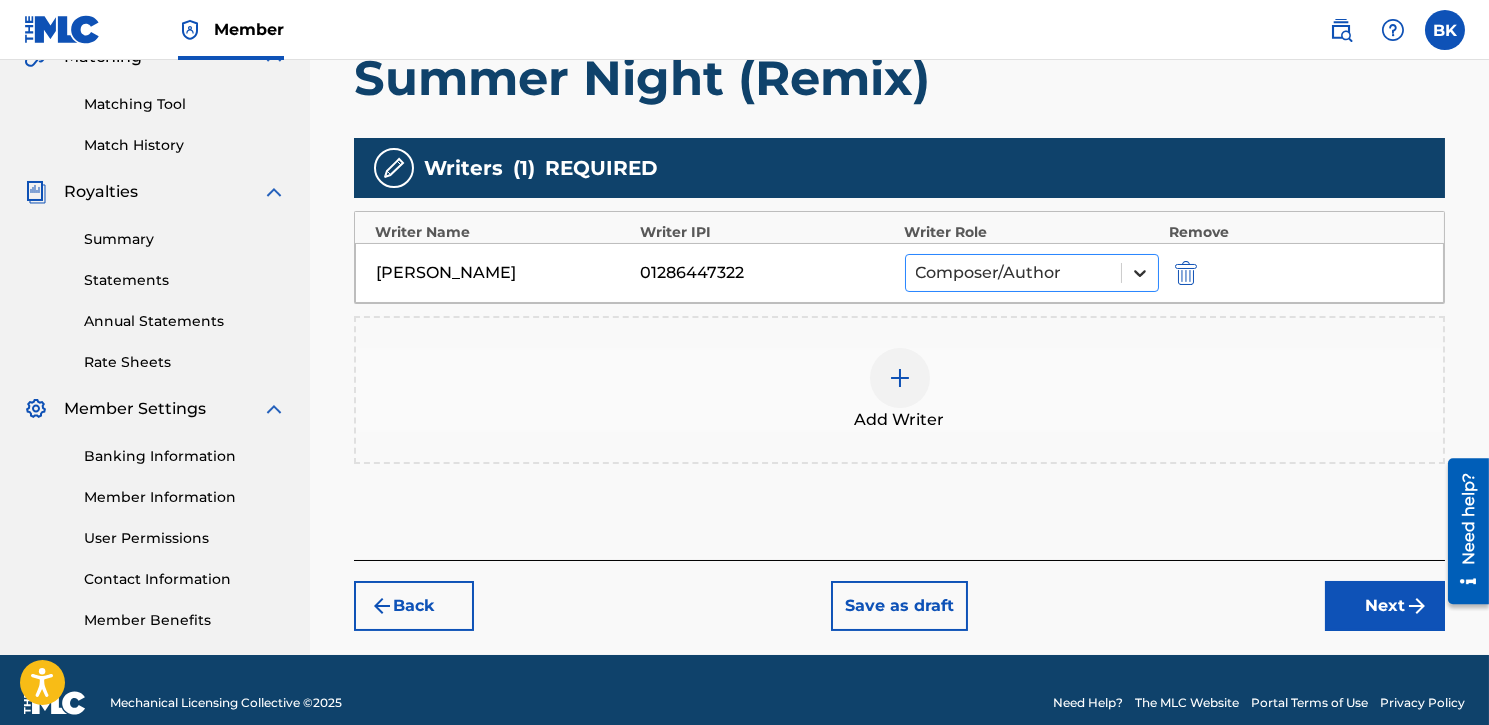 click 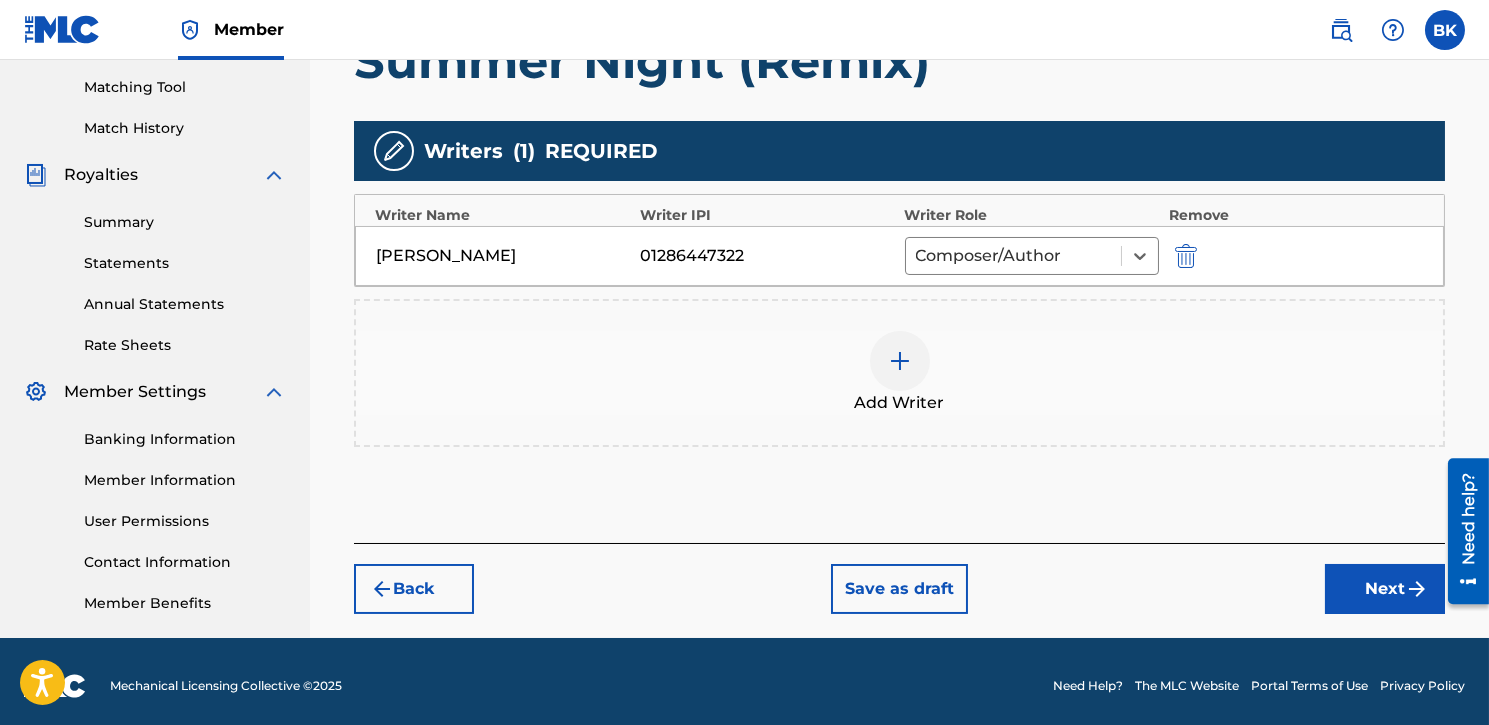 scroll, scrollTop: 514, scrollLeft: 0, axis: vertical 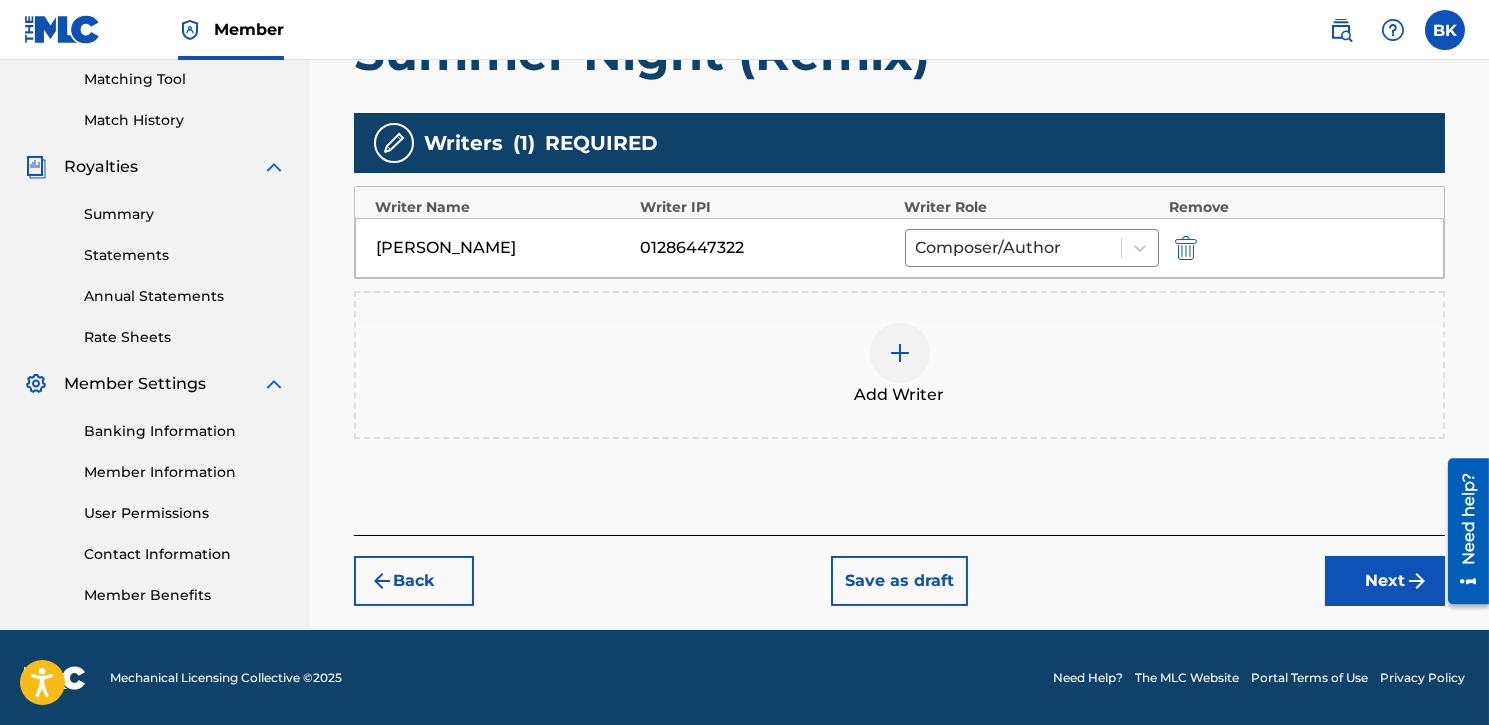 click on "Next" at bounding box center (1385, 581) 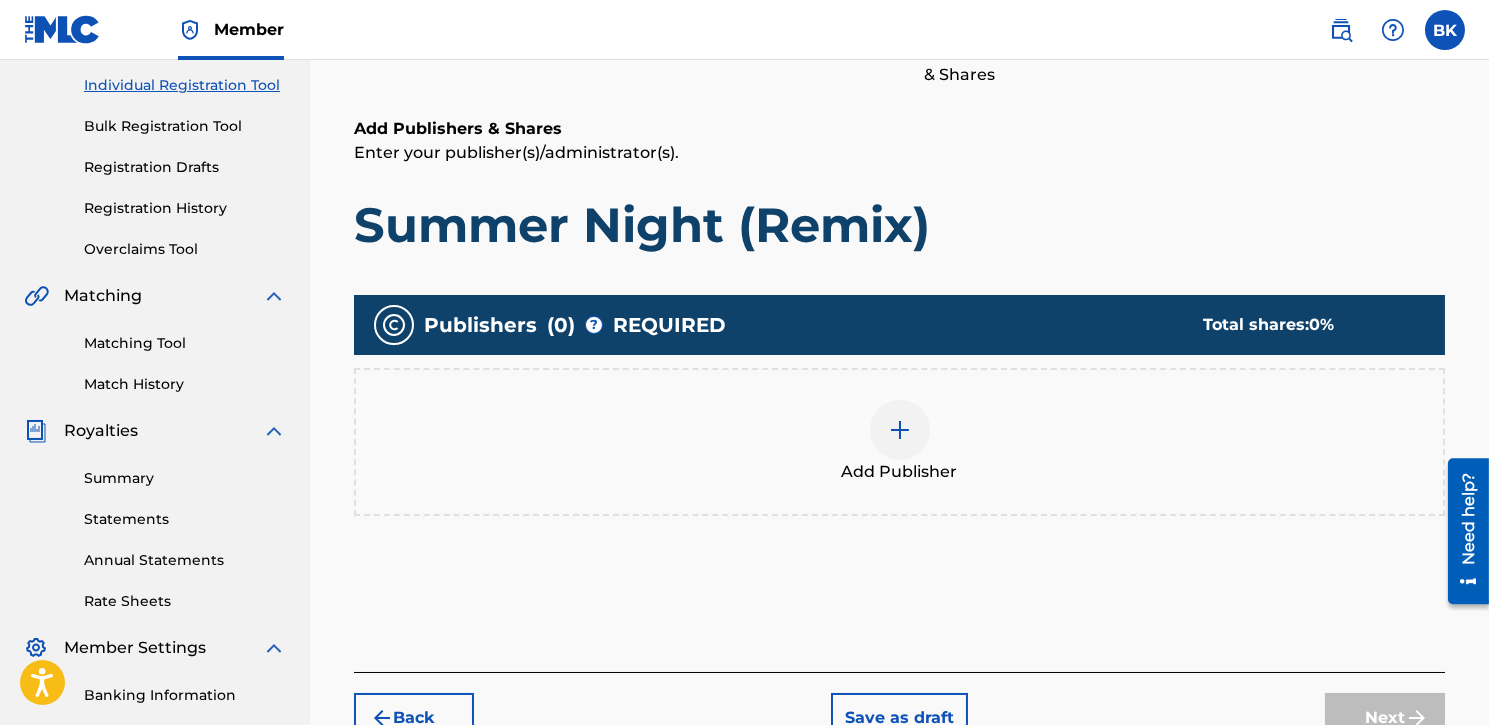 scroll, scrollTop: 290, scrollLeft: 0, axis: vertical 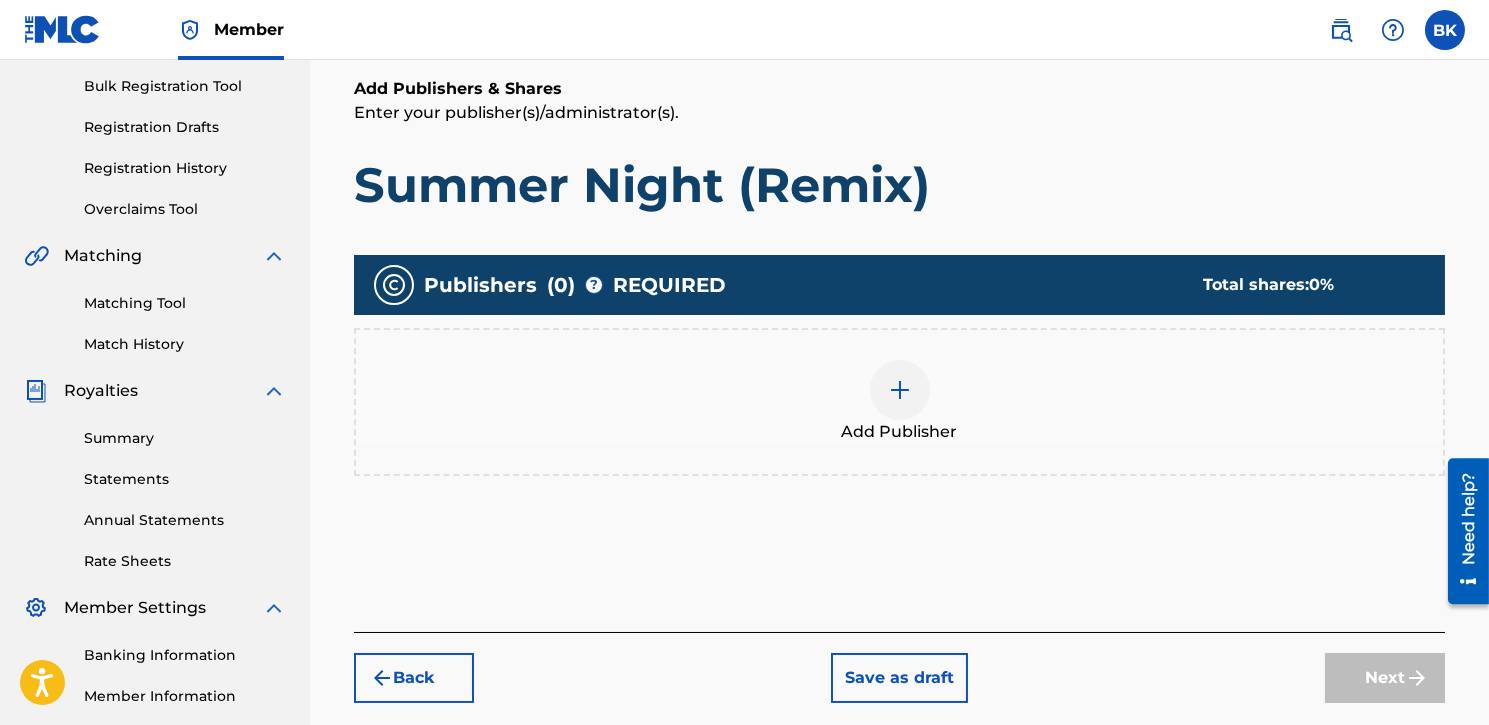 click at bounding box center (900, 390) 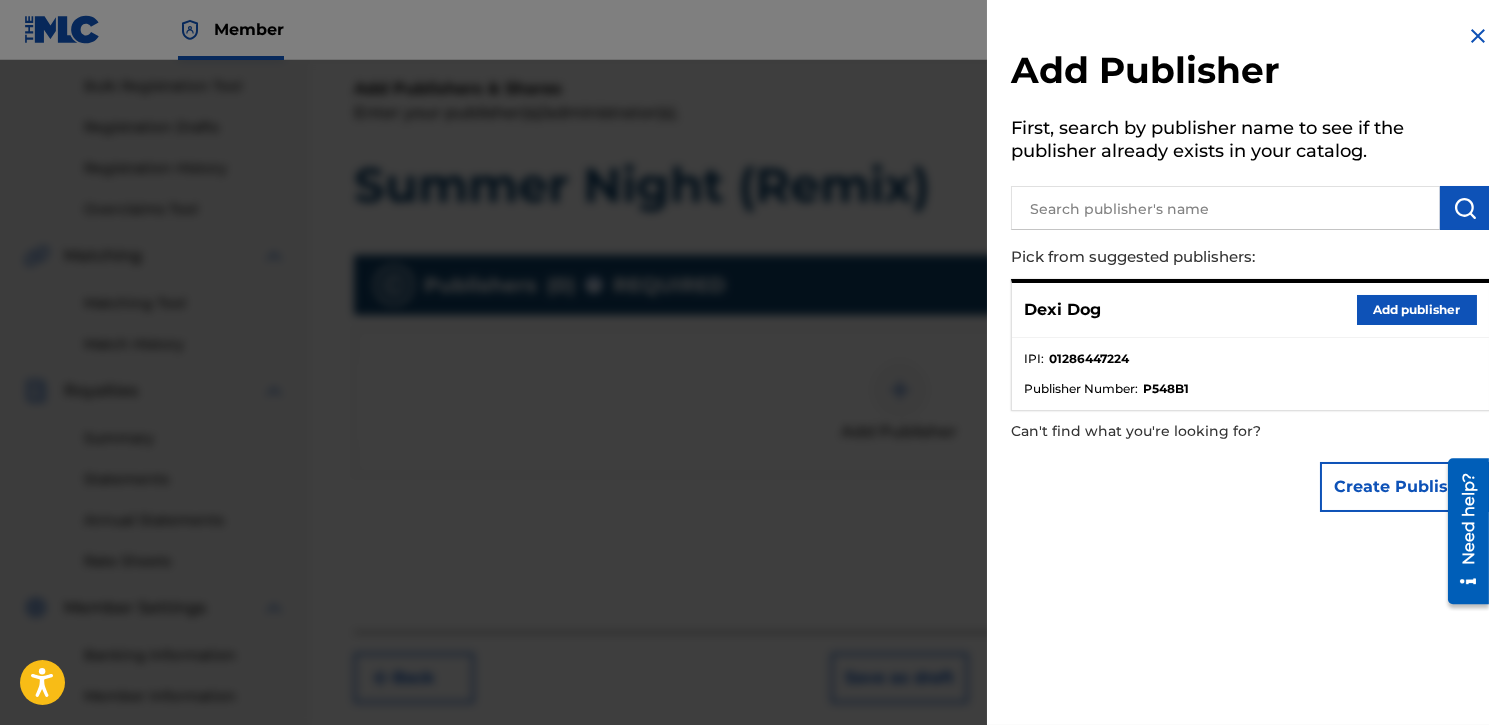 click on "Add publisher" at bounding box center (1417, 310) 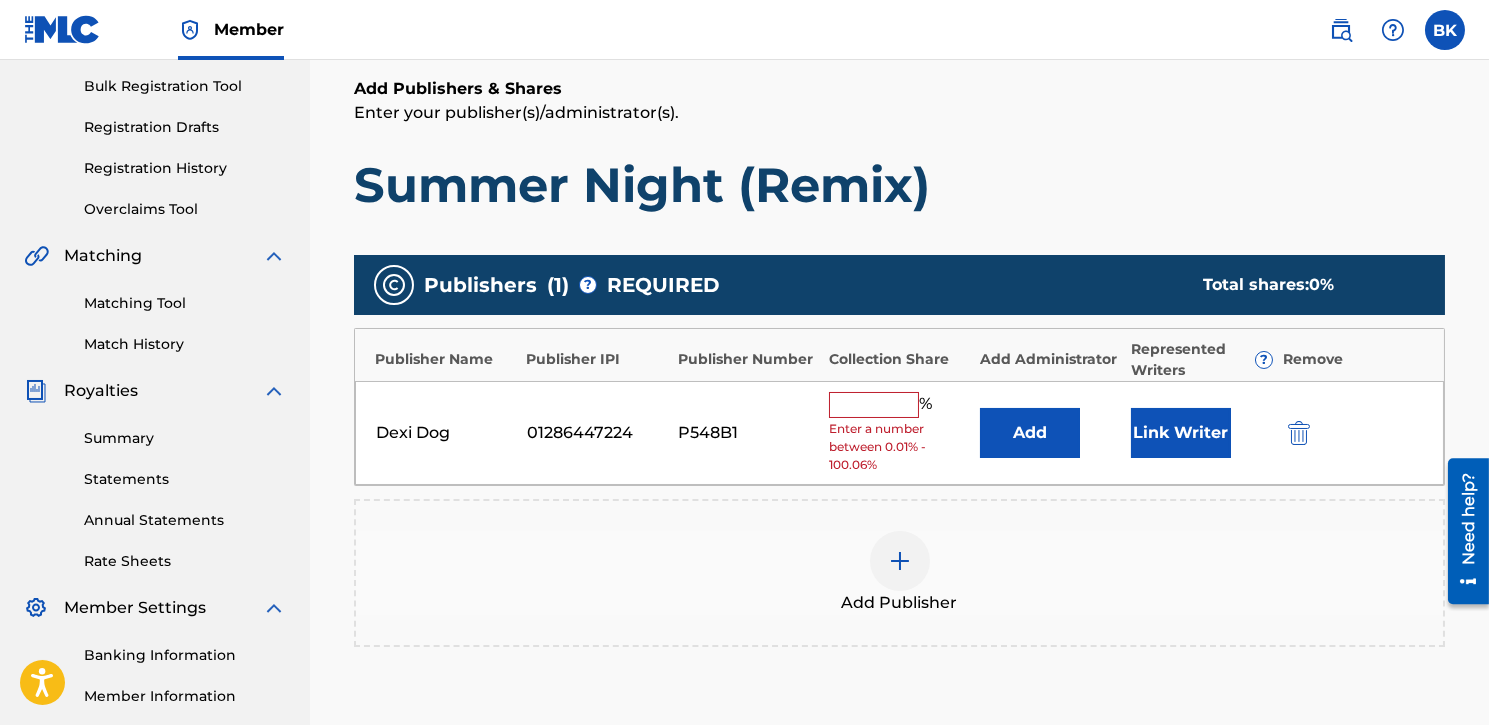click at bounding box center (874, 405) 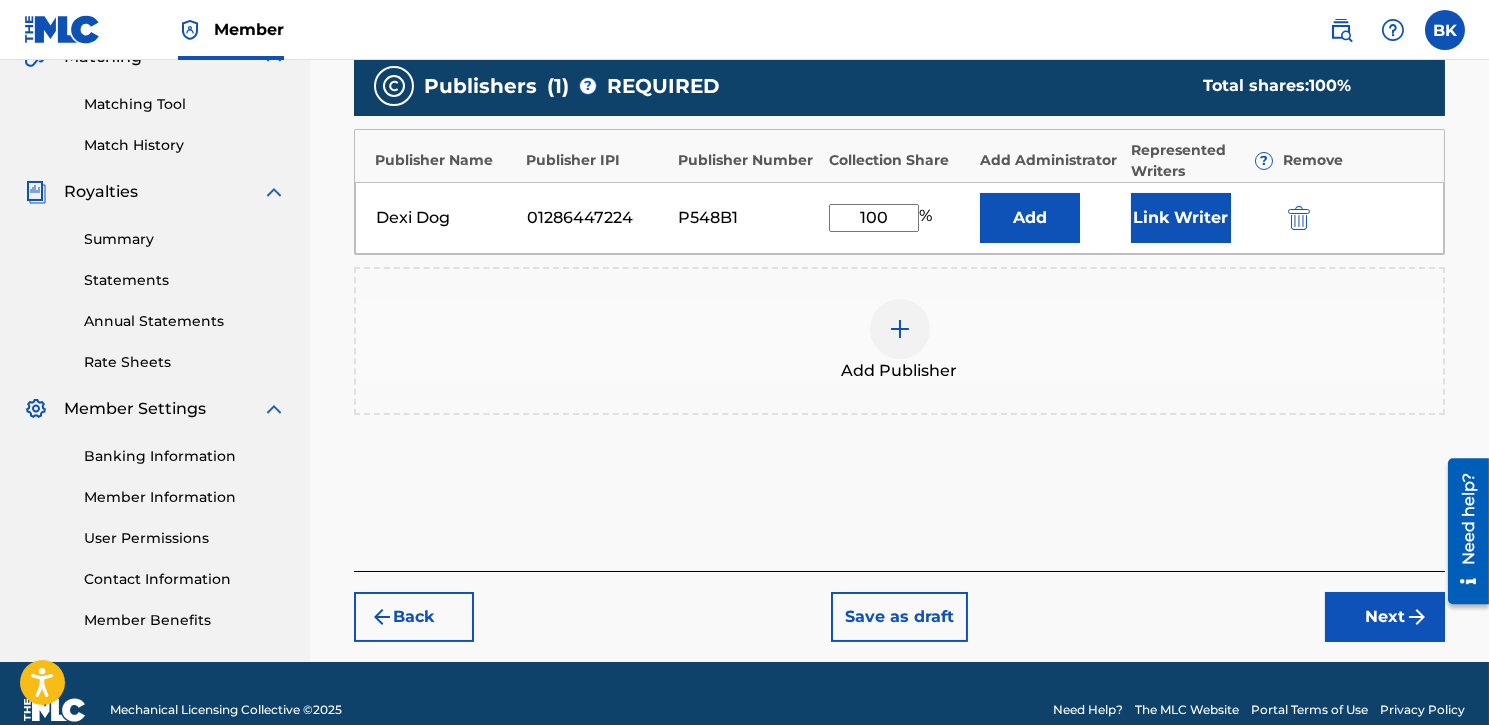 scroll, scrollTop: 519, scrollLeft: 0, axis: vertical 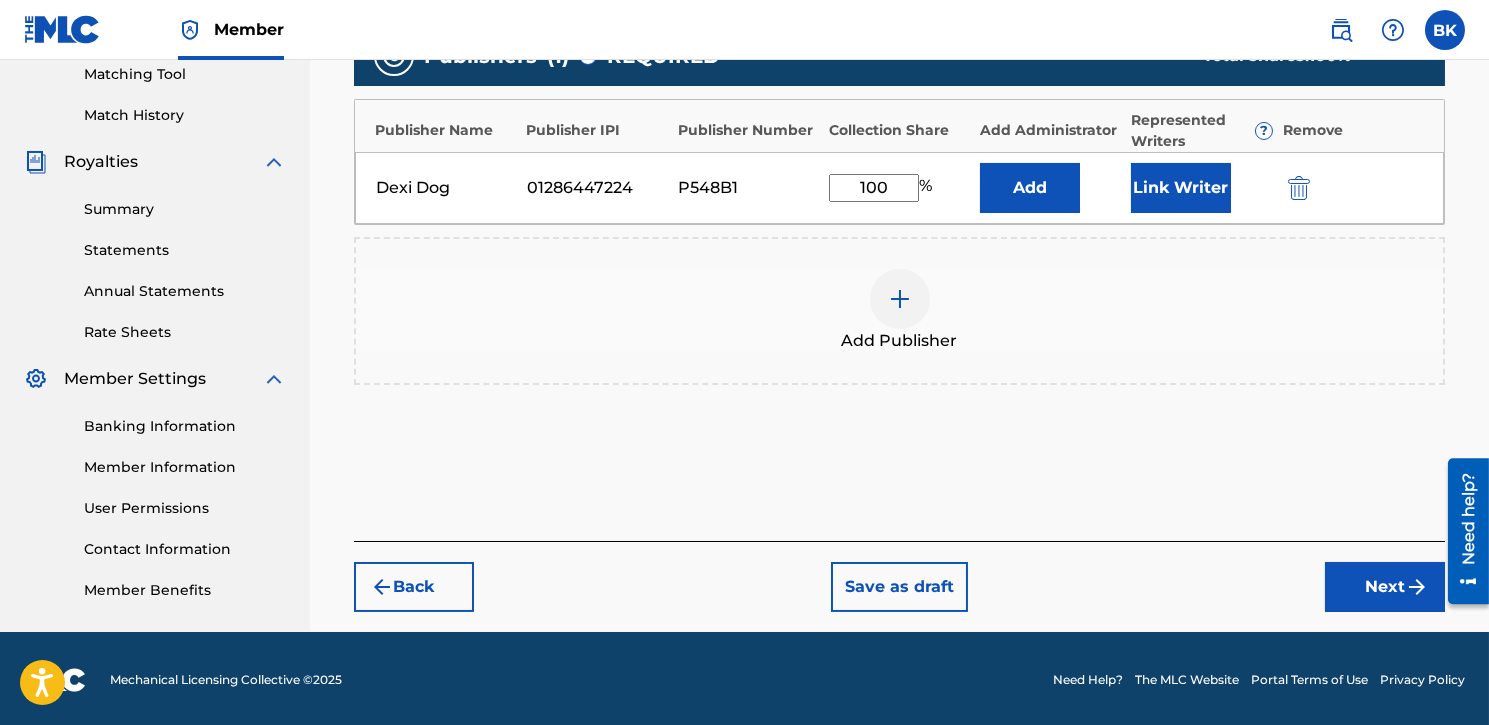 click on "Next" at bounding box center (1385, 587) 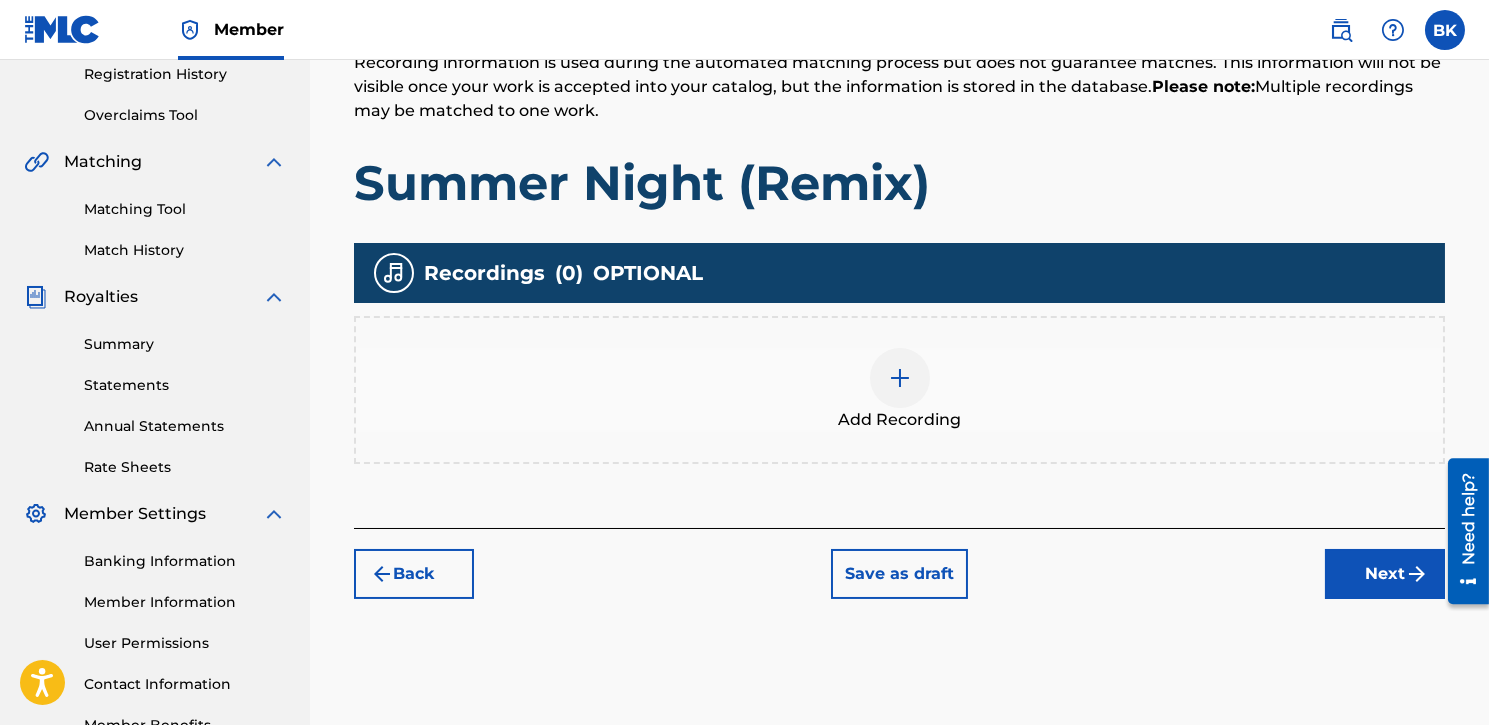 scroll, scrollTop: 414, scrollLeft: 0, axis: vertical 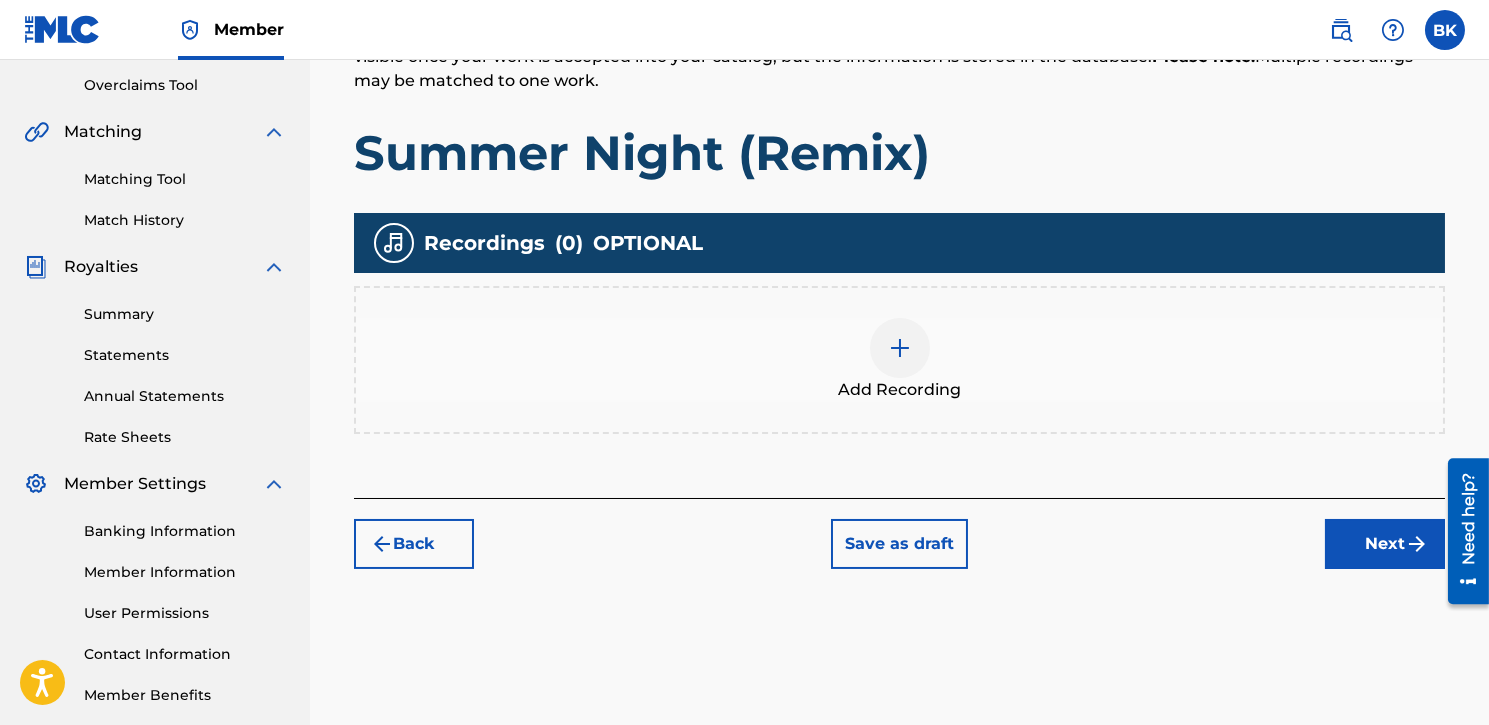 click on "Next" at bounding box center (1385, 544) 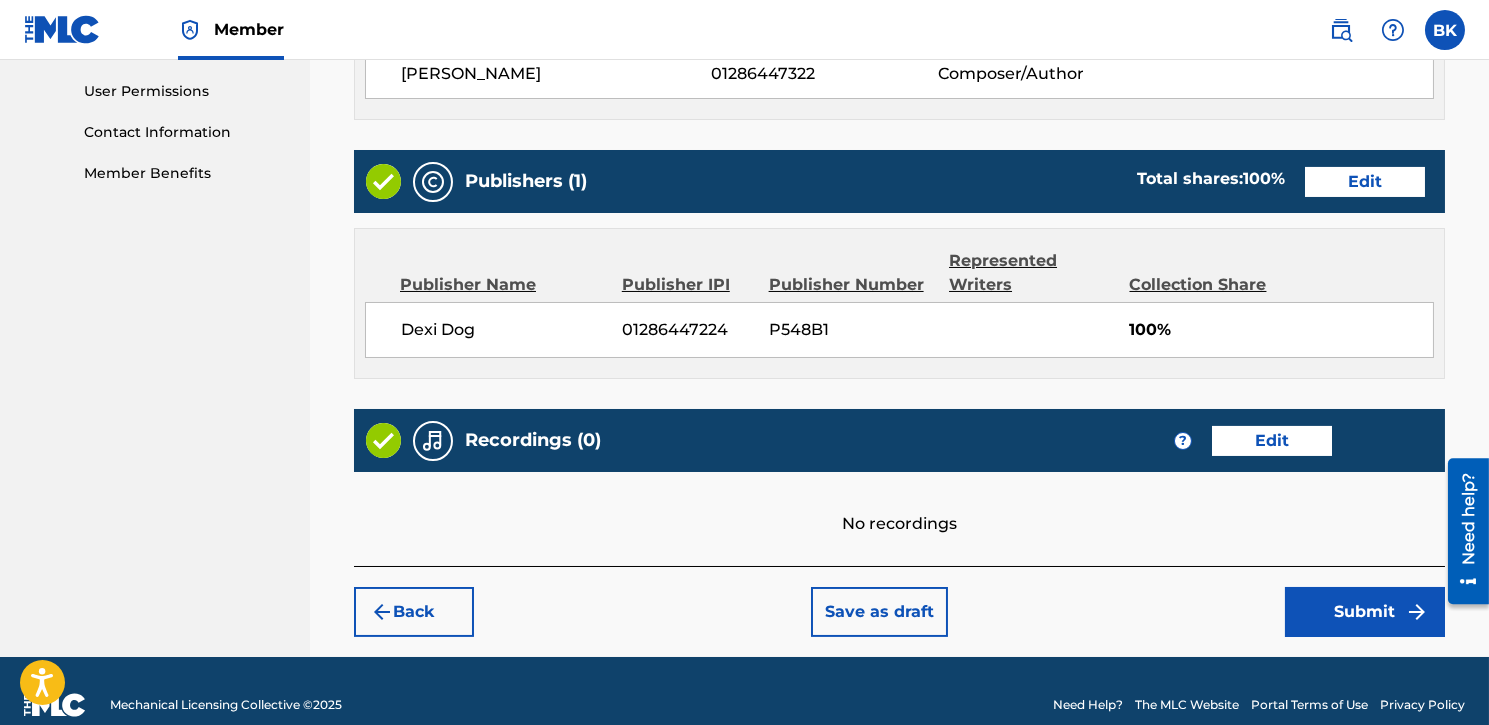 scroll, scrollTop: 960, scrollLeft: 0, axis: vertical 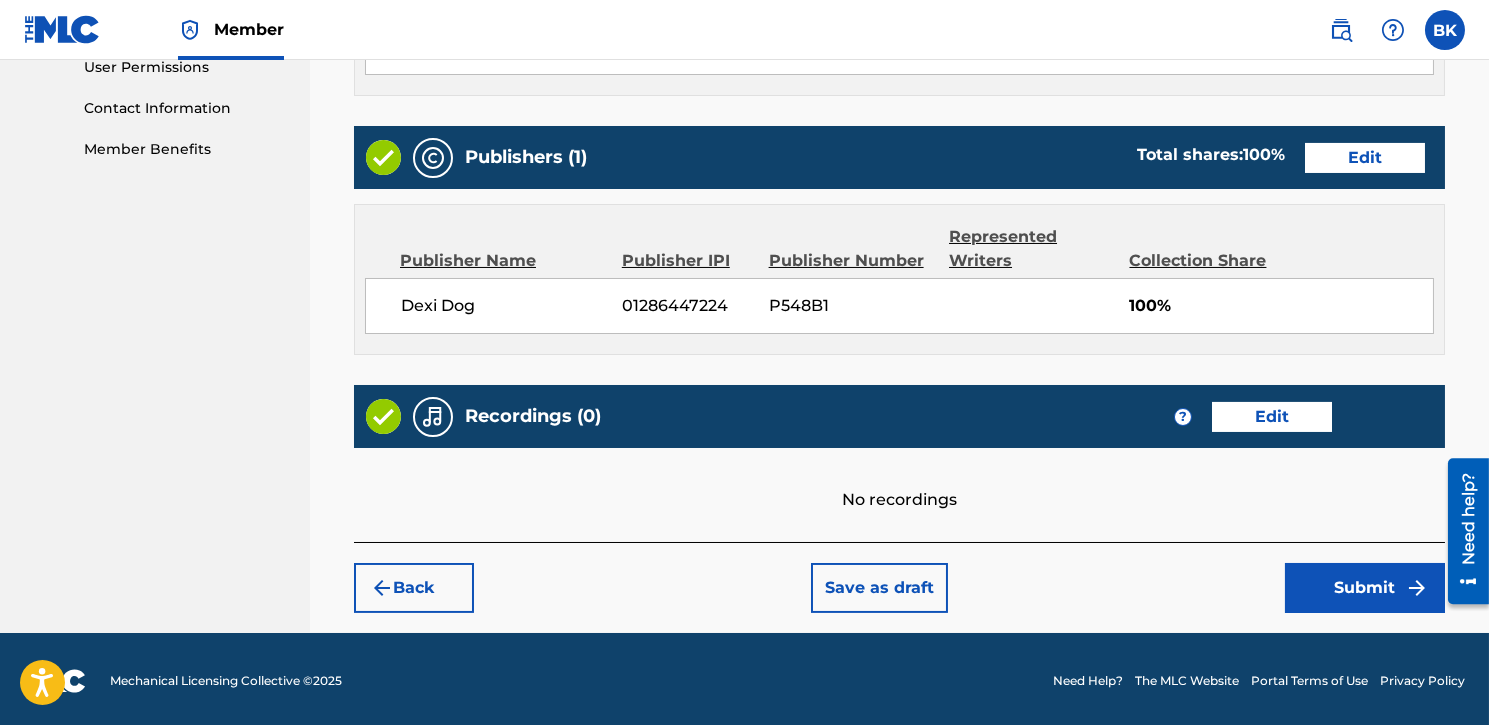 click on "Edit" at bounding box center (1272, 417) 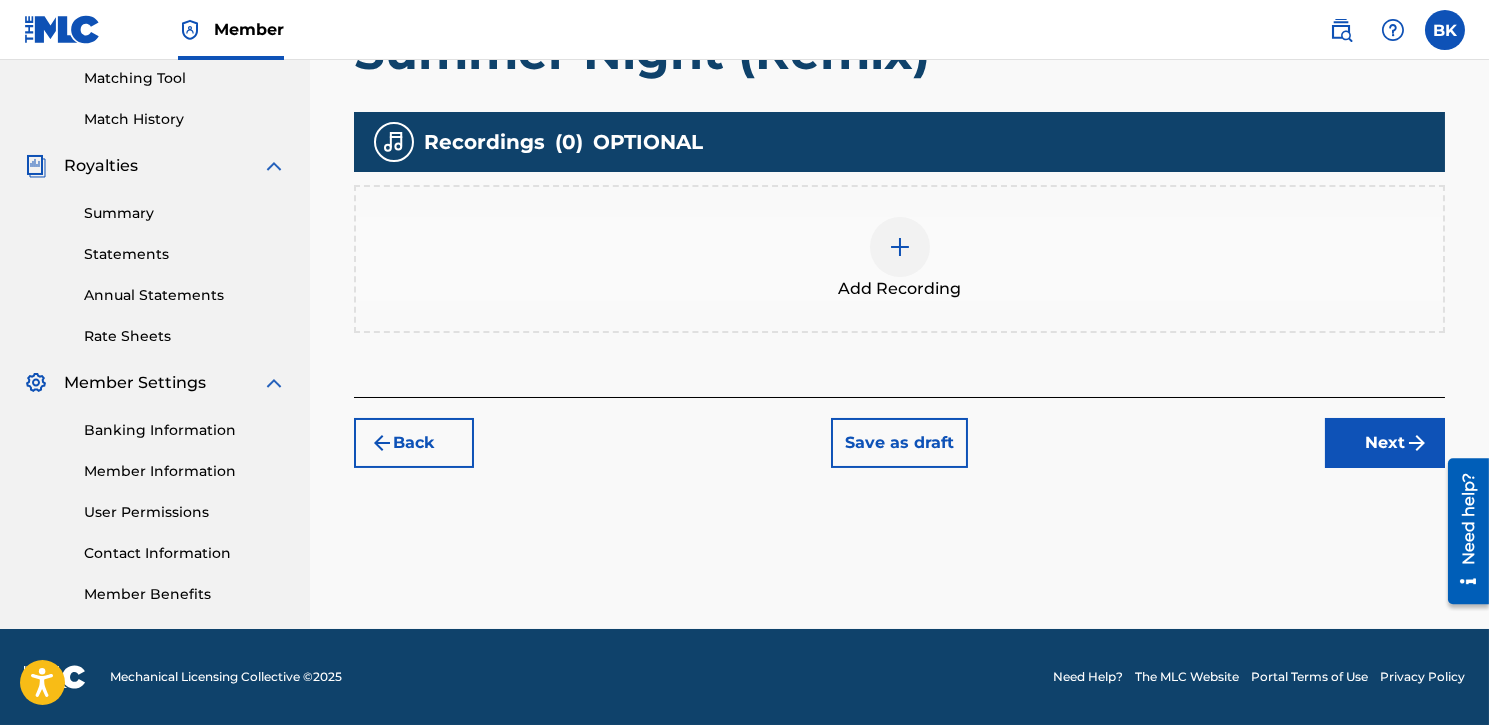 scroll, scrollTop: 514, scrollLeft: 0, axis: vertical 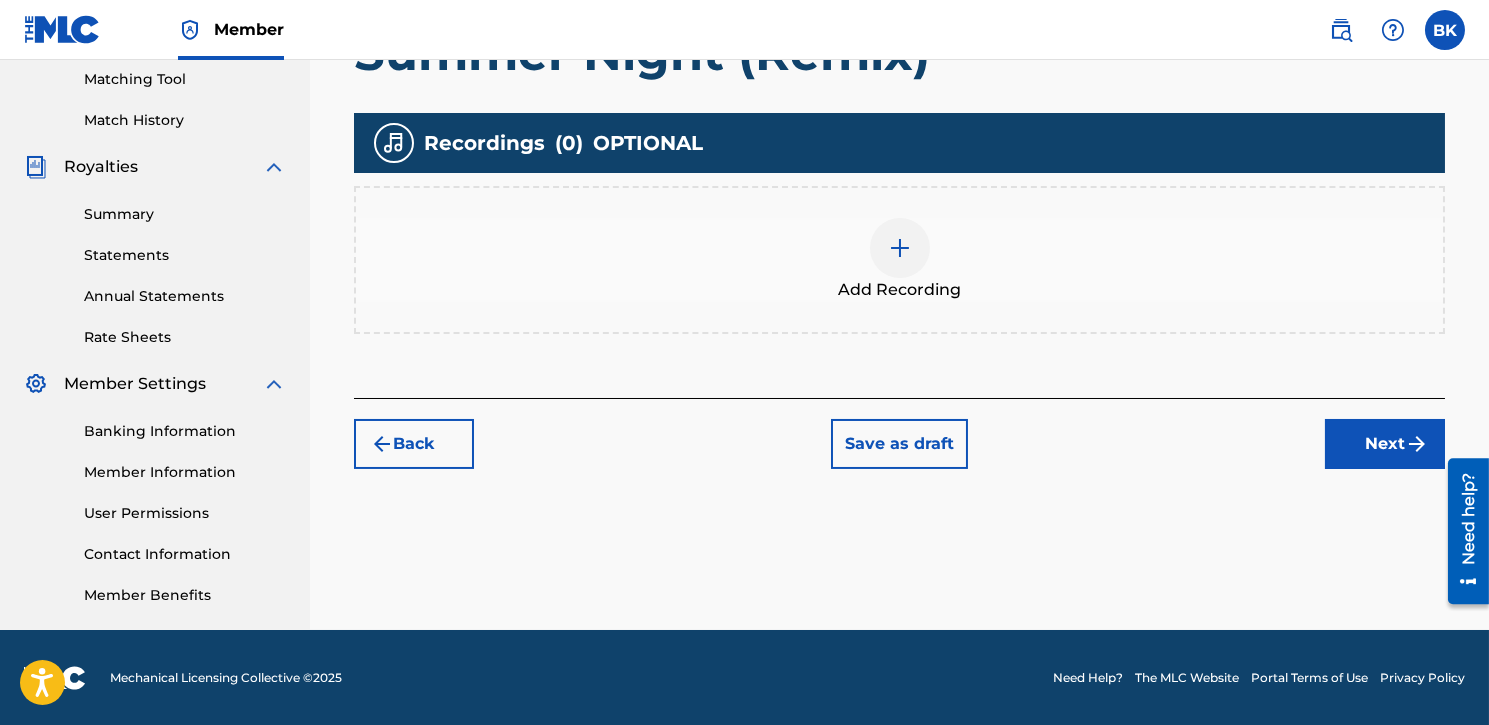 click at bounding box center (900, 248) 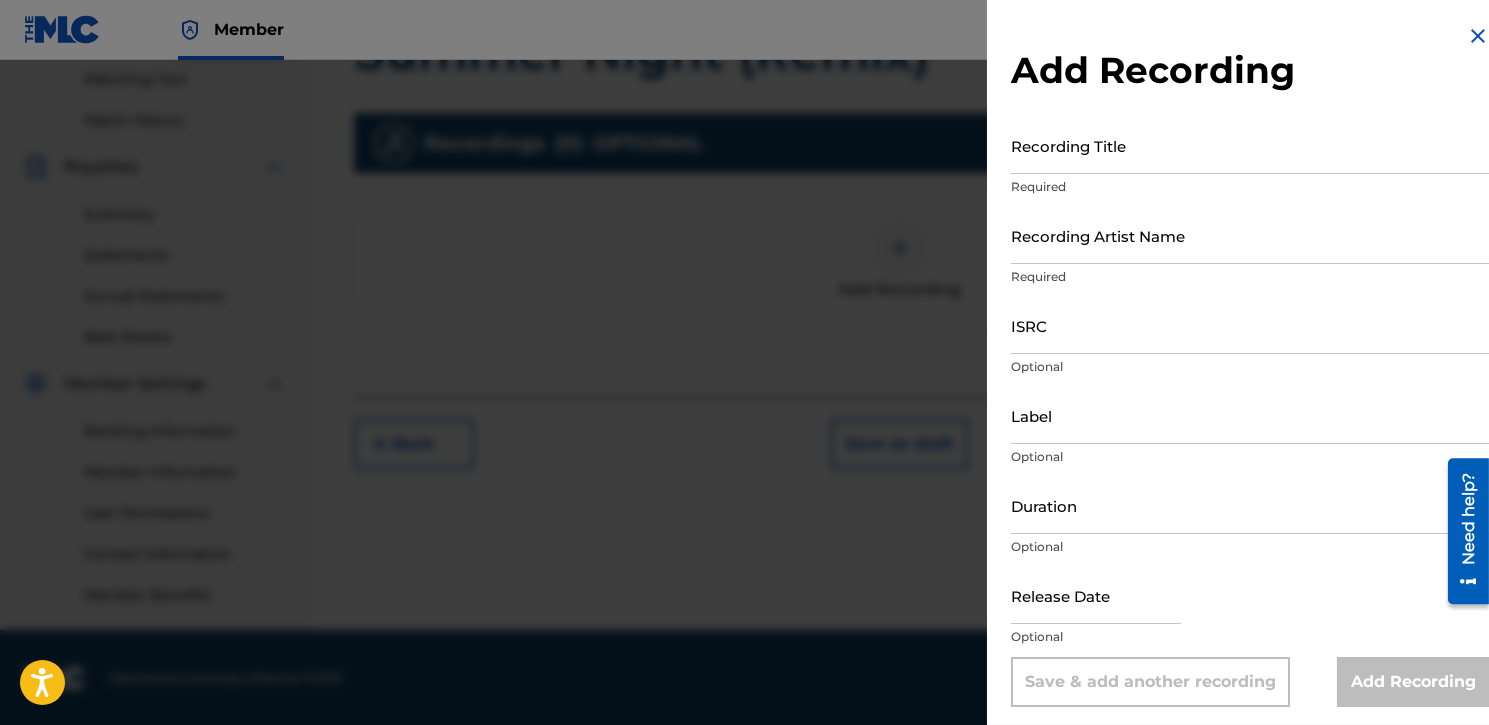 click at bounding box center (1478, 36) 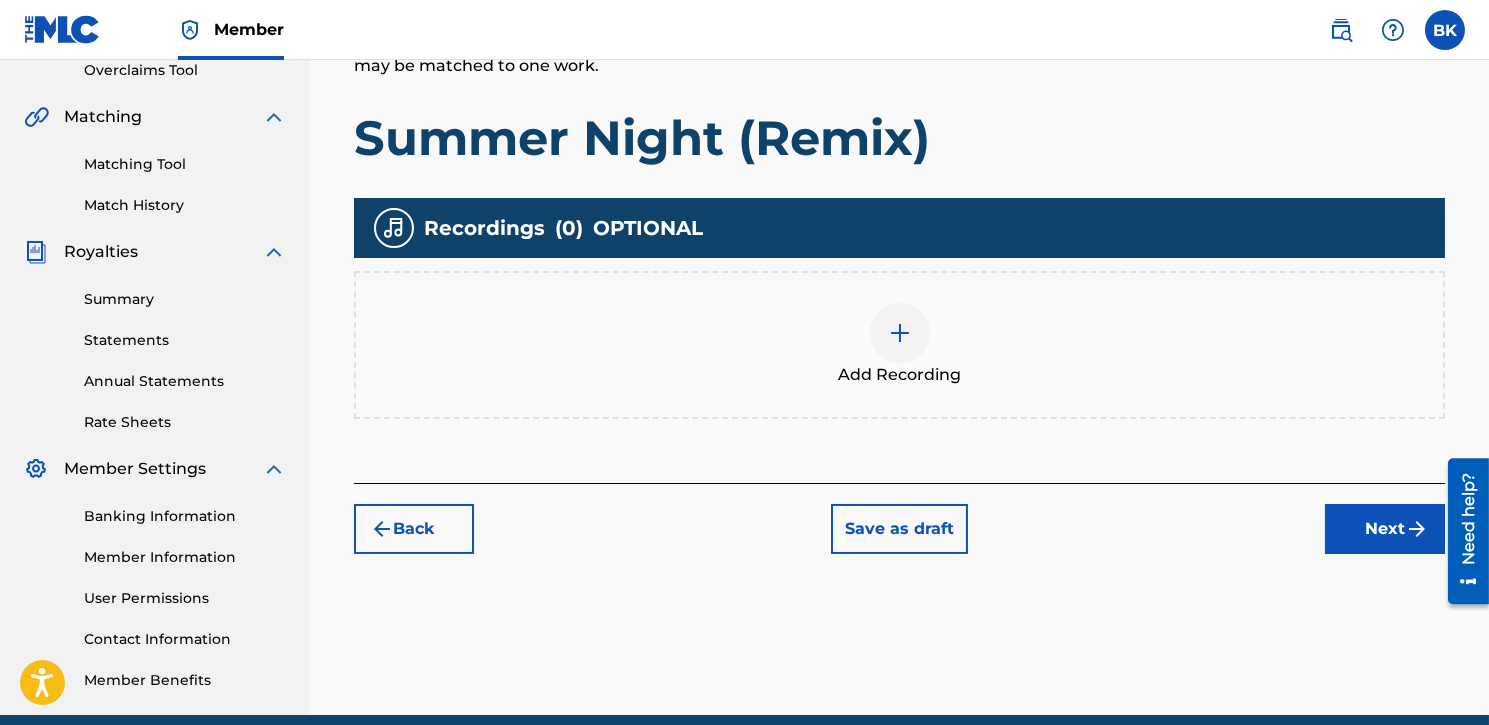 scroll, scrollTop: 414, scrollLeft: 0, axis: vertical 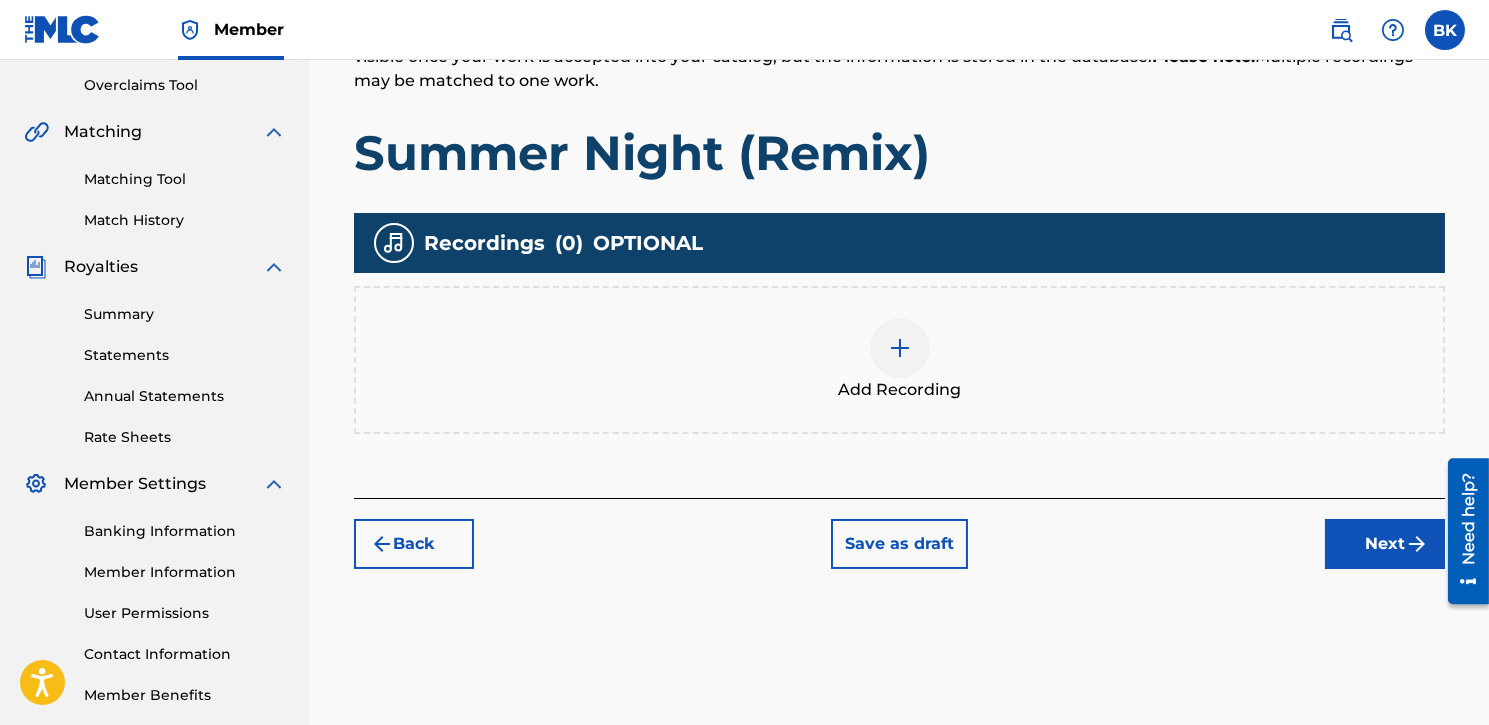 click on "Next" at bounding box center [1385, 544] 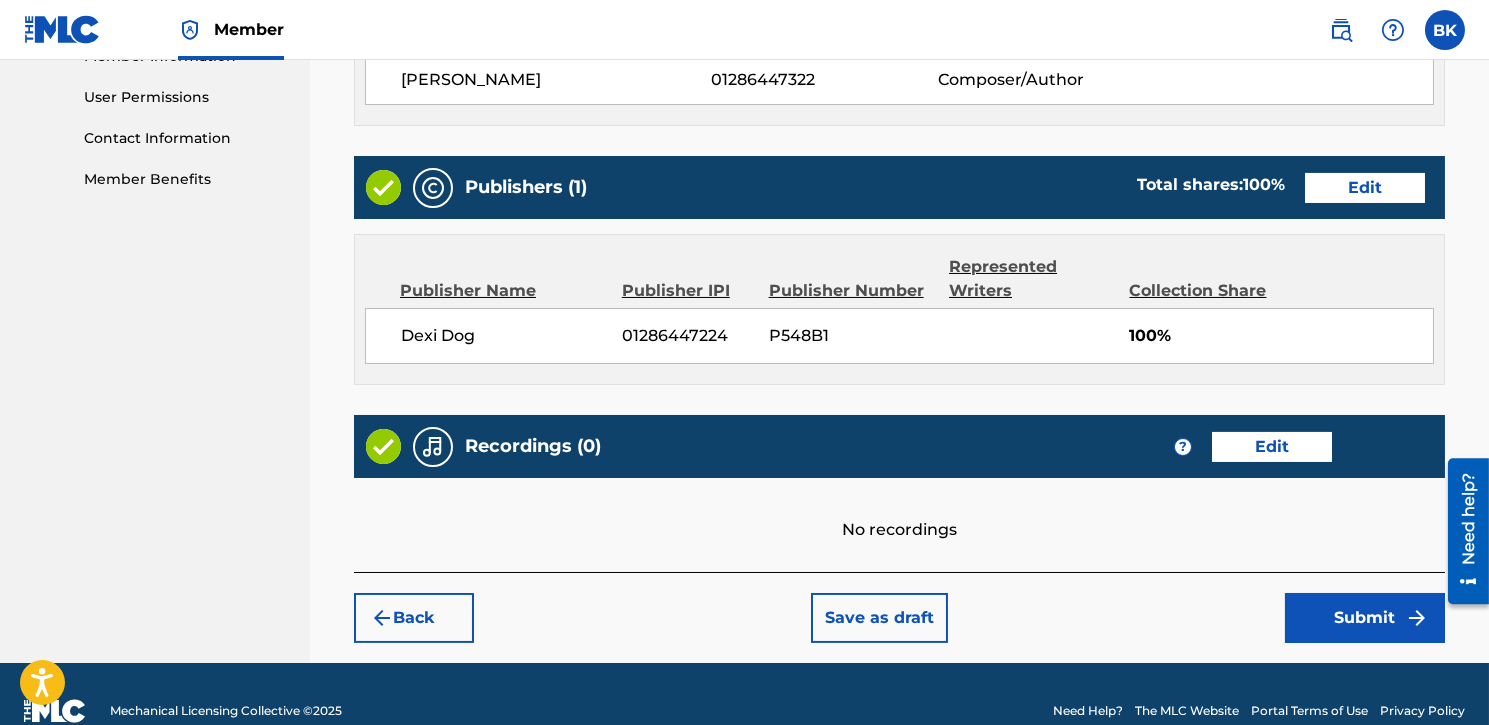 scroll, scrollTop: 960, scrollLeft: 0, axis: vertical 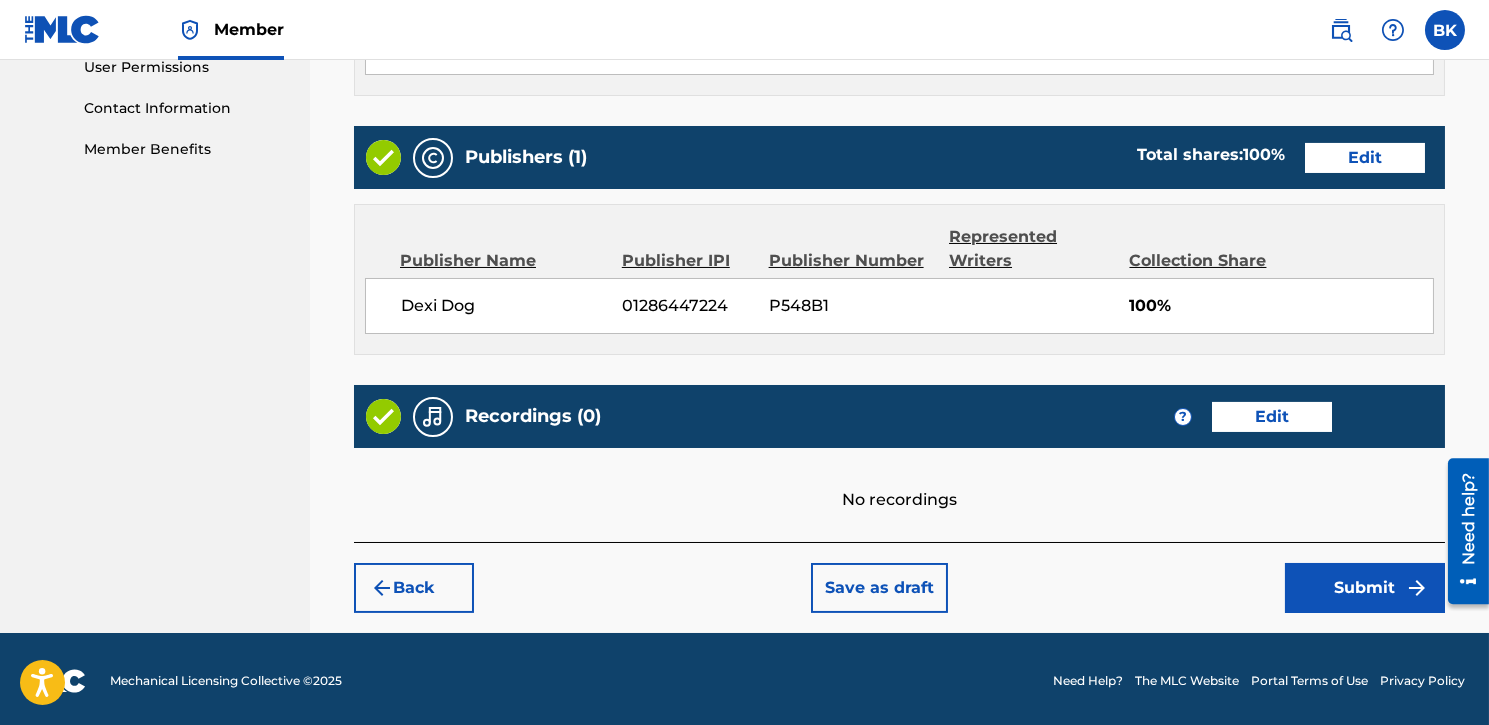 click on "Submit" at bounding box center [1365, 588] 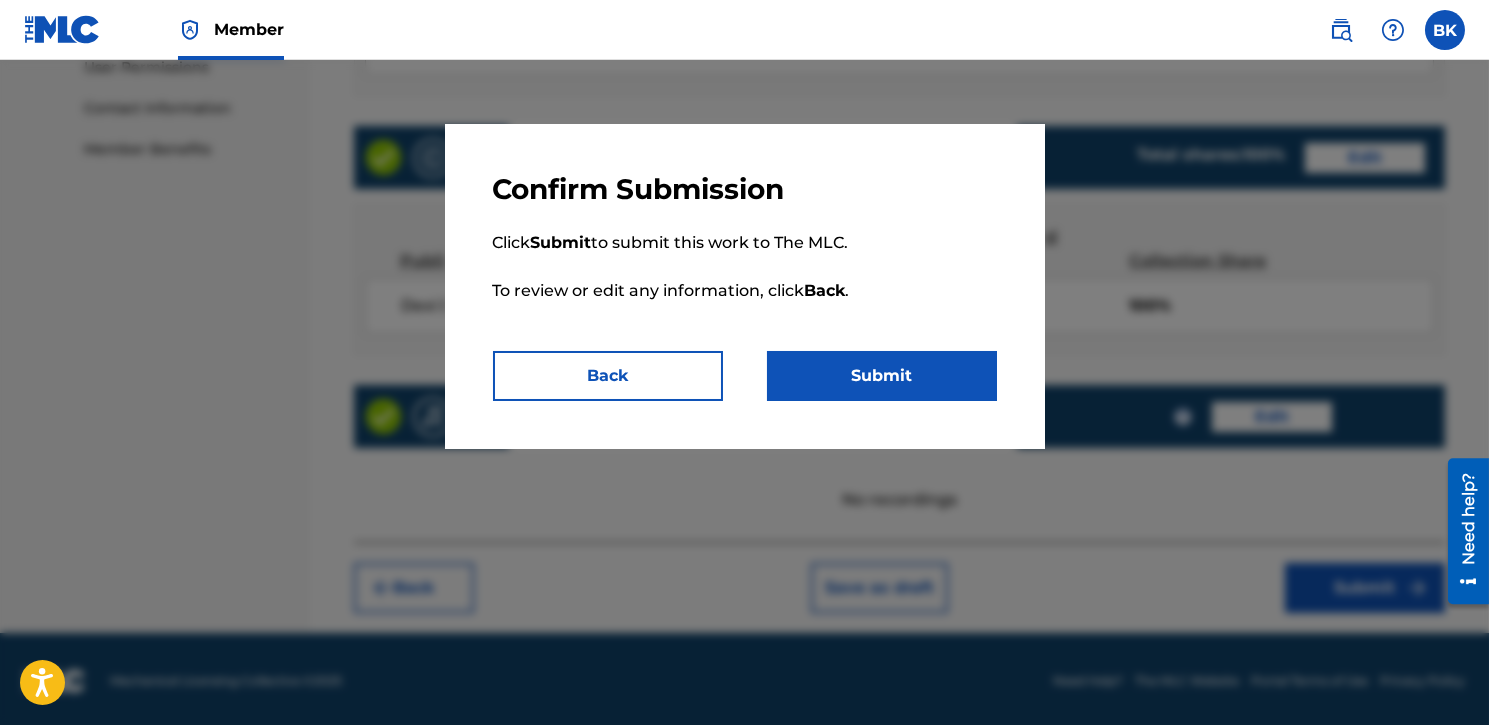 click on "Submit" at bounding box center [882, 376] 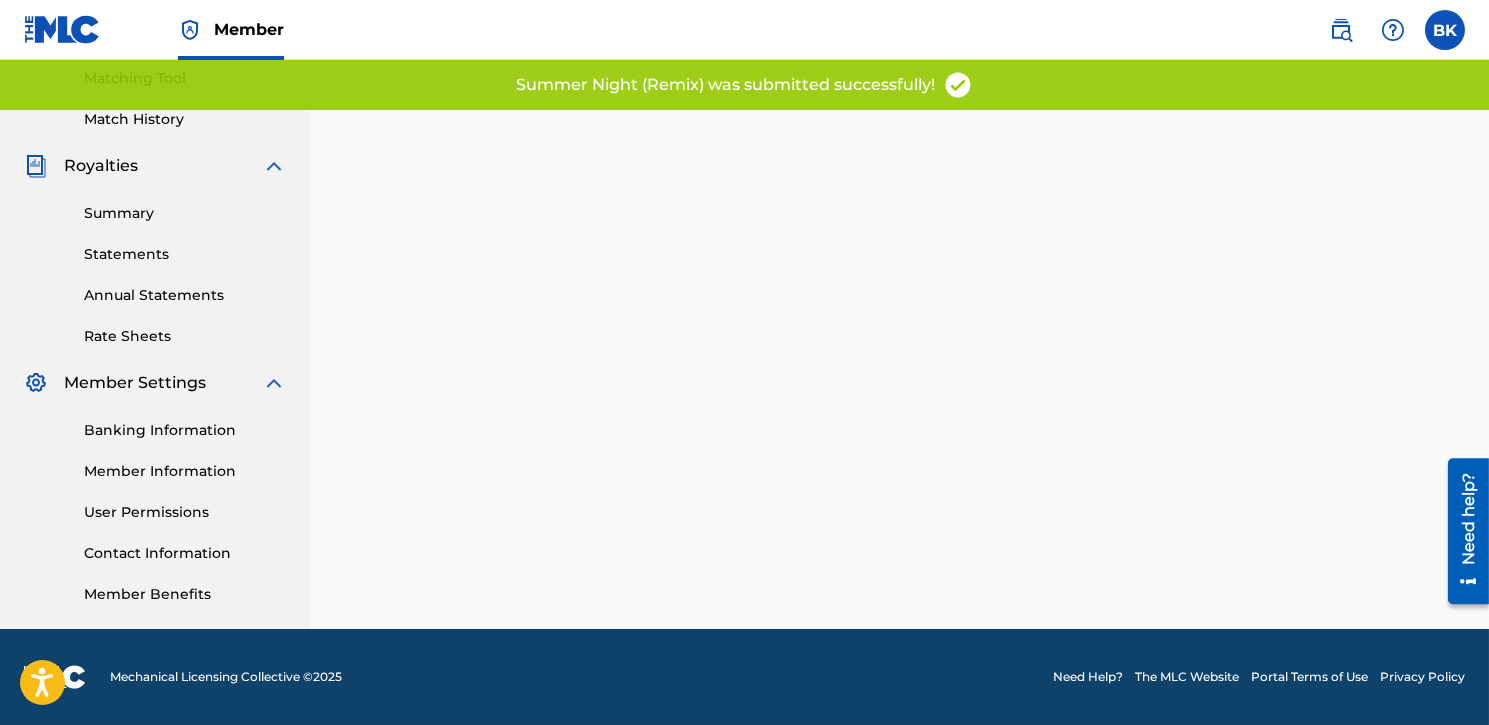 scroll, scrollTop: 0, scrollLeft: 0, axis: both 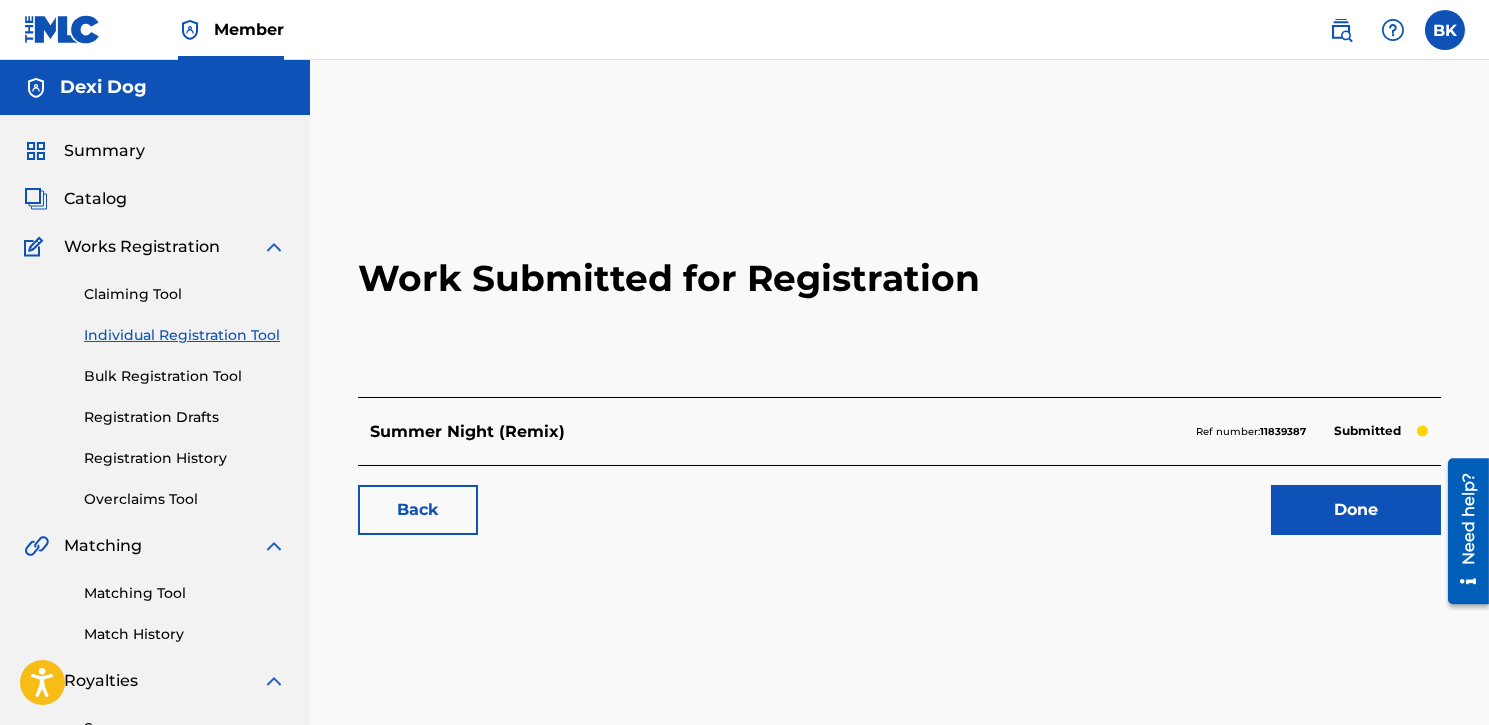 click on "Done" at bounding box center [1356, 510] 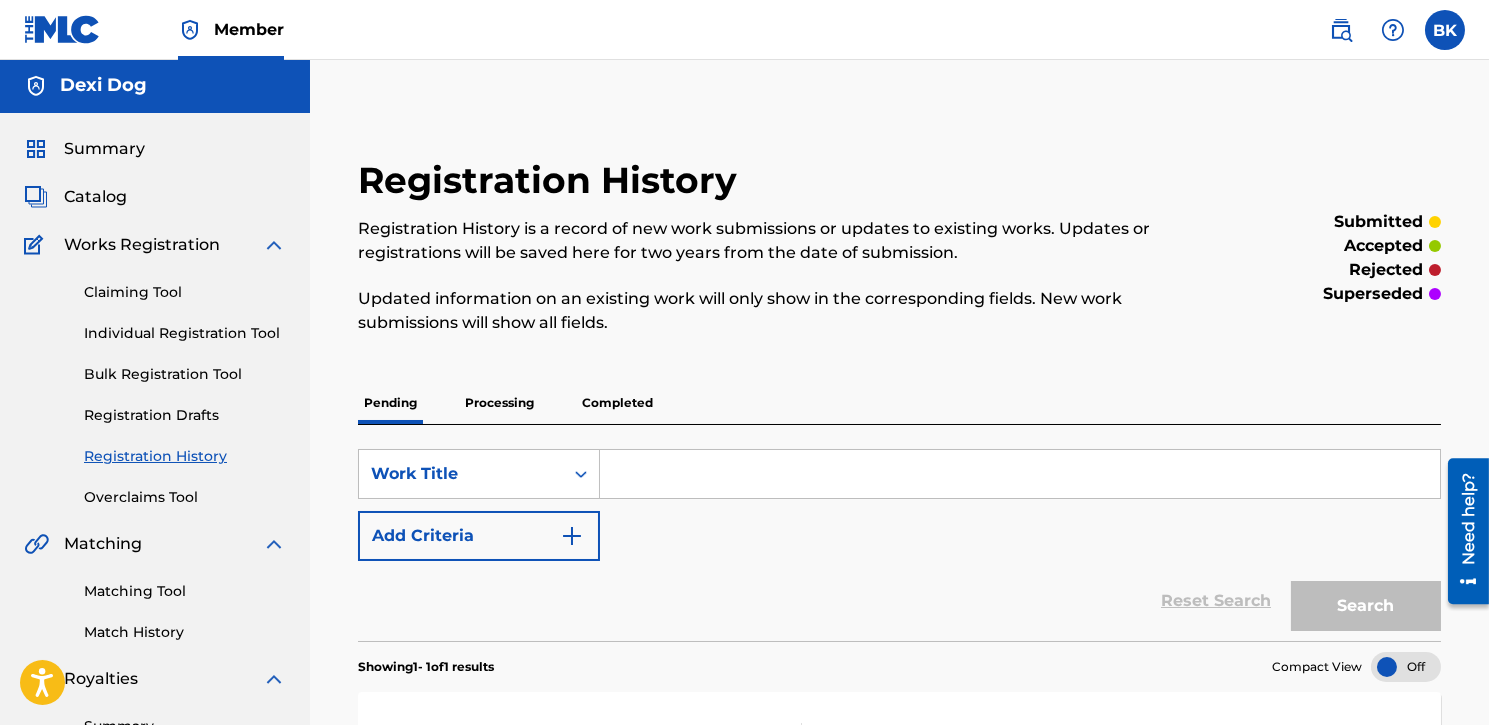 scroll, scrollTop: 0, scrollLeft: 0, axis: both 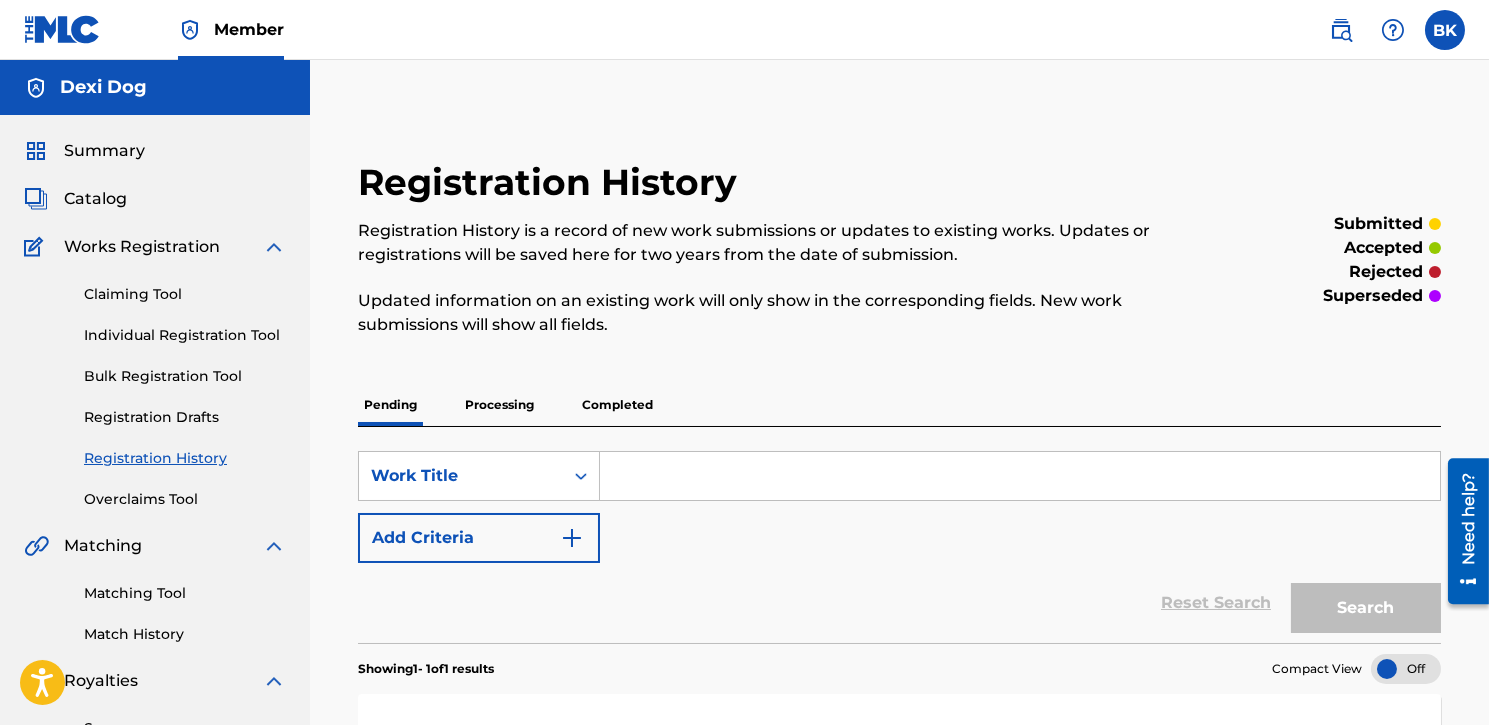 click on "Individual Registration Tool" at bounding box center (185, 335) 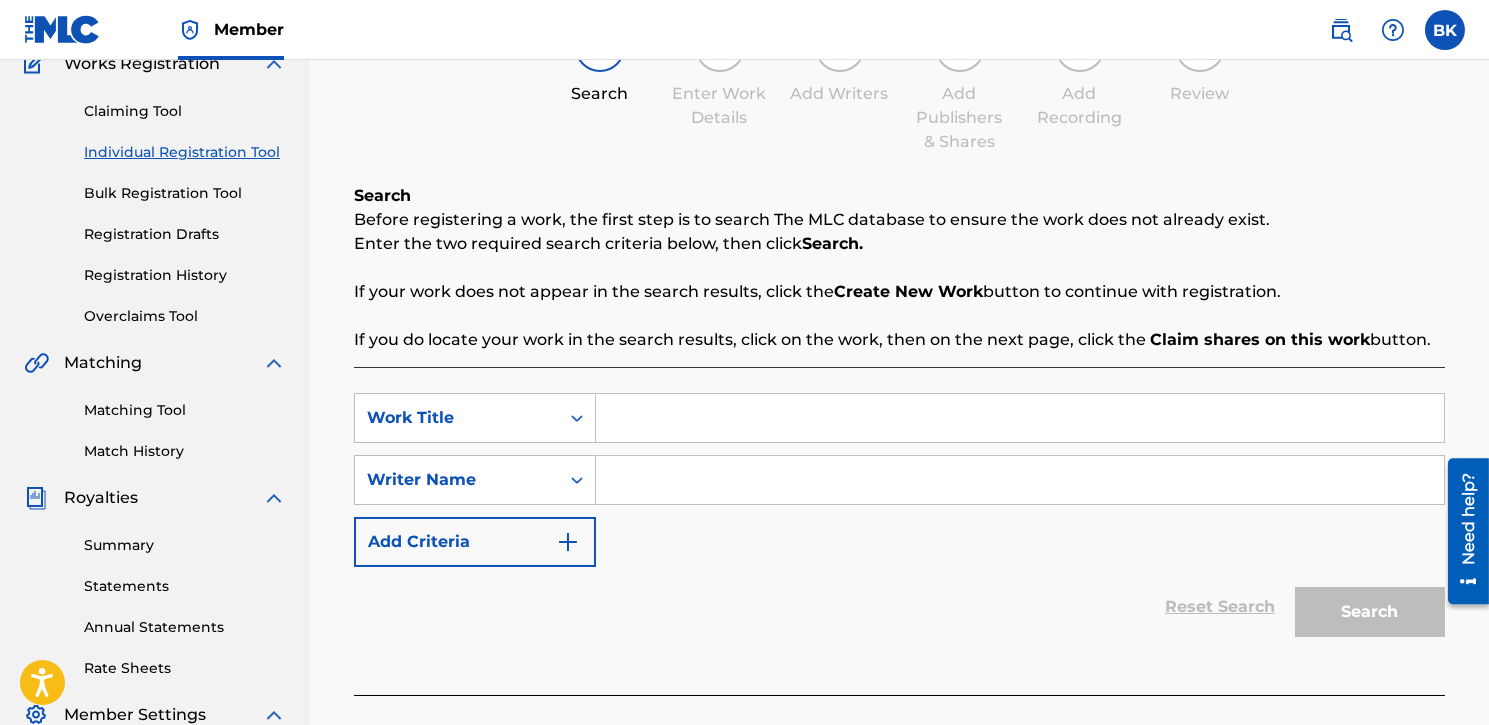 scroll, scrollTop: 200, scrollLeft: 0, axis: vertical 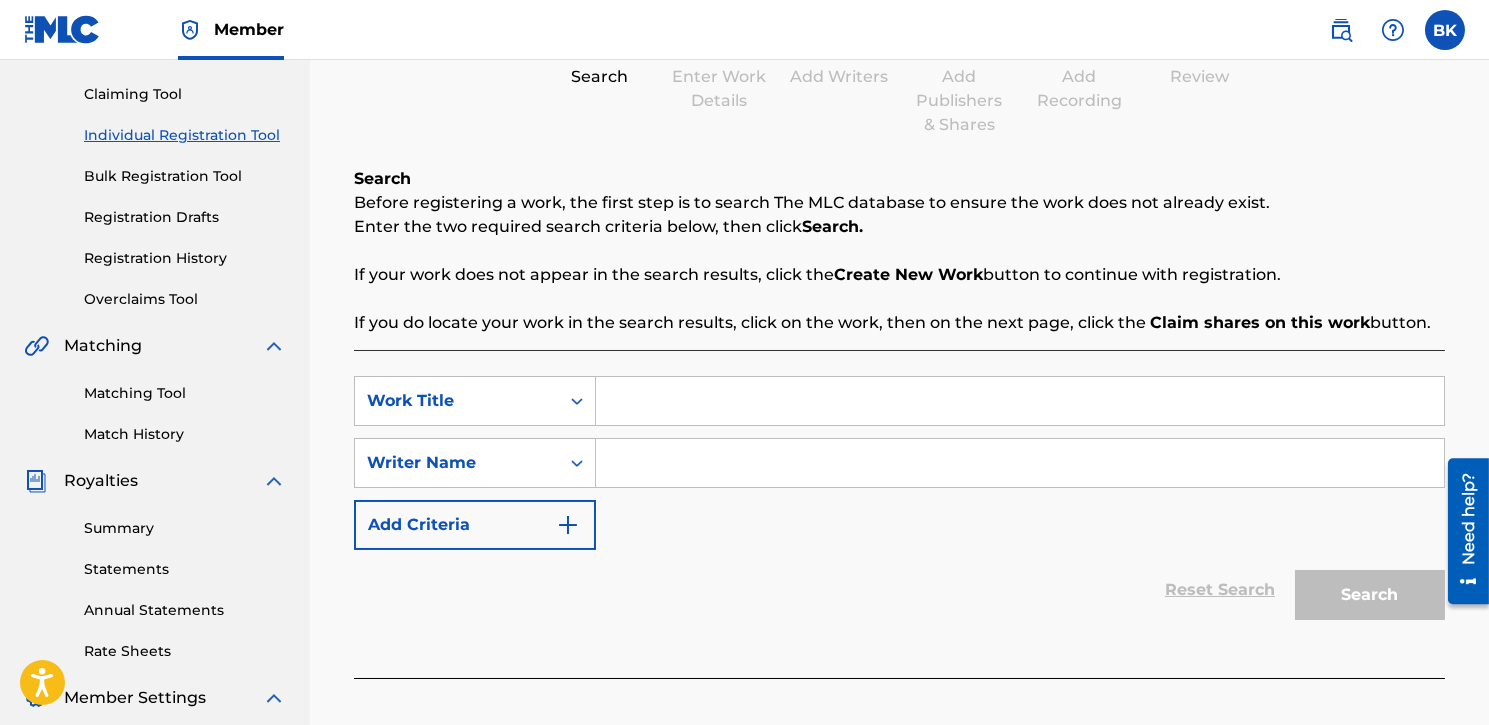 click at bounding box center (1020, 401) 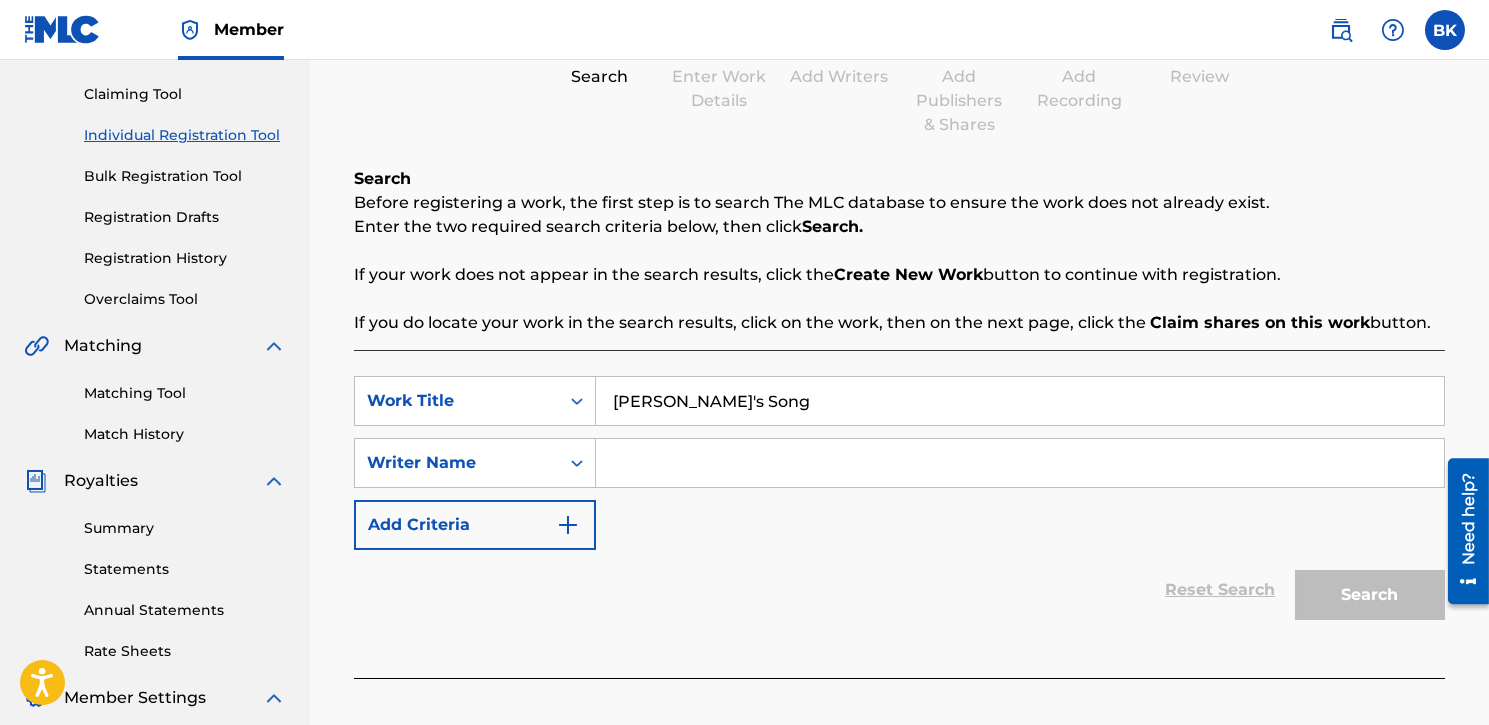 type on "[PERSON_NAME]'s Song" 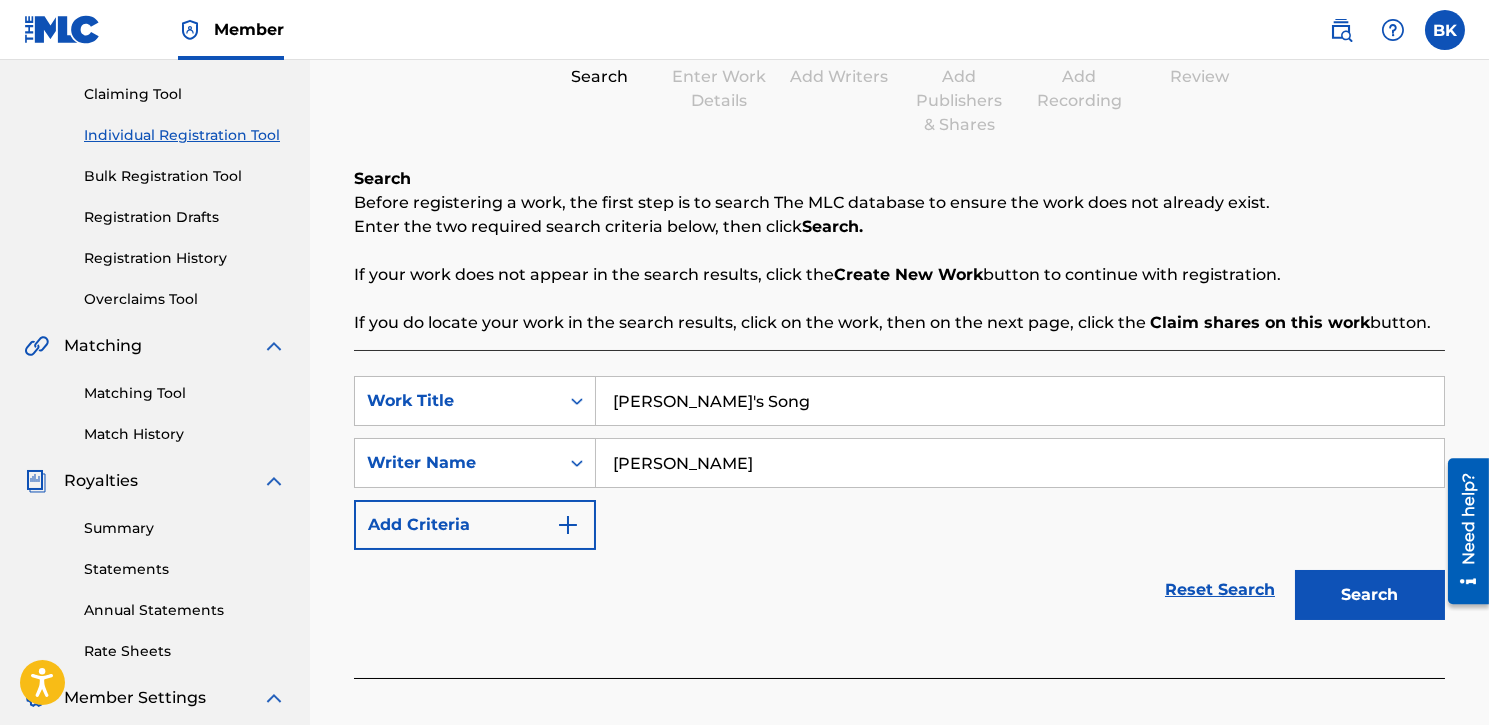 click on "Search" at bounding box center (1370, 595) 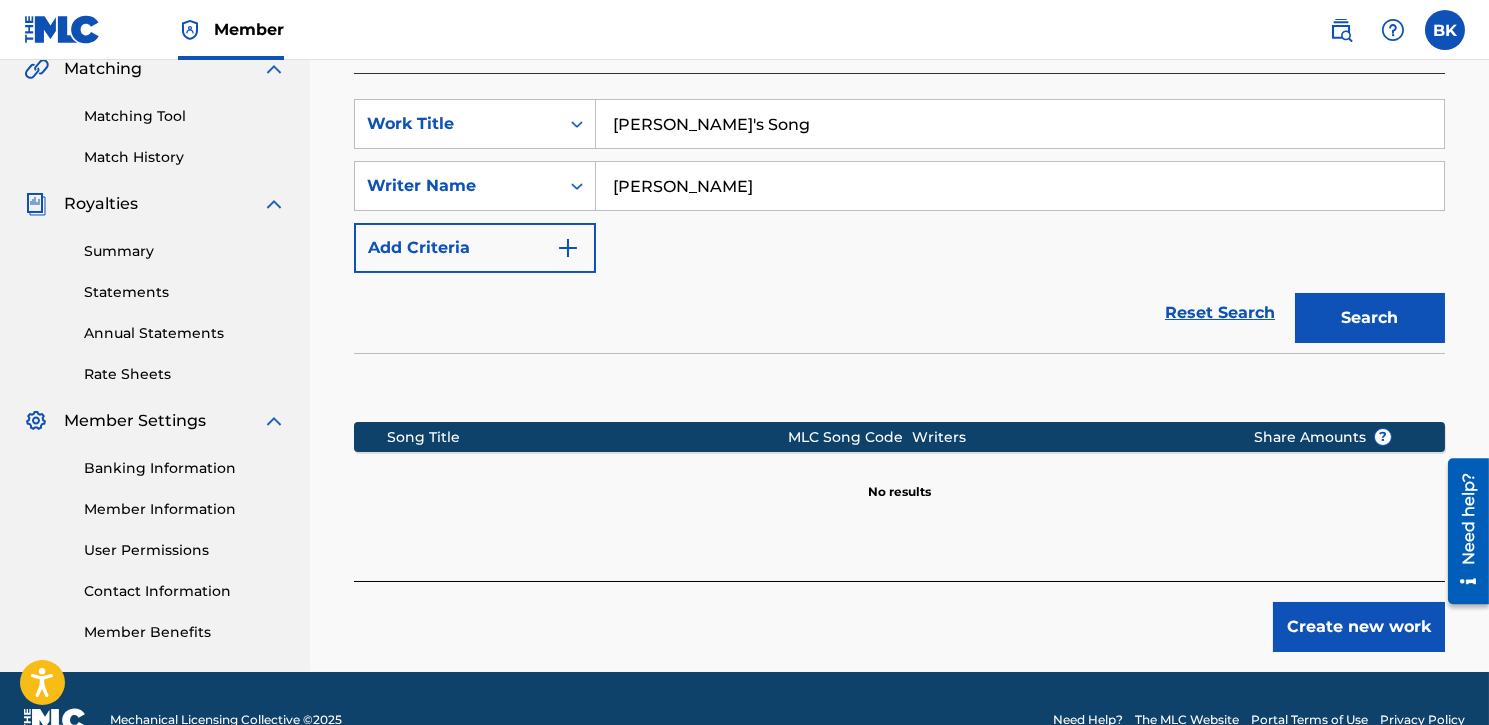 scroll, scrollTop: 499, scrollLeft: 0, axis: vertical 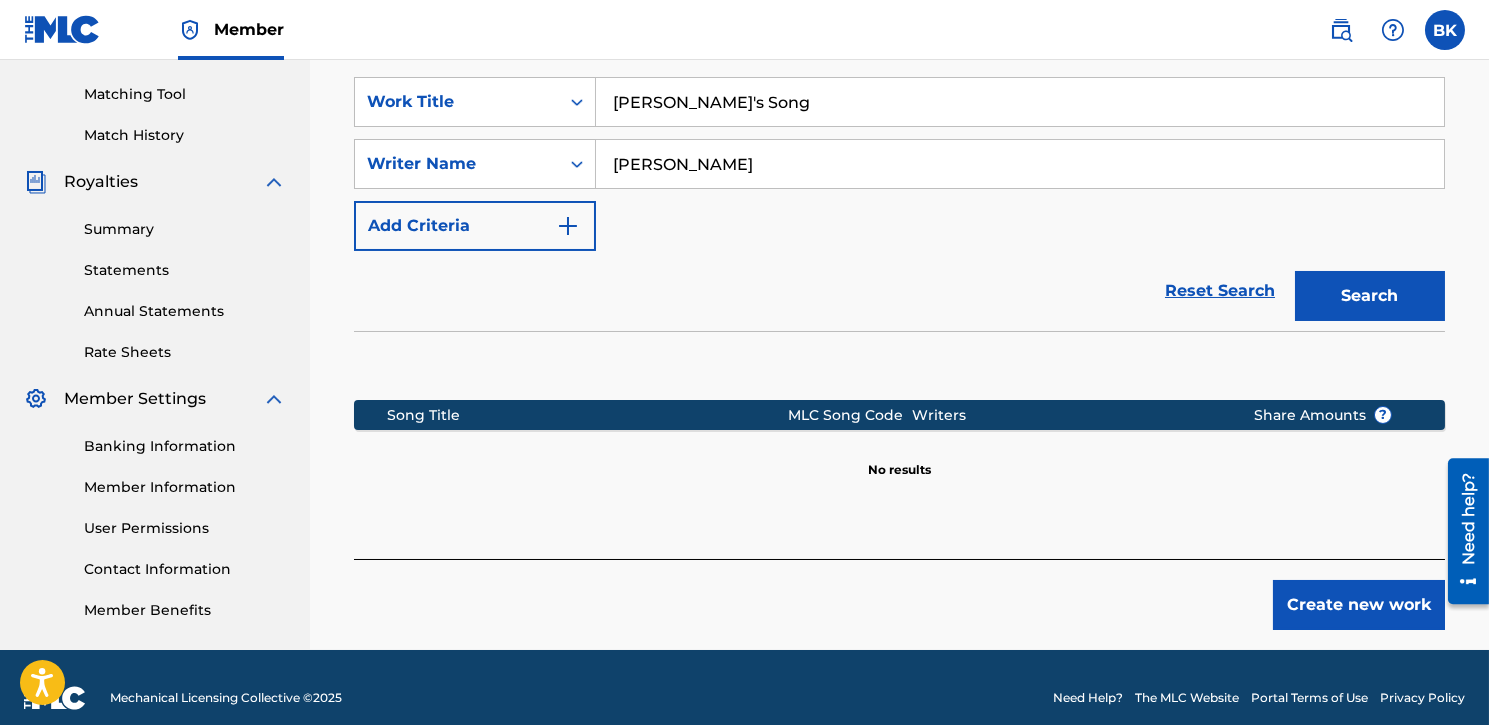 click on "Create new work" at bounding box center (1359, 605) 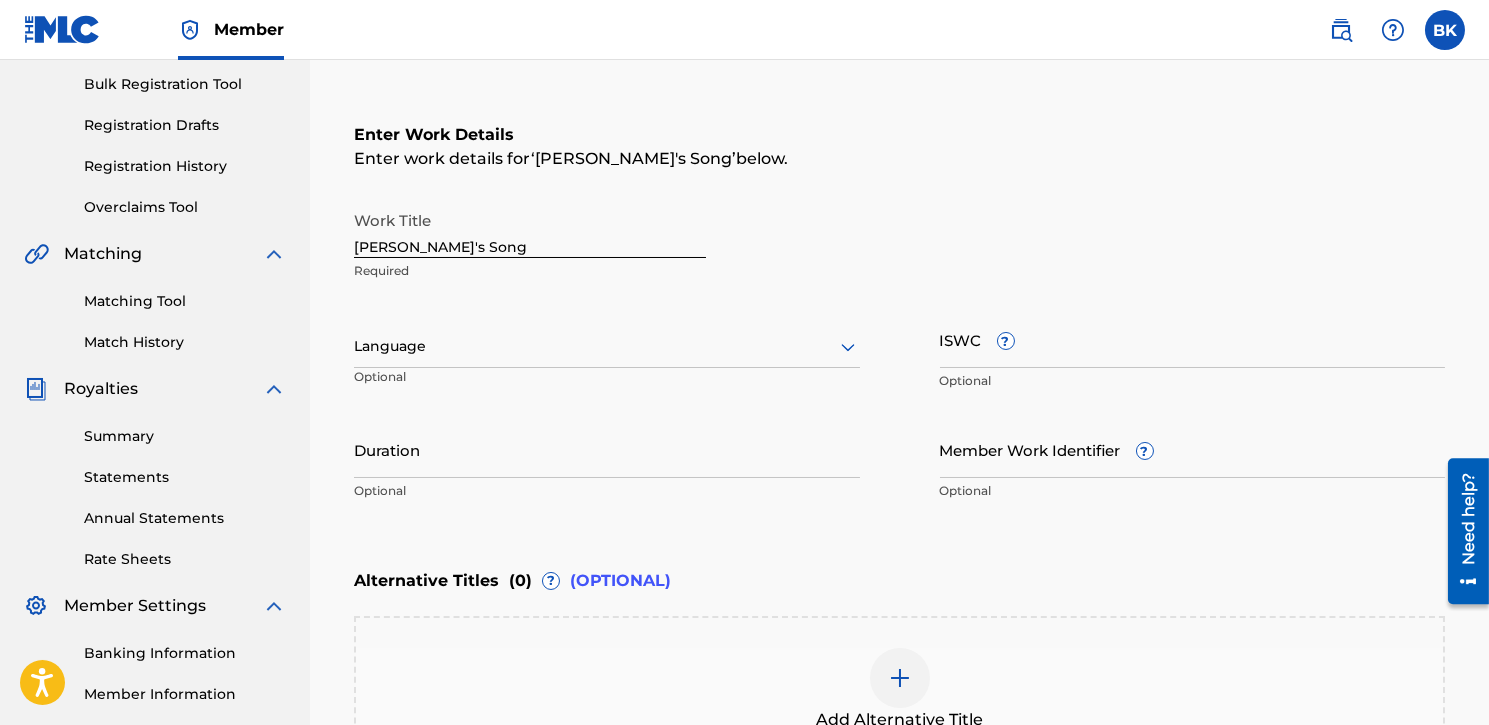 scroll, scrollTop: 300, scrollLeft: 0, axis: vertical 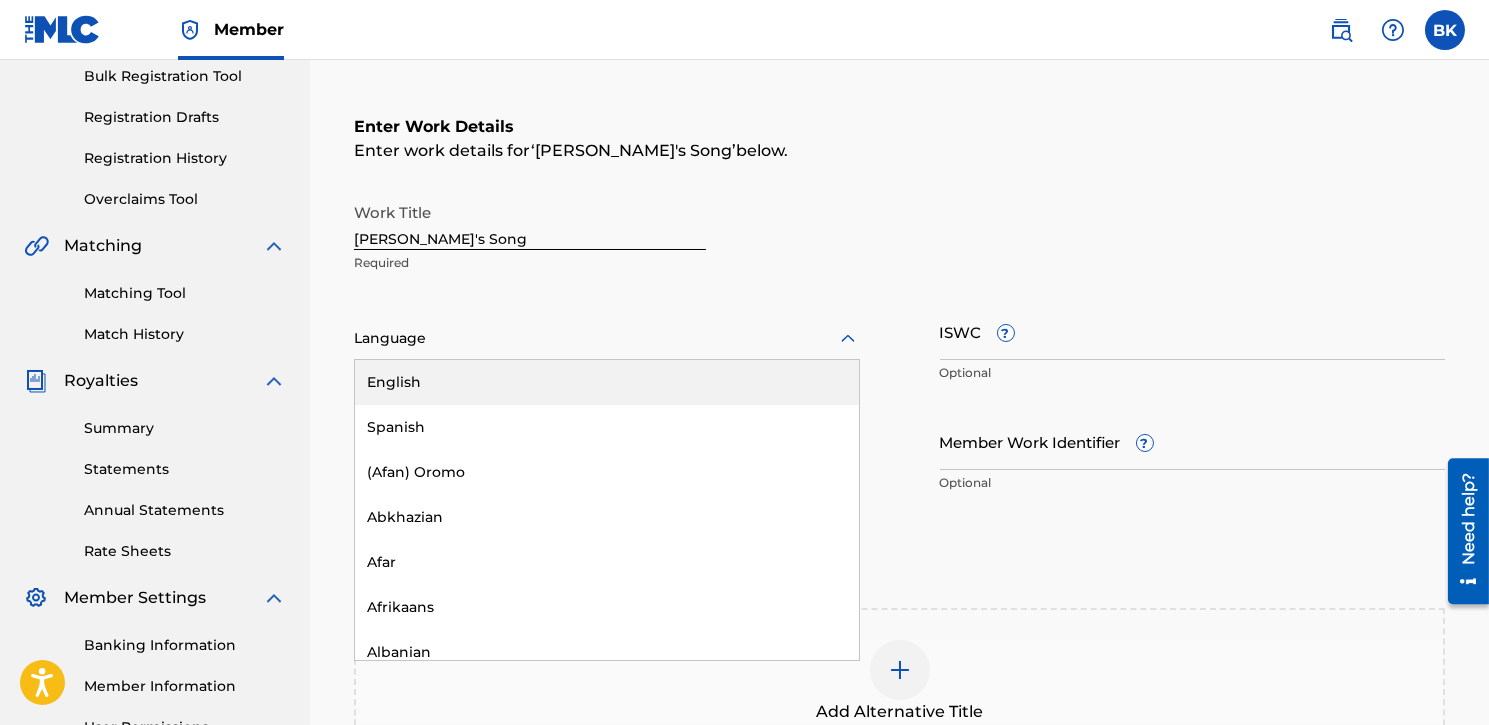 click 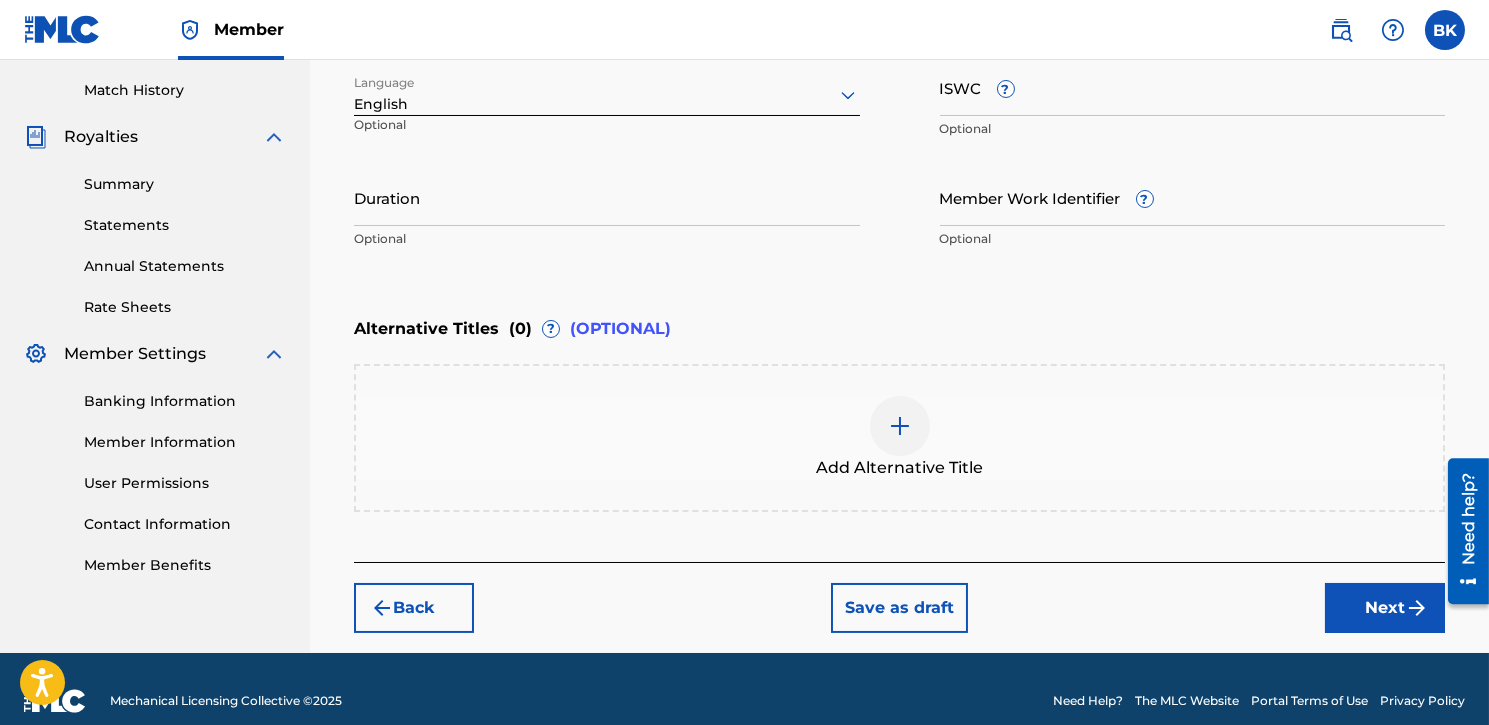 scroll, scrollTop: 566, scrollLeft: 0, axis: vertical 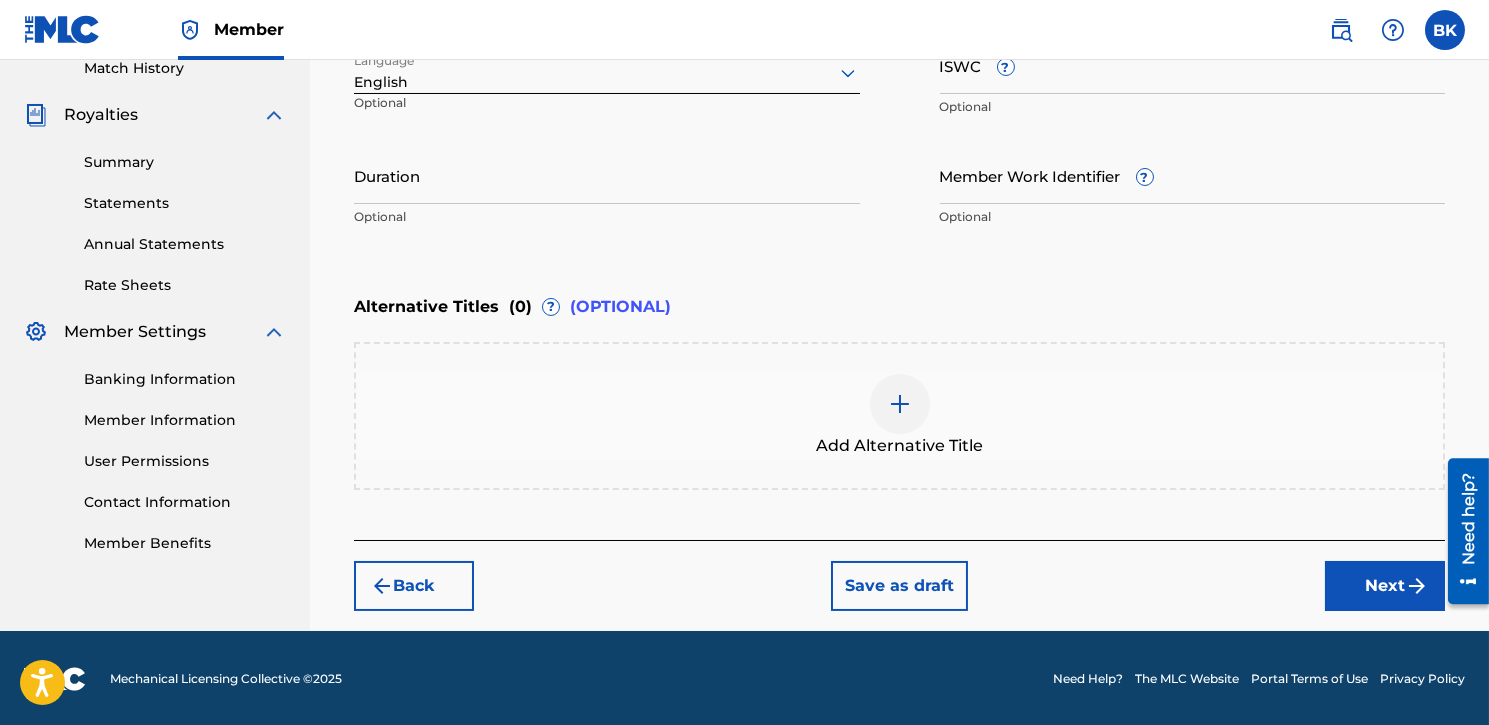 click on "Next" at bounding box center (1385, 586) 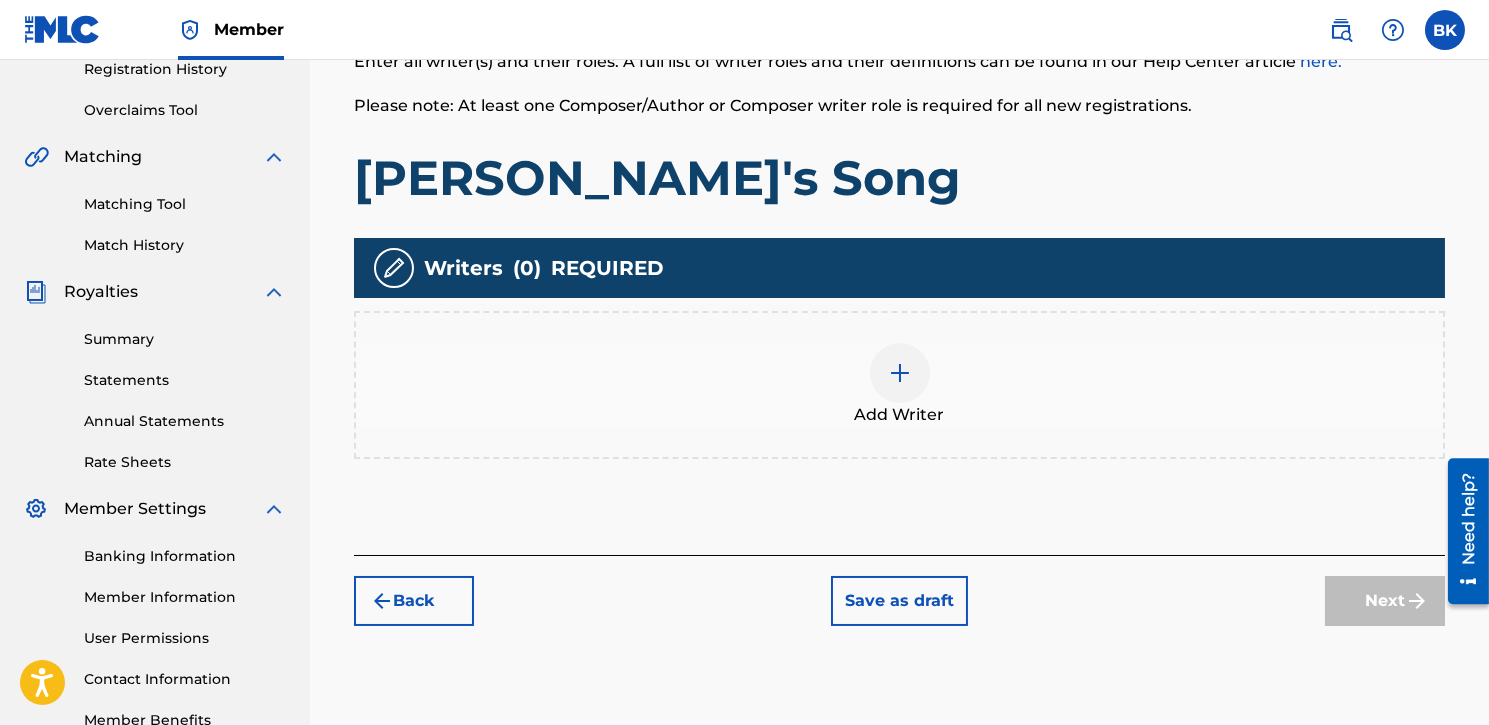 scroll, scrollTop: 390, scrollLeft: 0, axis: vertical 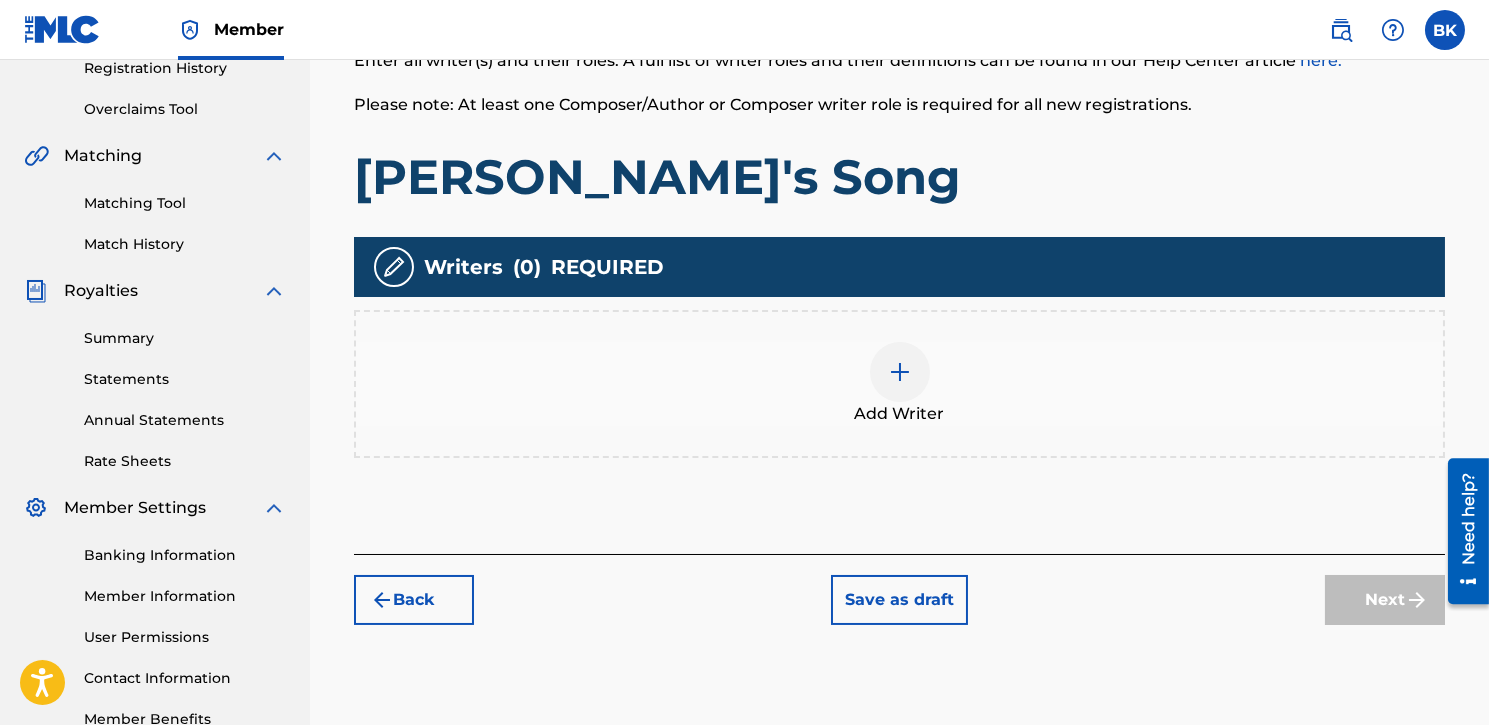click at bounding box center (900, 372) 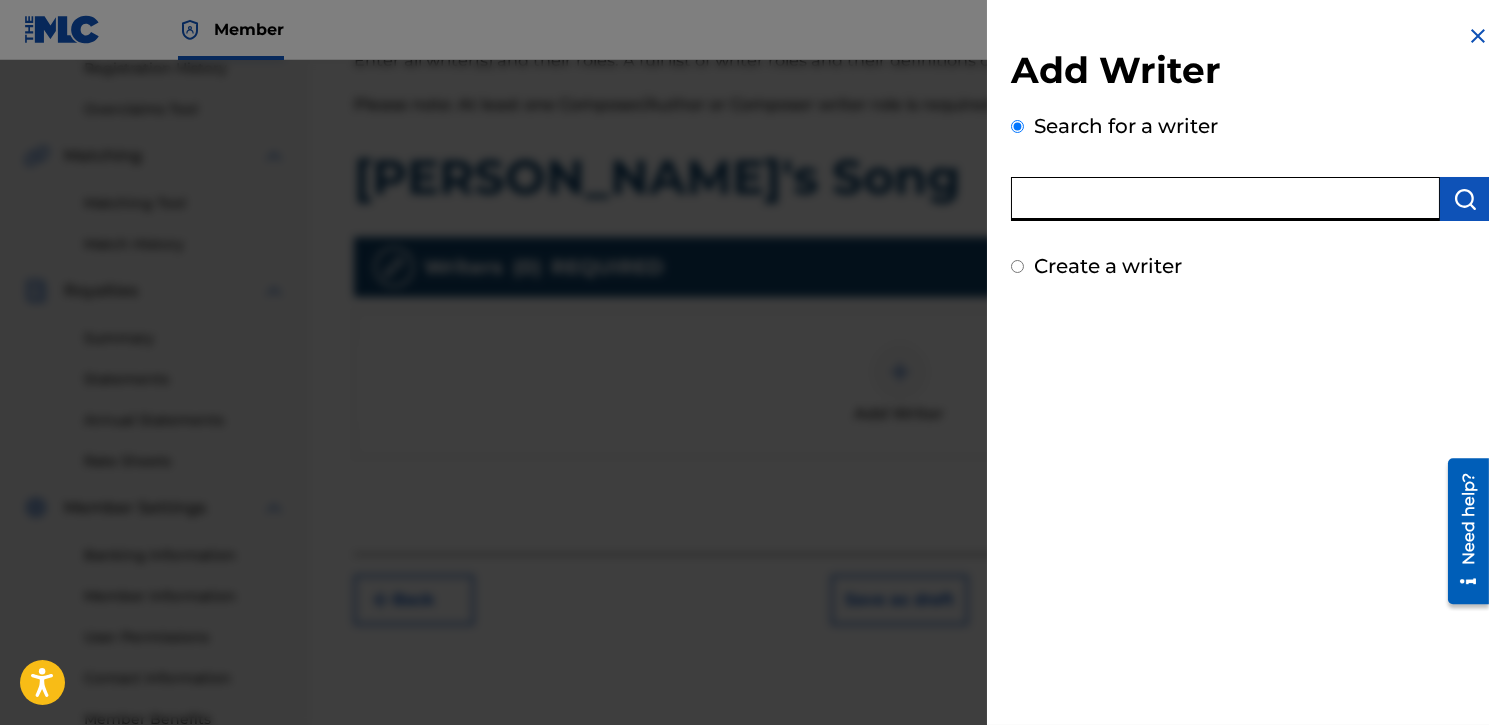 click at bounding box center (1225, 199) 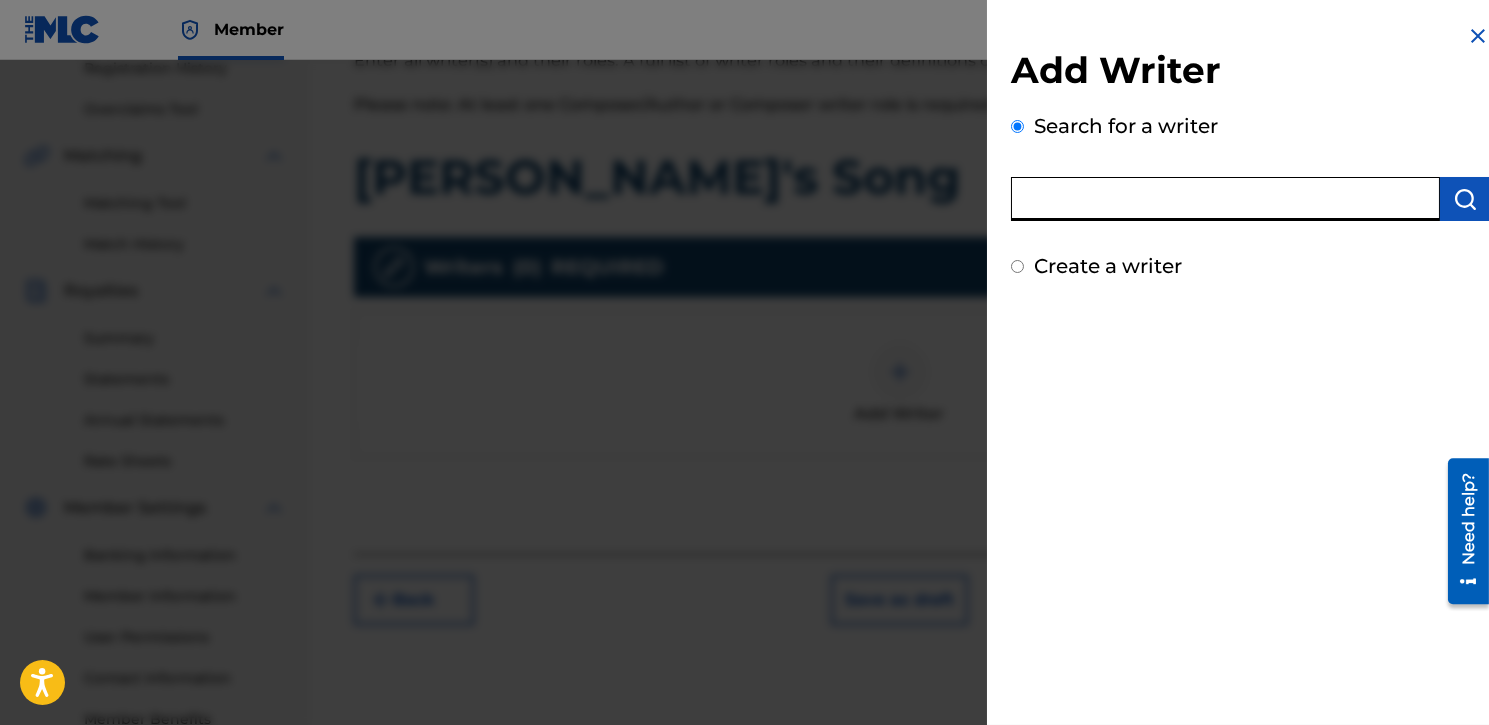 drag, startPoint x: 1264, startPoint y: 202, endPoint x: 1263, endPoint y: 213, distance: 11.045361 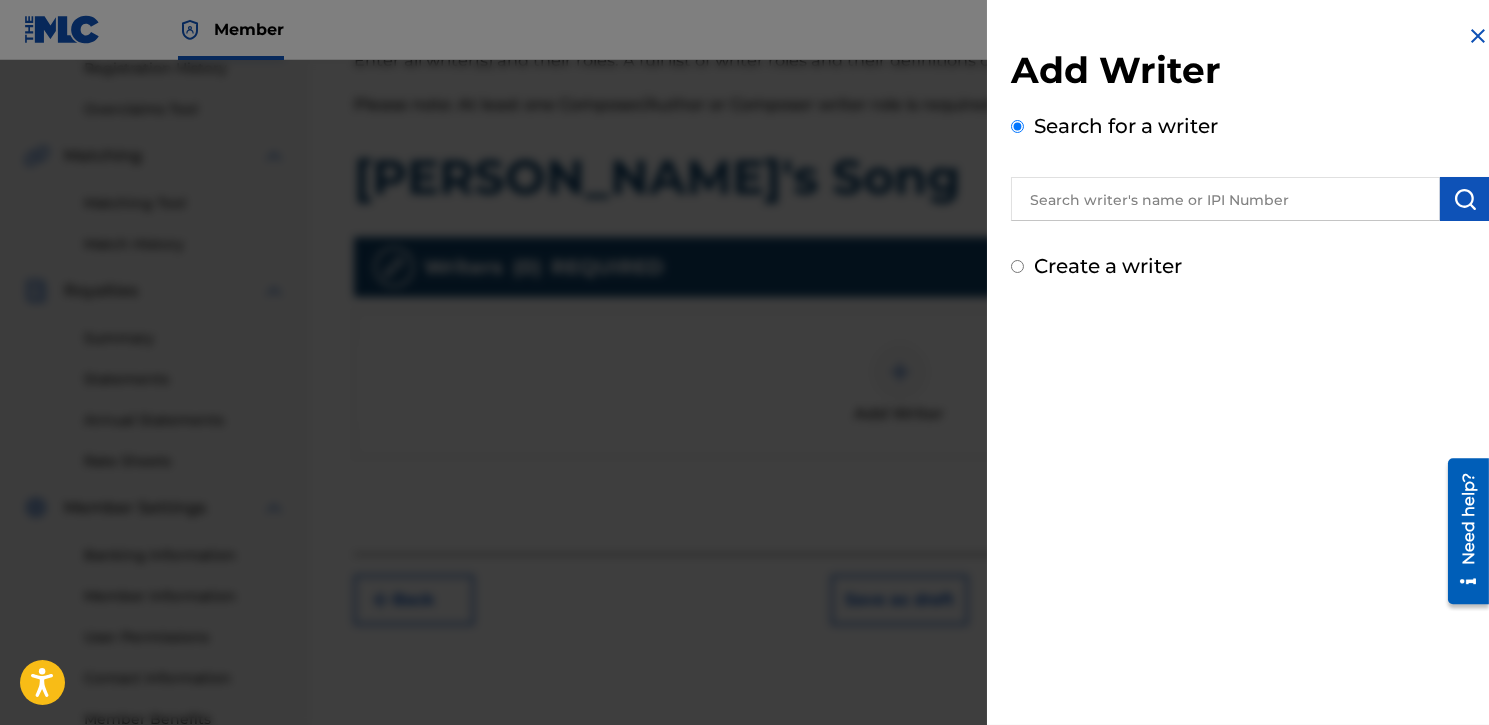 drag, startPoint x: 1068, startPoint y: 197, endPoint x: 1072, endPoint y: 212, distance: 15.524175 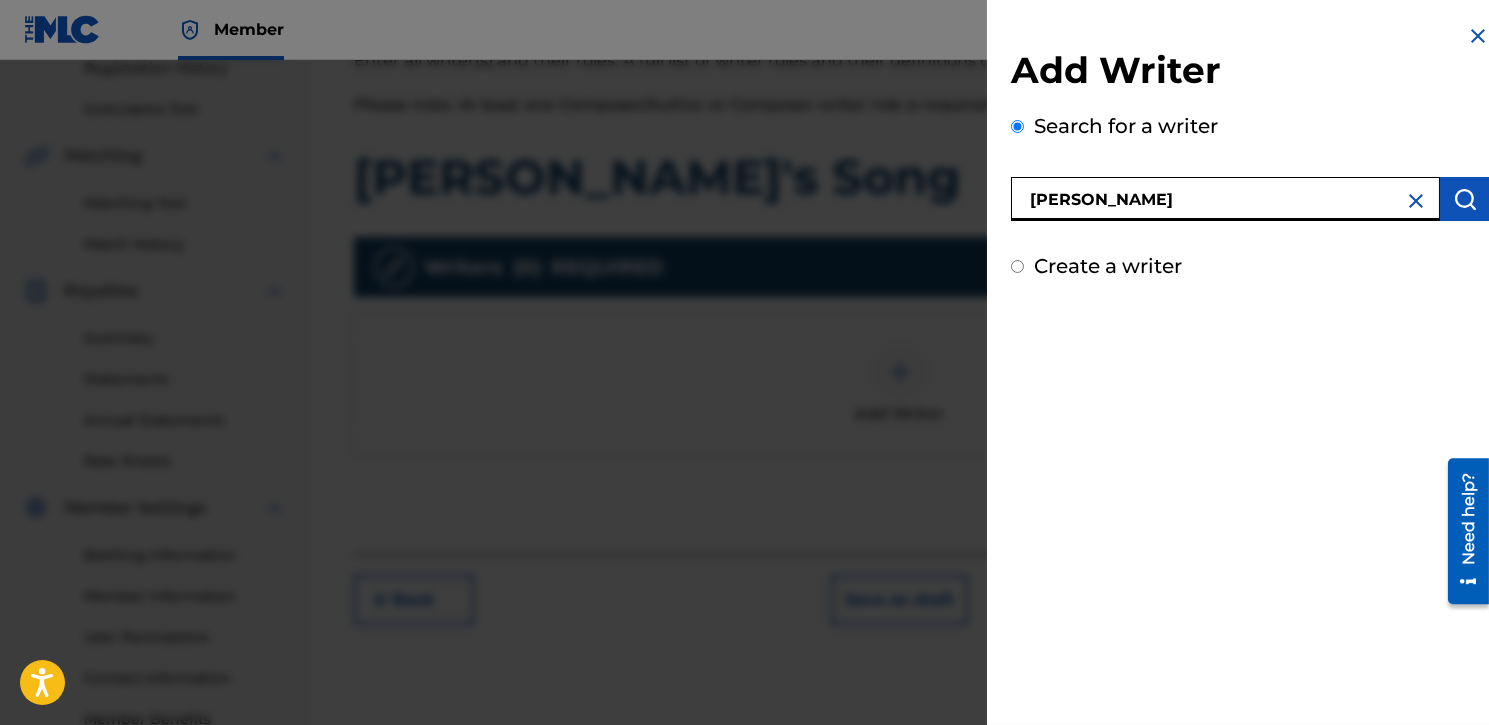 type on "[PERSON_NAME]" 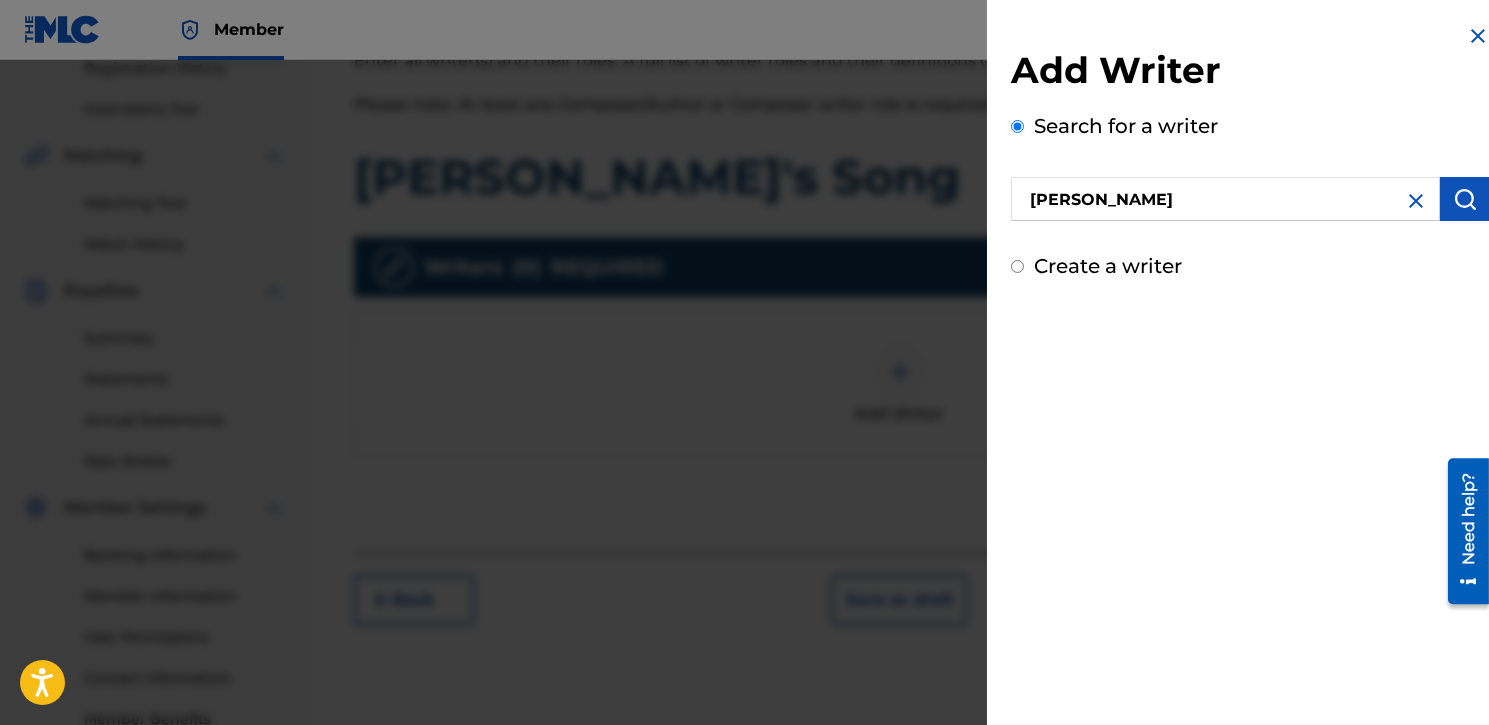 click at bounding box center (1465, 199) 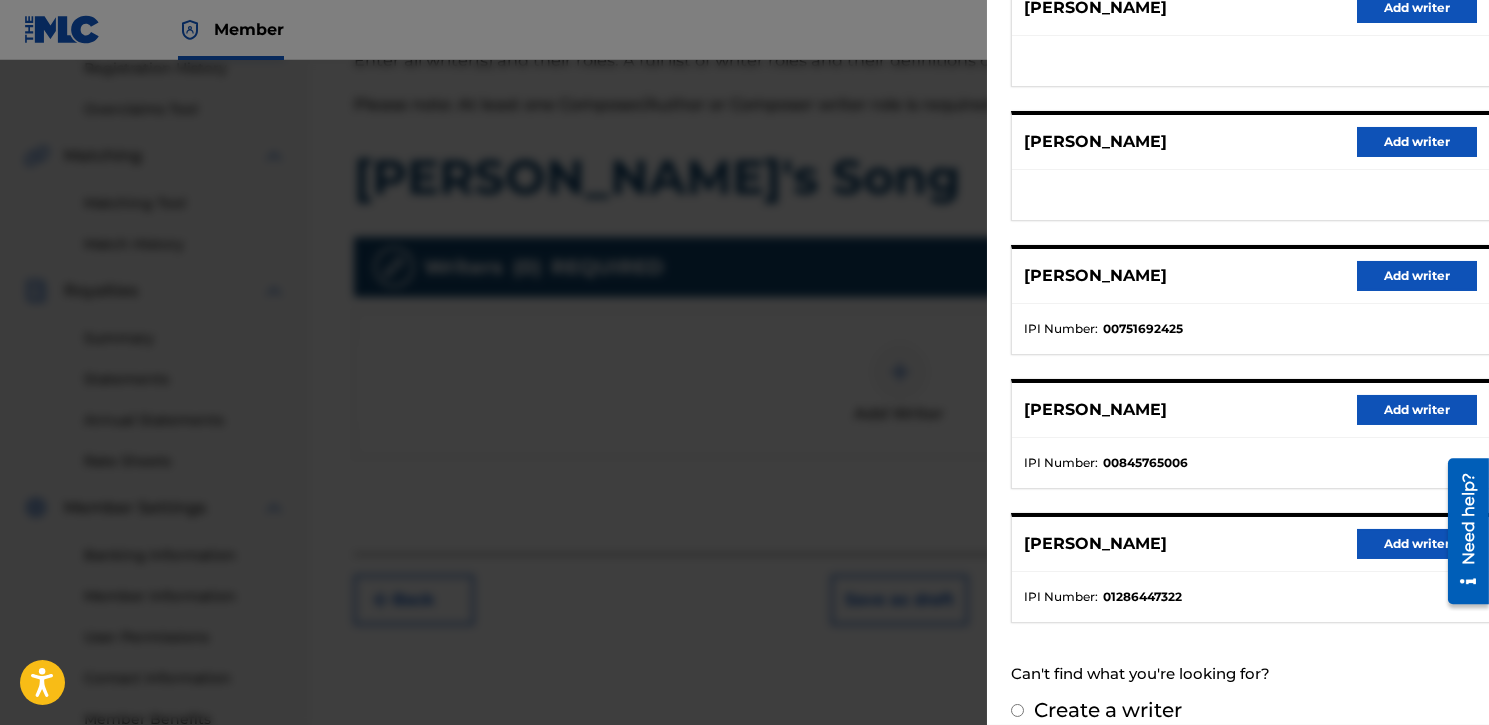 scroll, scrollTop: 300, scrollLeft: 0, axis: vertical 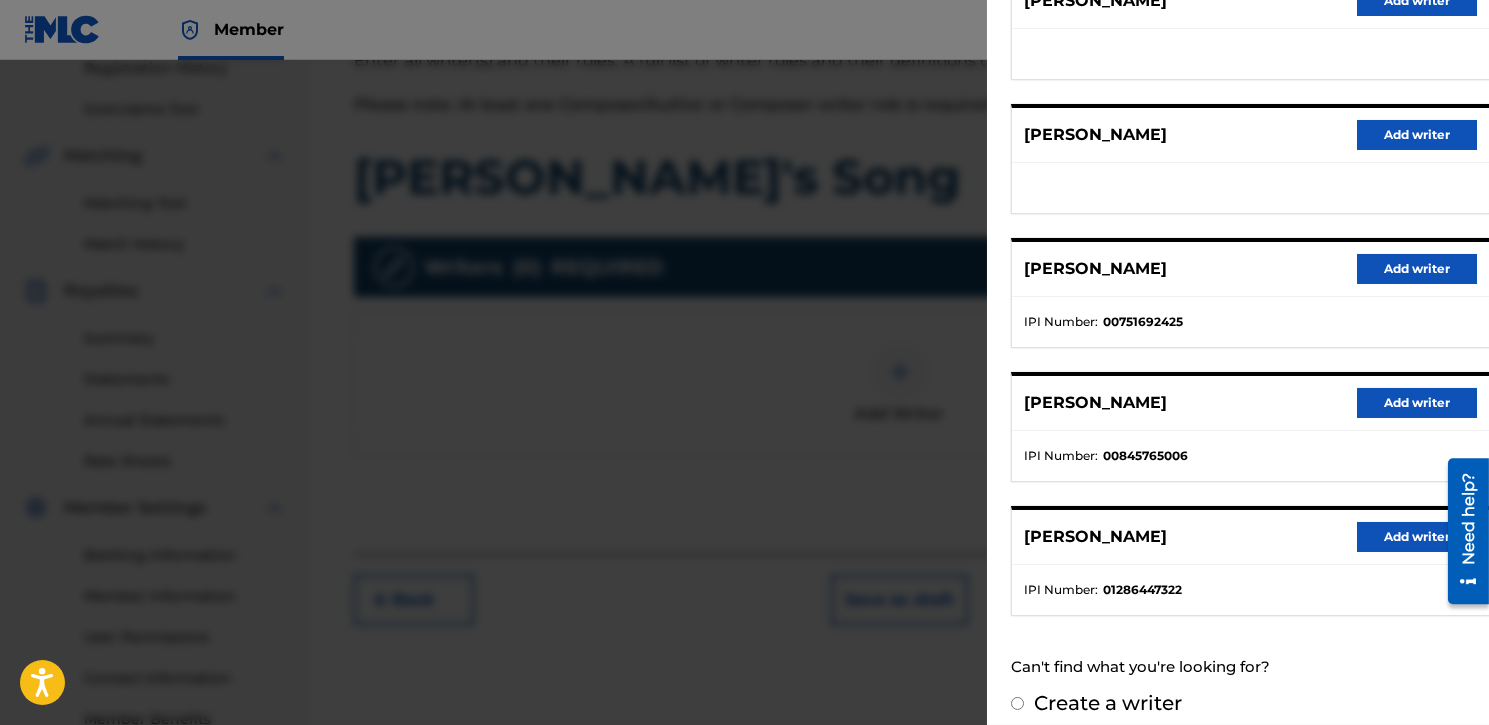 click on "Add writer" at bounding box center [1417, 537] 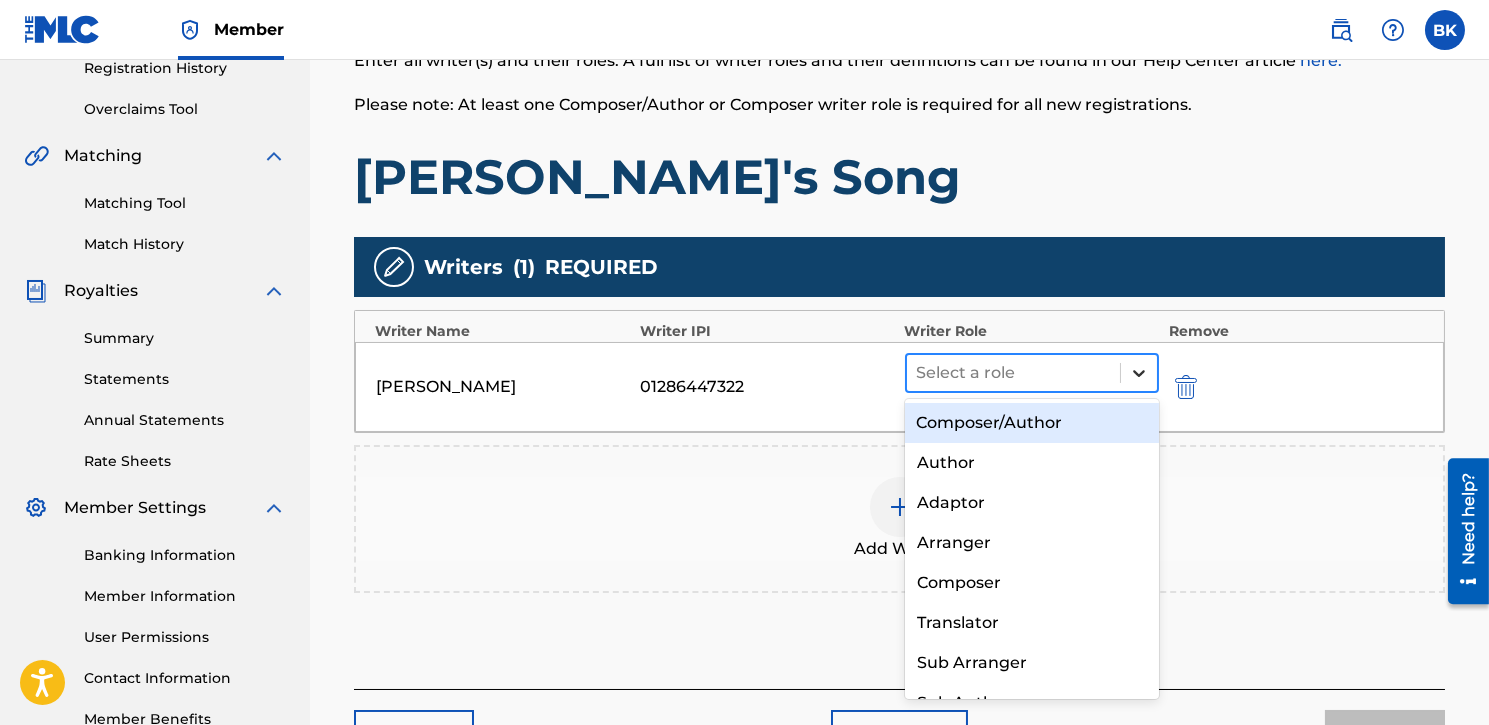 click 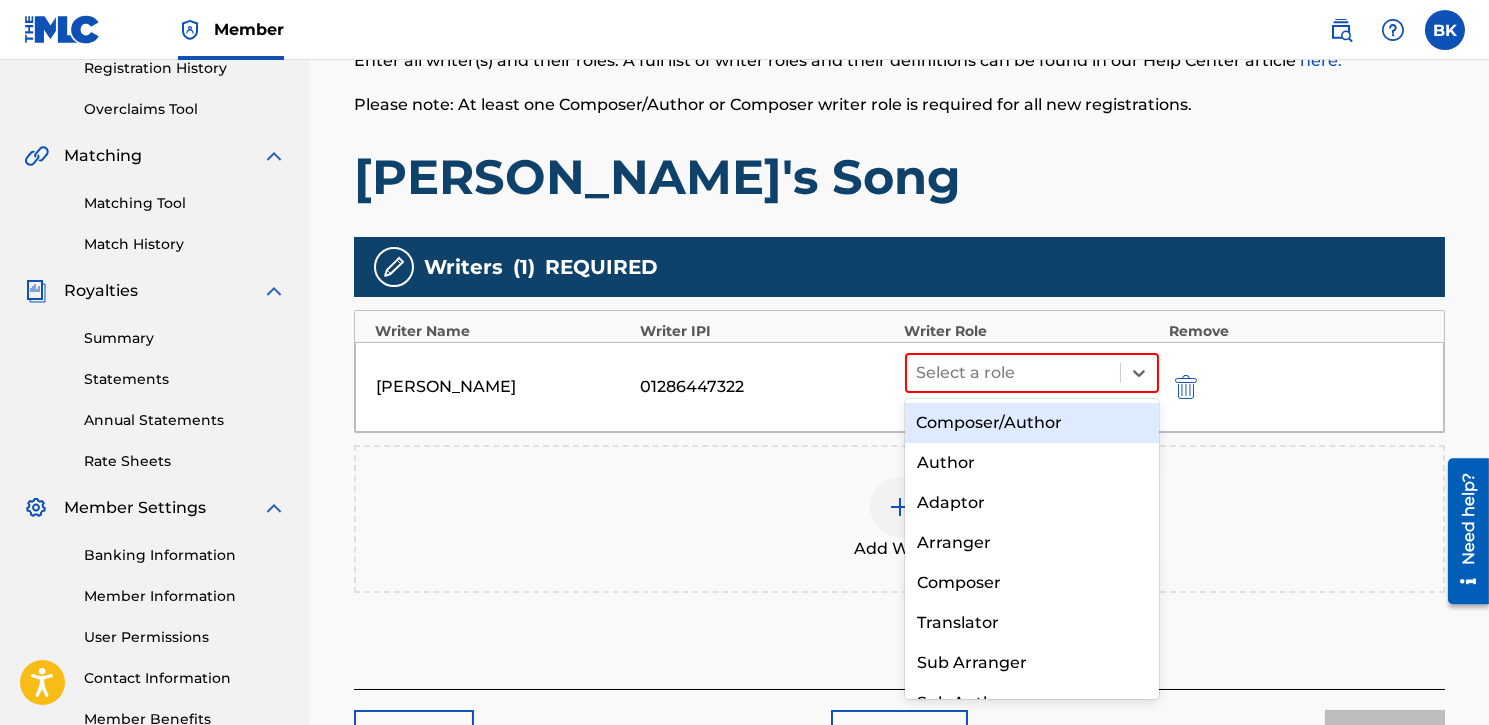 click on "Composer/Author" at bounding box center [1032, 423] 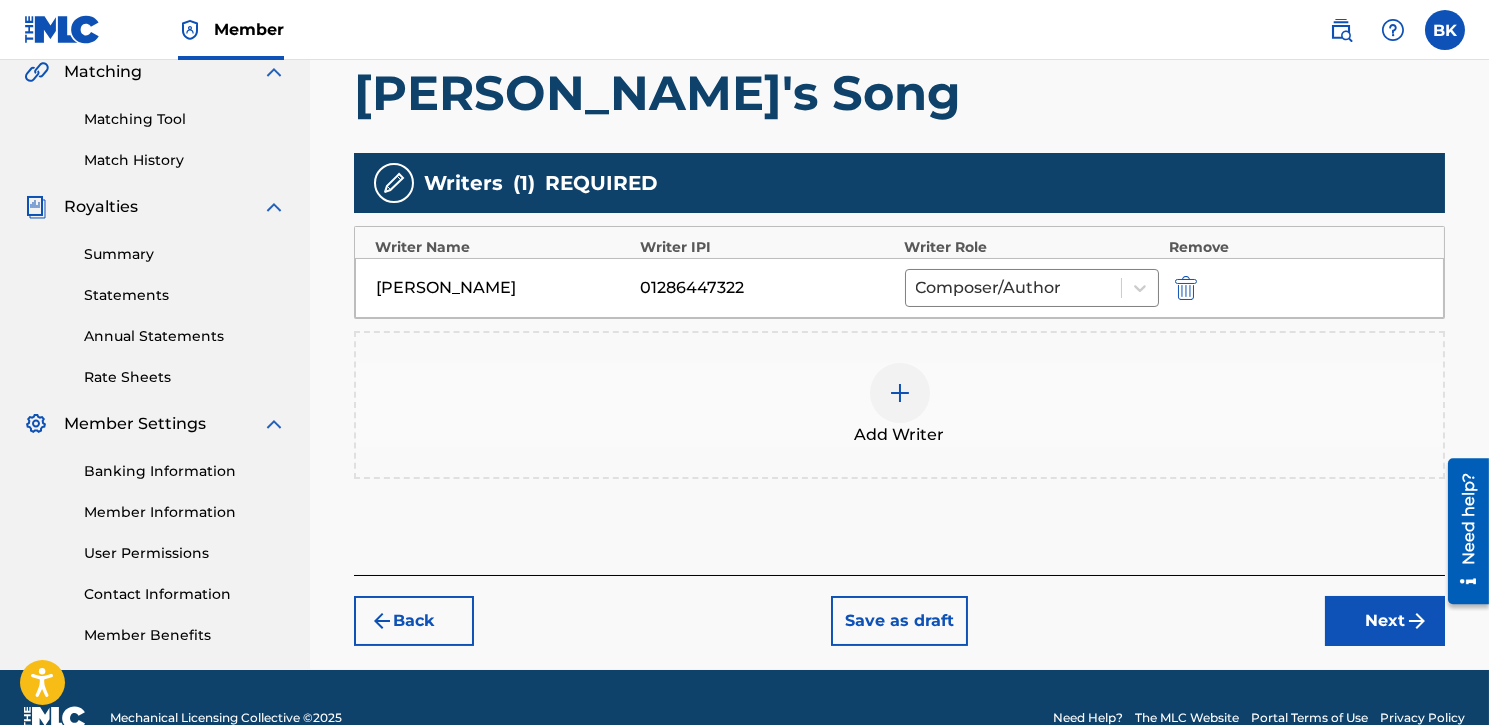 scroll, scrollTop: 489, scrollLeft: 0, axis: vertical 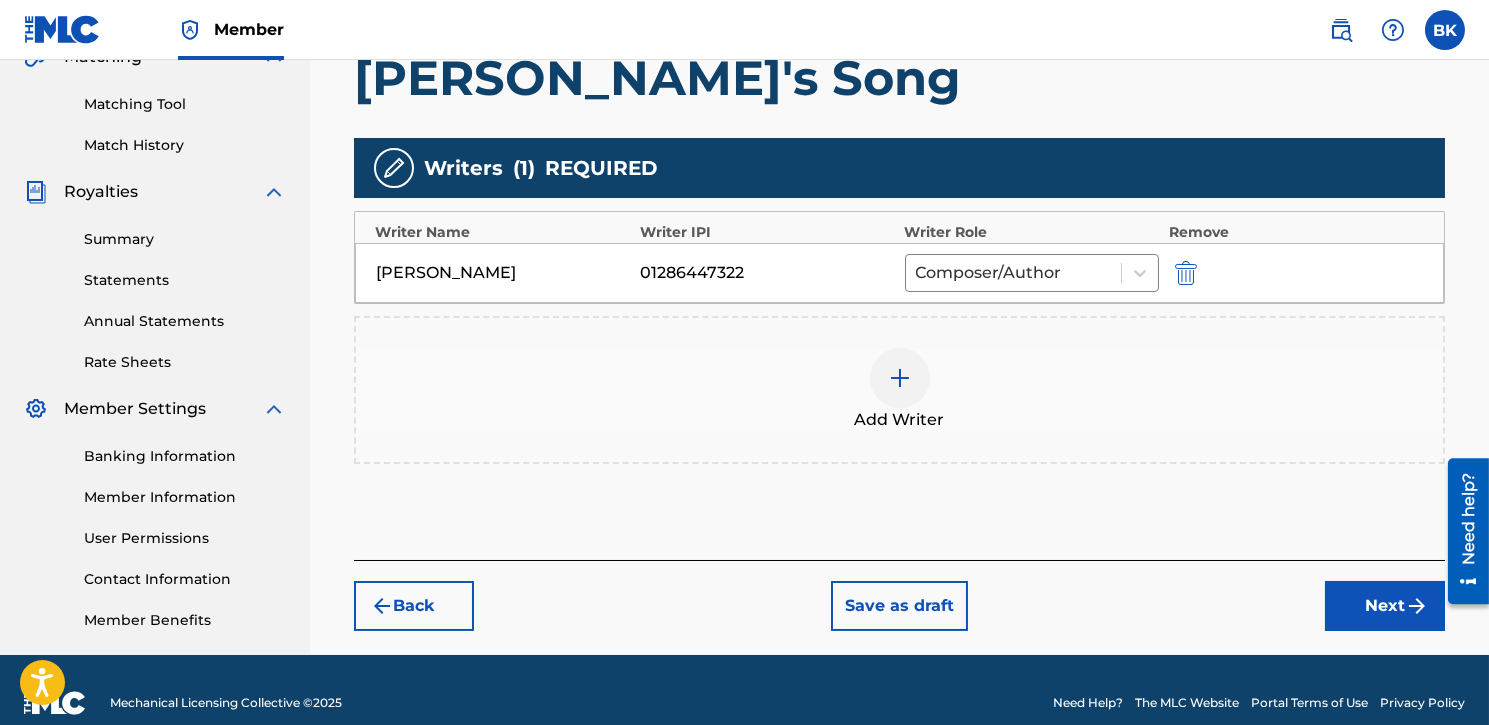 click on "Next" at bounding box center [1385, 606] 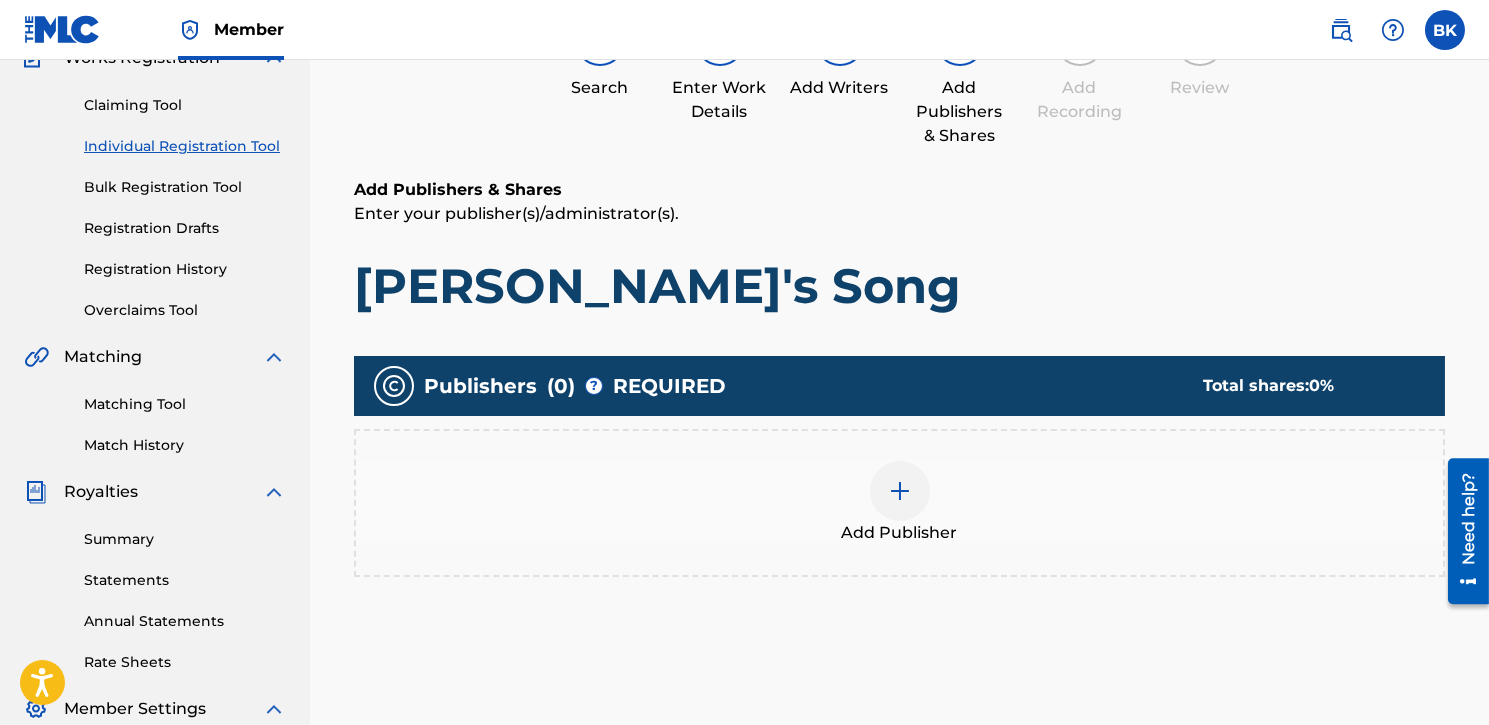 scroll, scrollTop: 290, scrollLeft: 0, axis: vertical 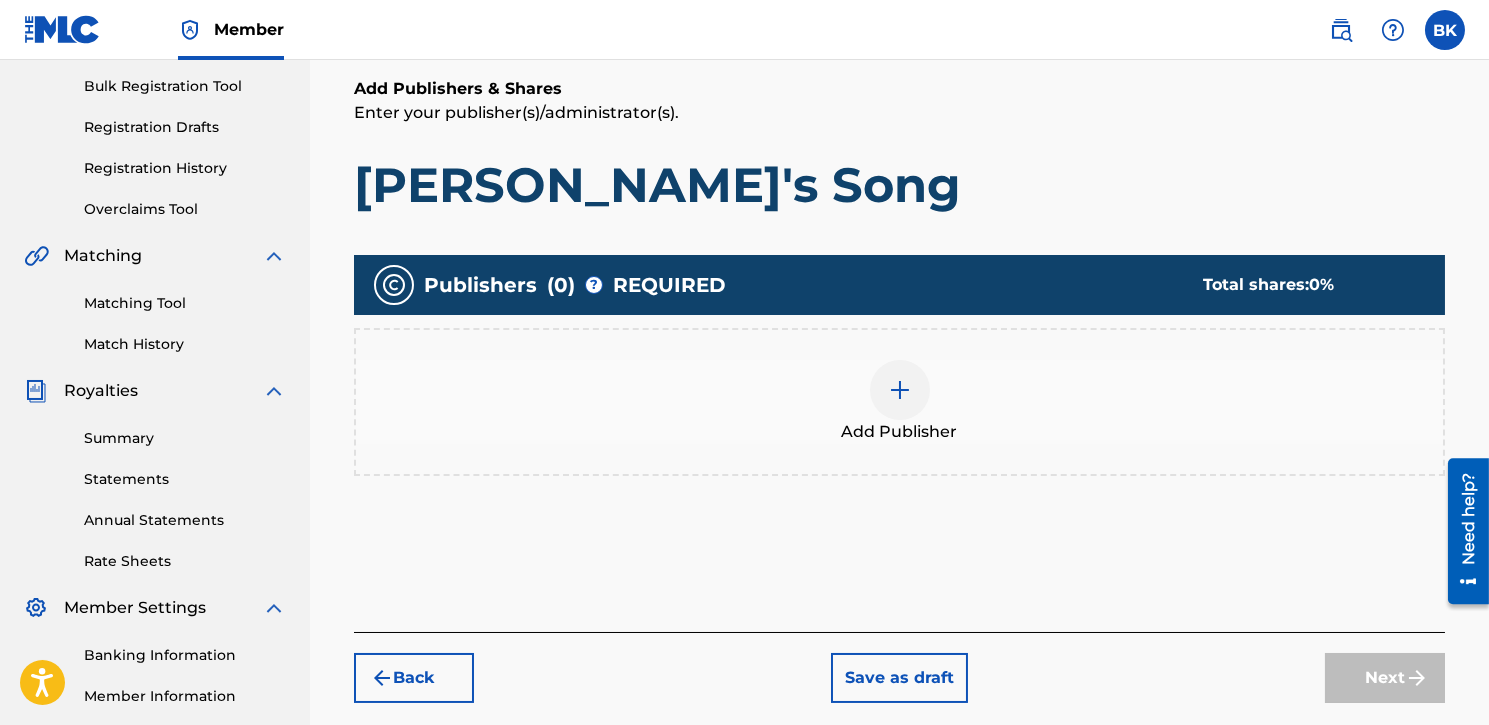 click at bounding box center [900, 390] 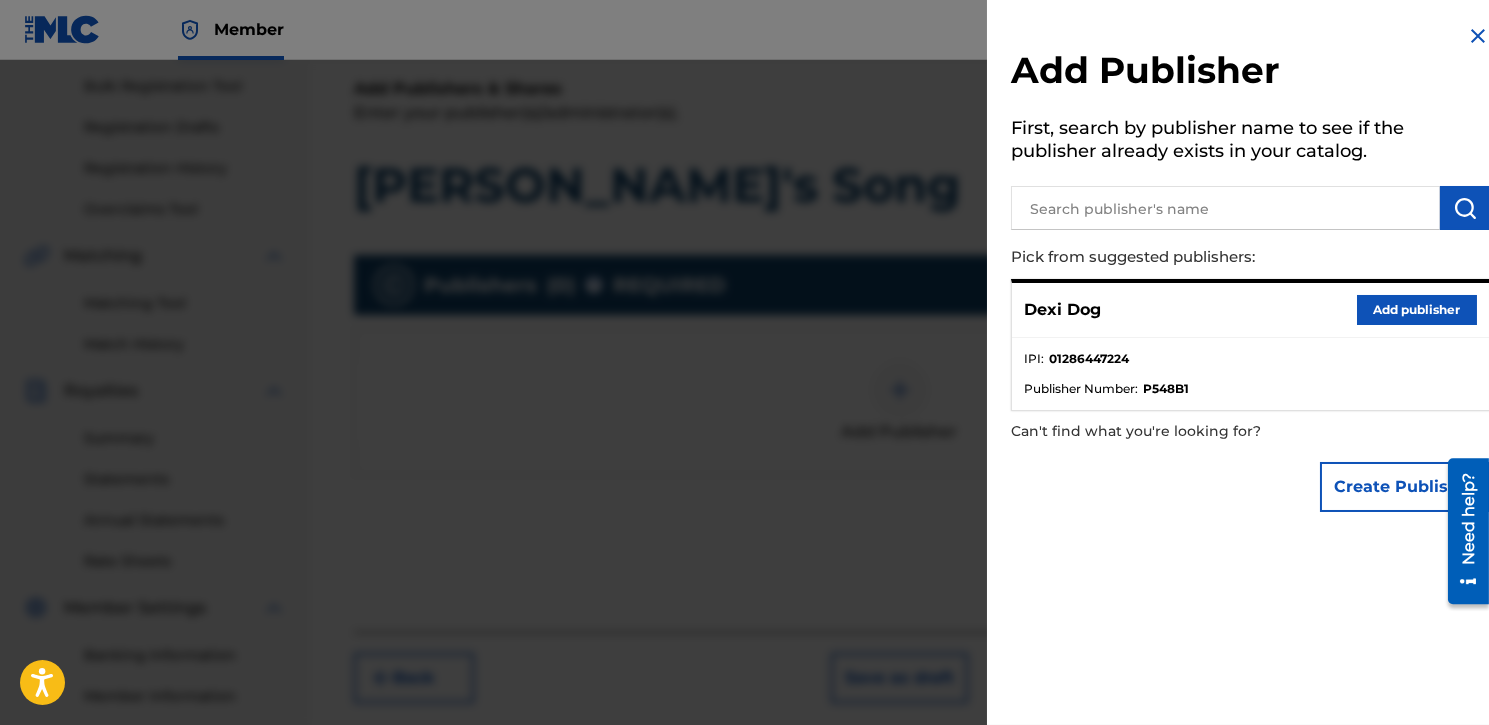 click on "Add publisher" at bounding box center (1417, 310) 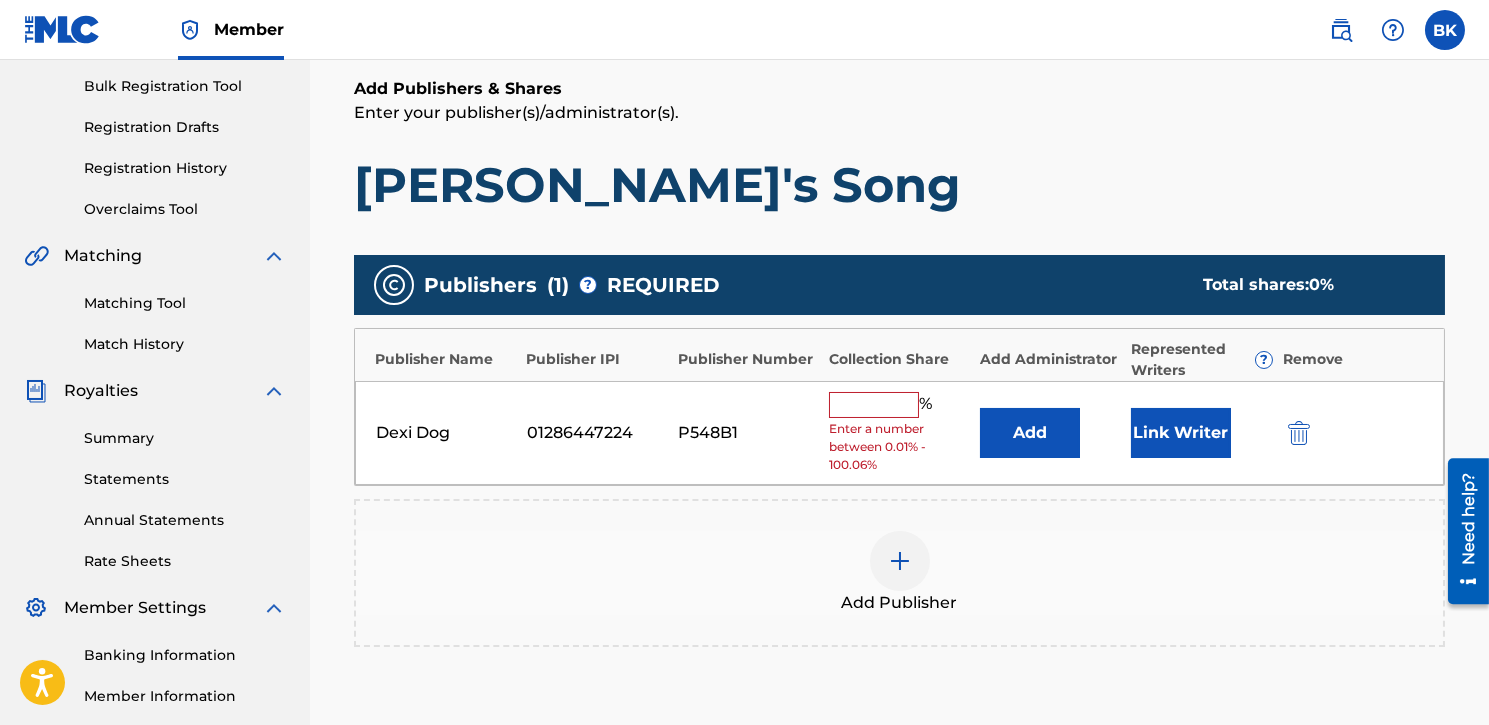 click at bounding box center [874, 405] 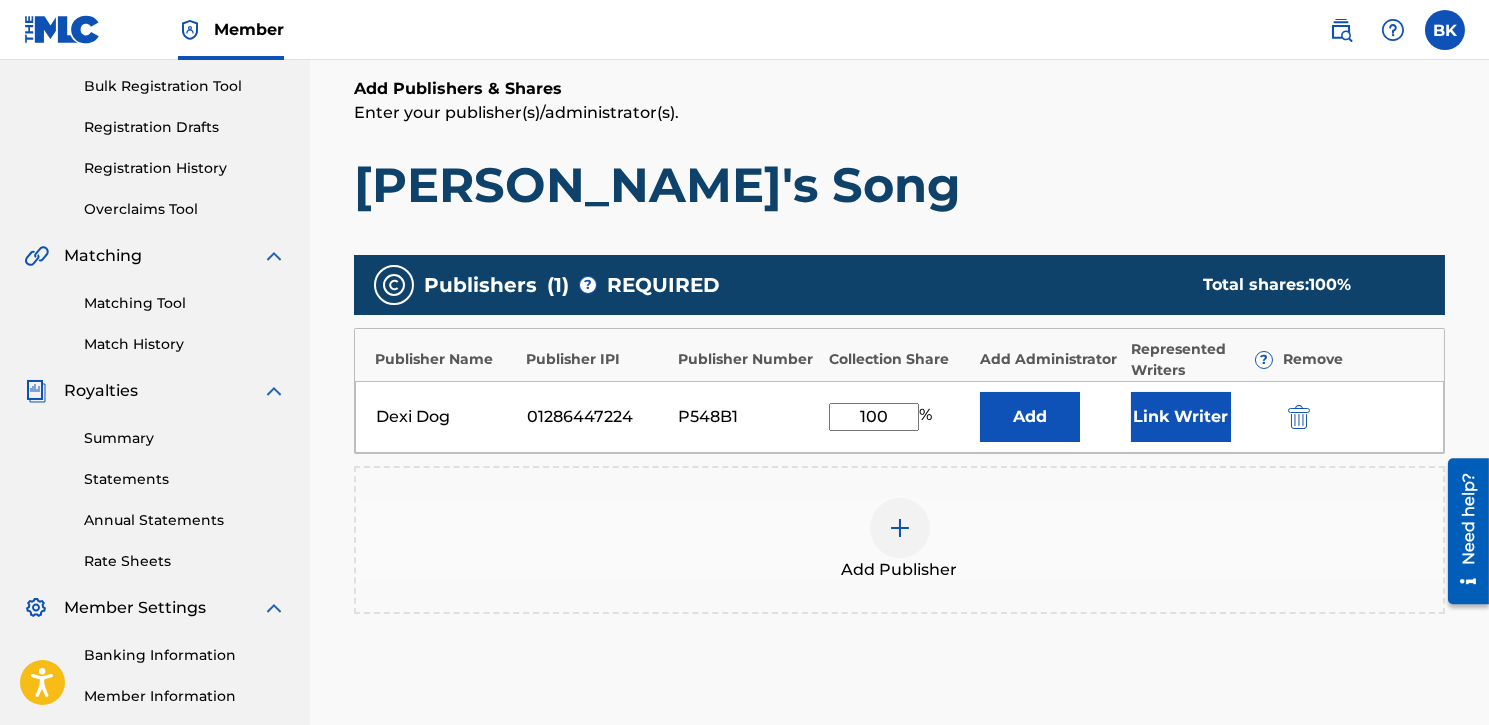 type on "100" 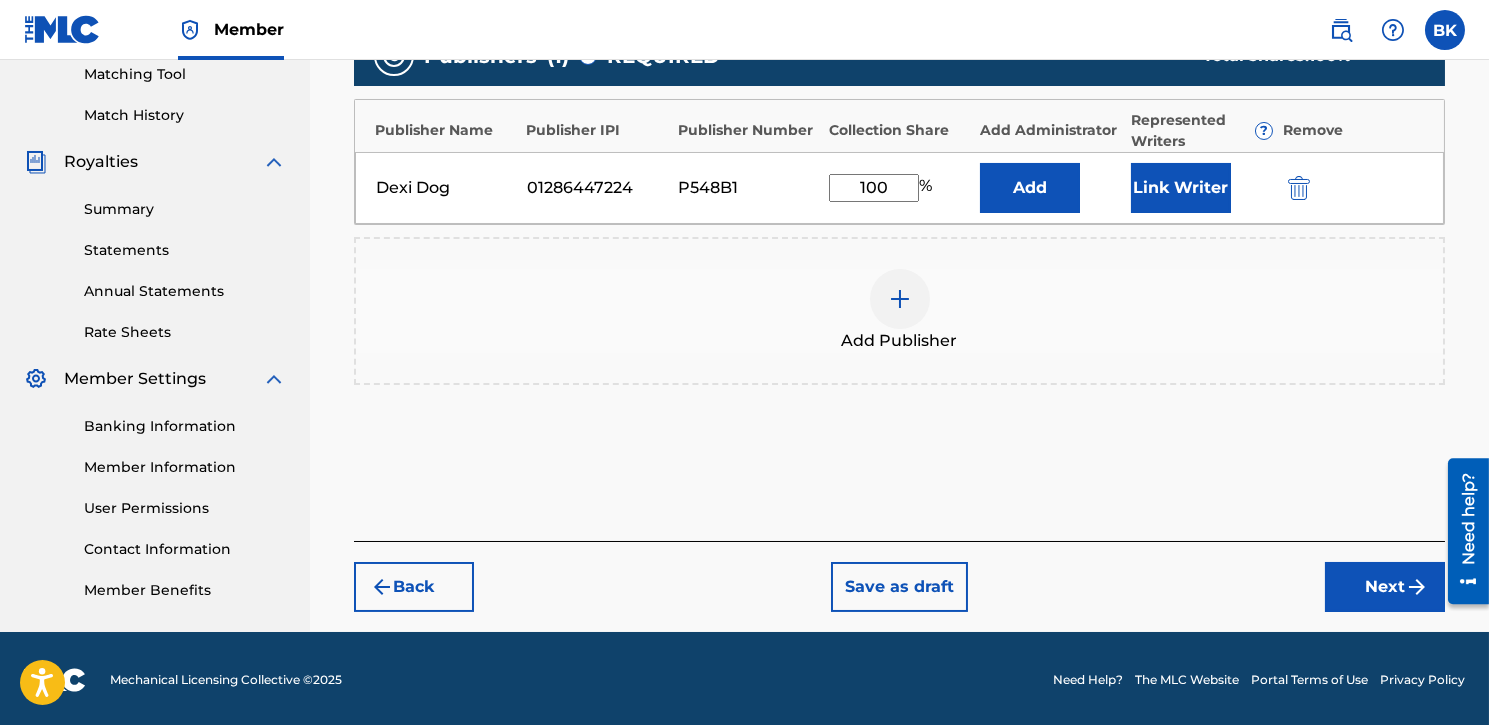click on "Next" at bounding box center (1385, 587) 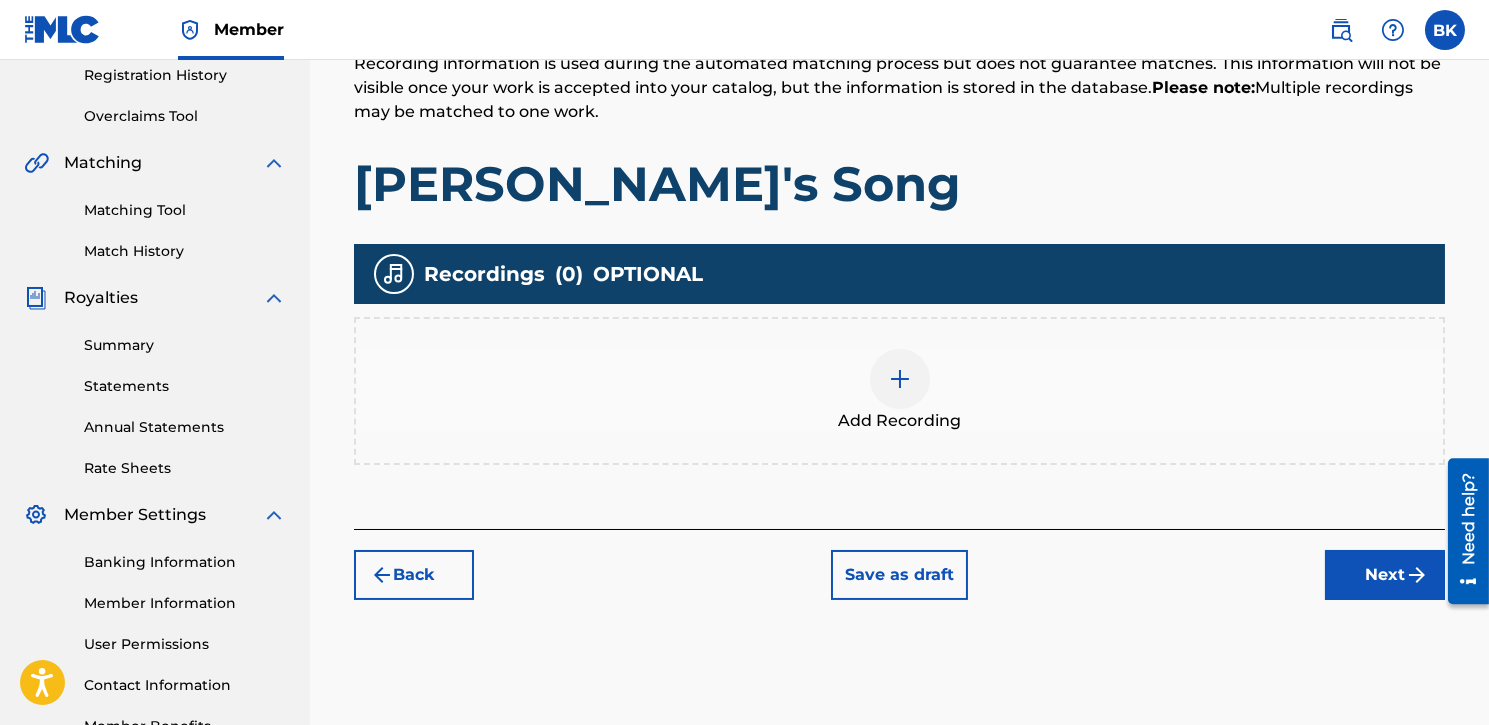 scroll, scrollTop: 390, scrollLeft: 0, axis: vertical 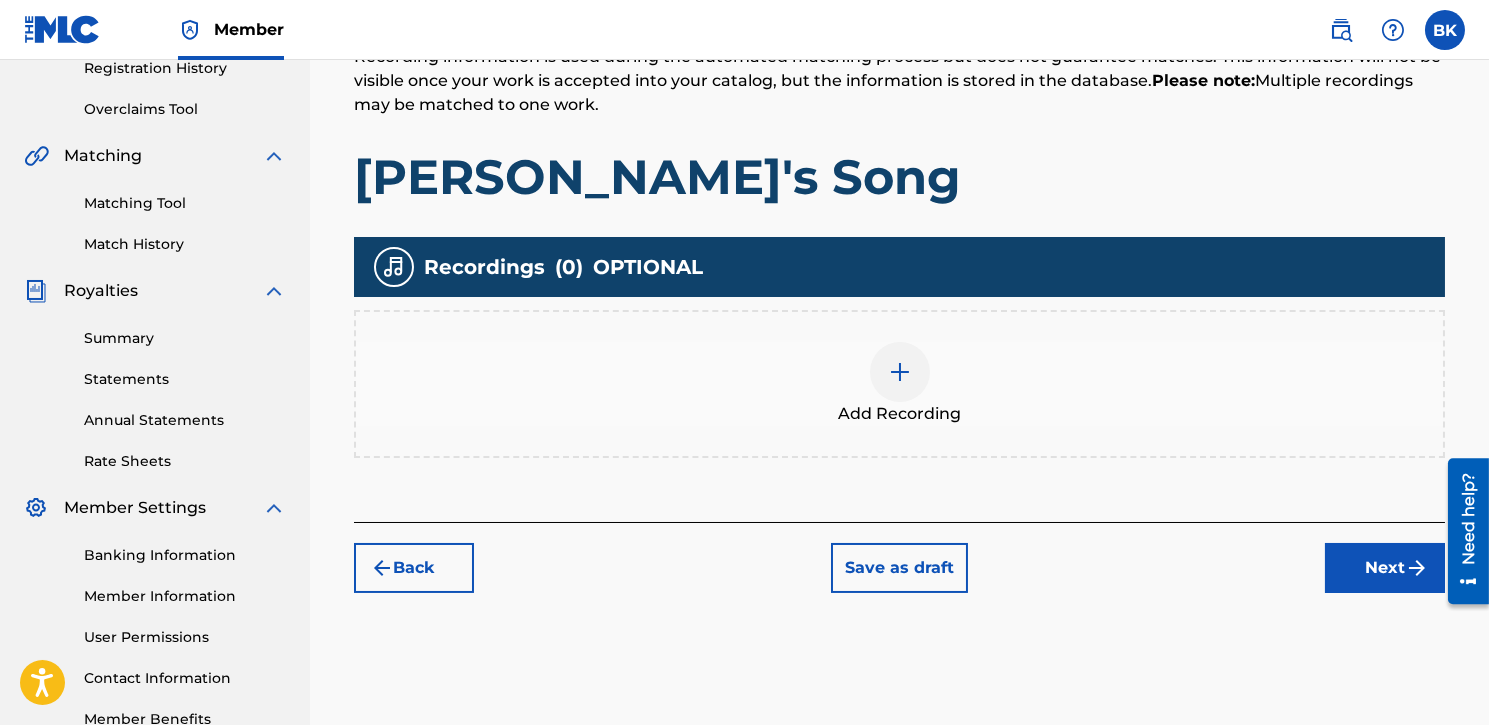 click on "Next" at bounding box center (1385, 568) 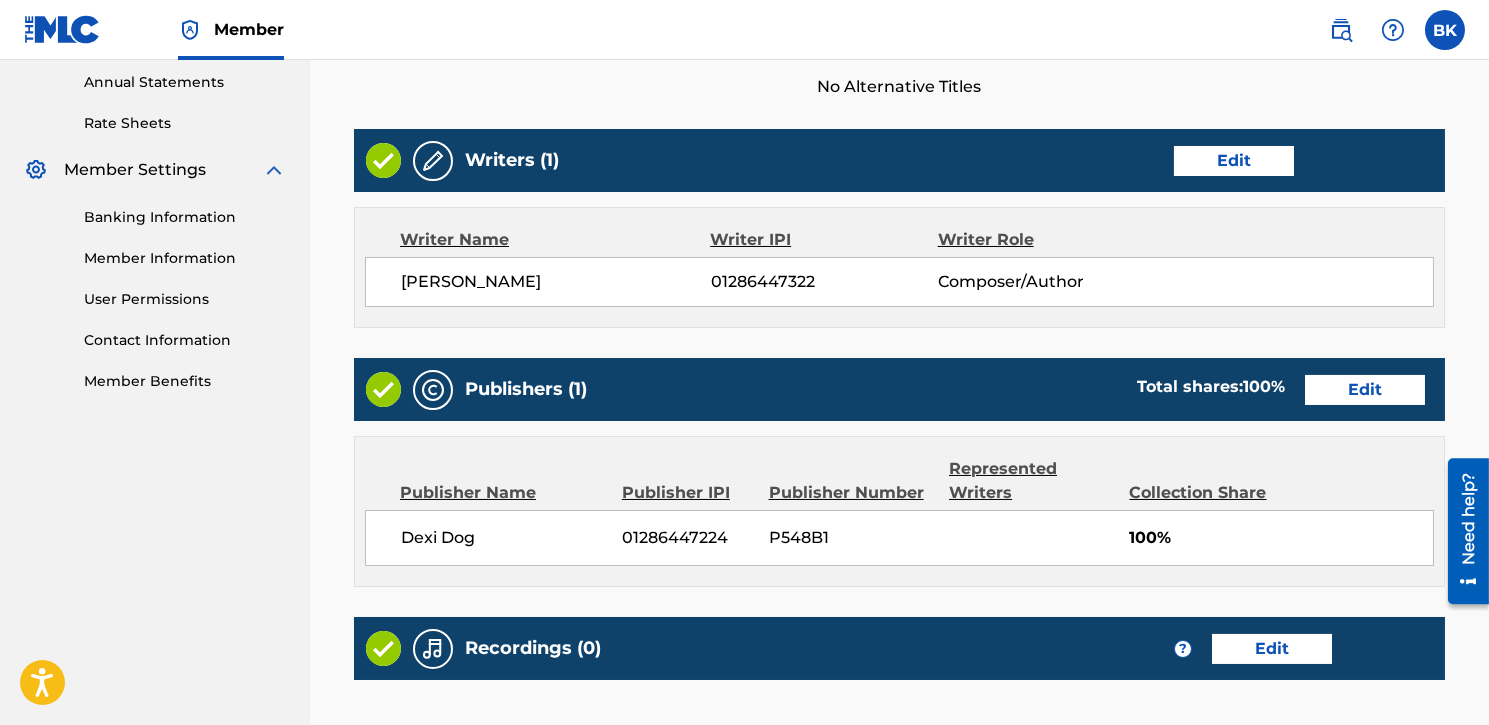 scroll, scrollTop: 889, scrollLeft: 0, axis: vertical 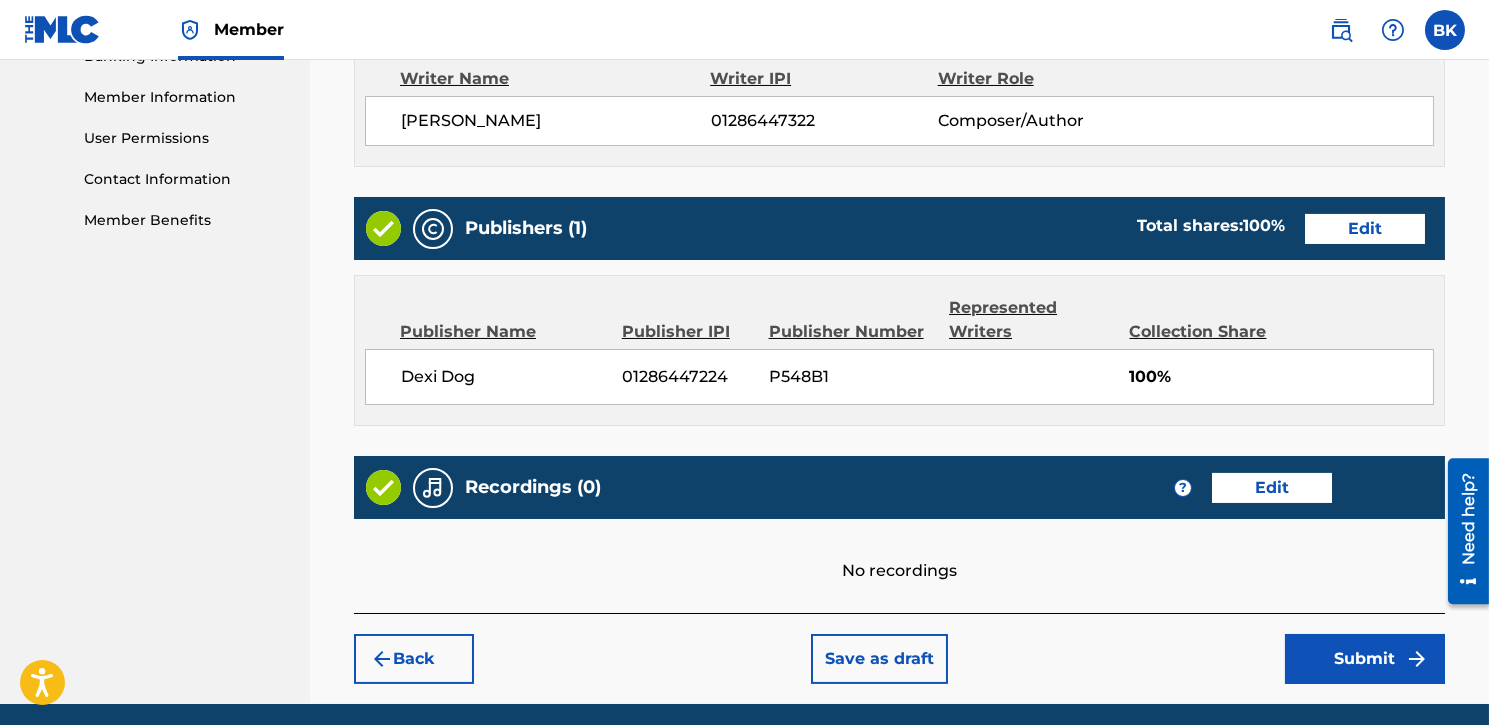 click on "Submit" at bounding box center [1365, 659] 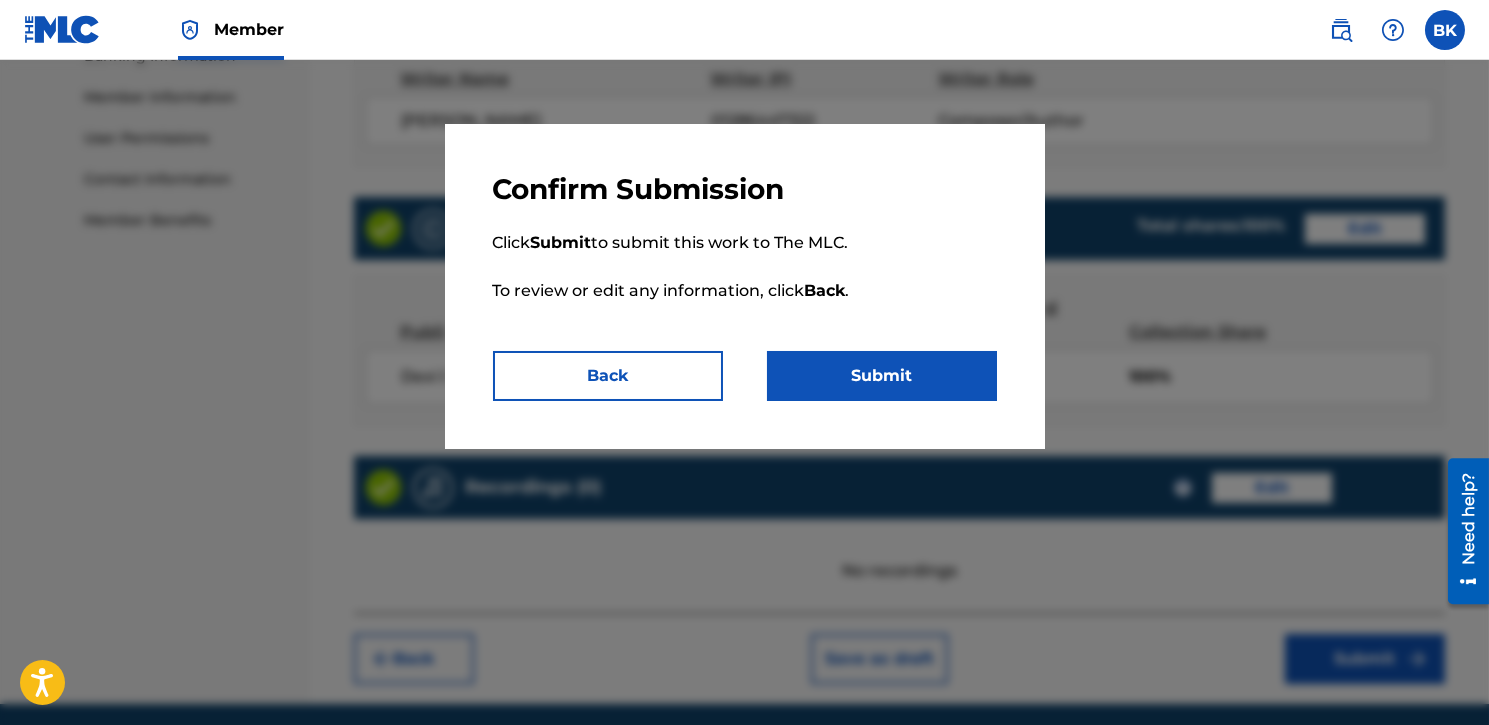 click on "Submit" at bounding box center (882, 376) 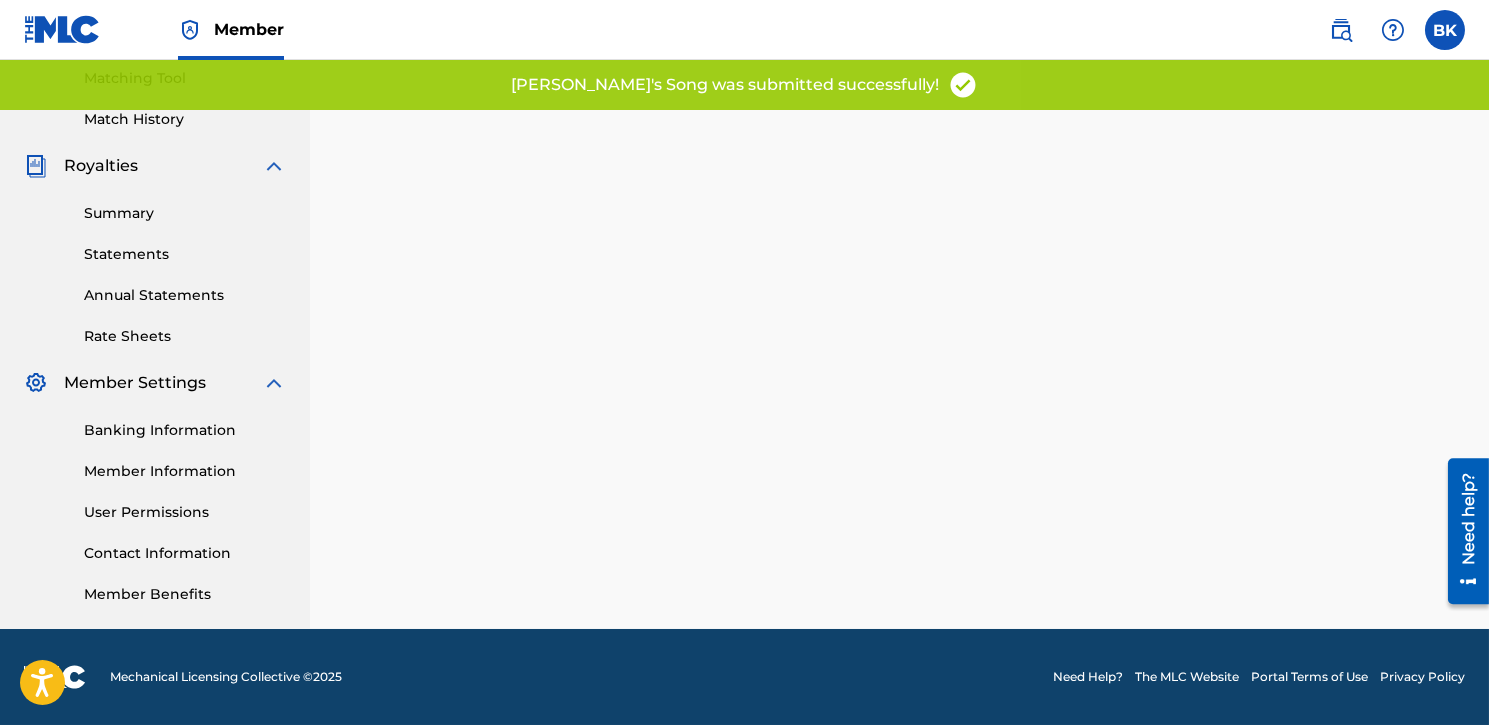 scroll, scrollTop: 0, scrollLeft: 0, axis: both 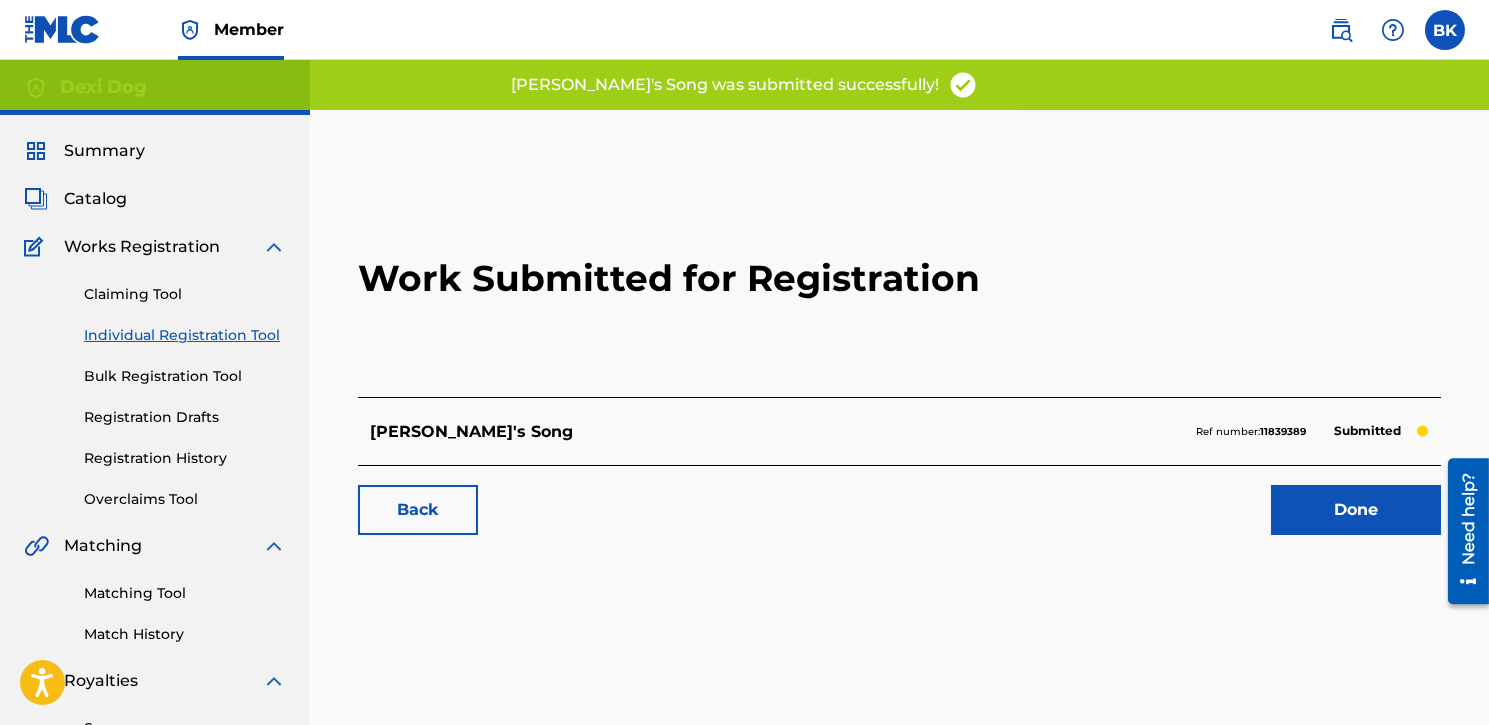 click on "Done" at bounding box center [1356, 510] 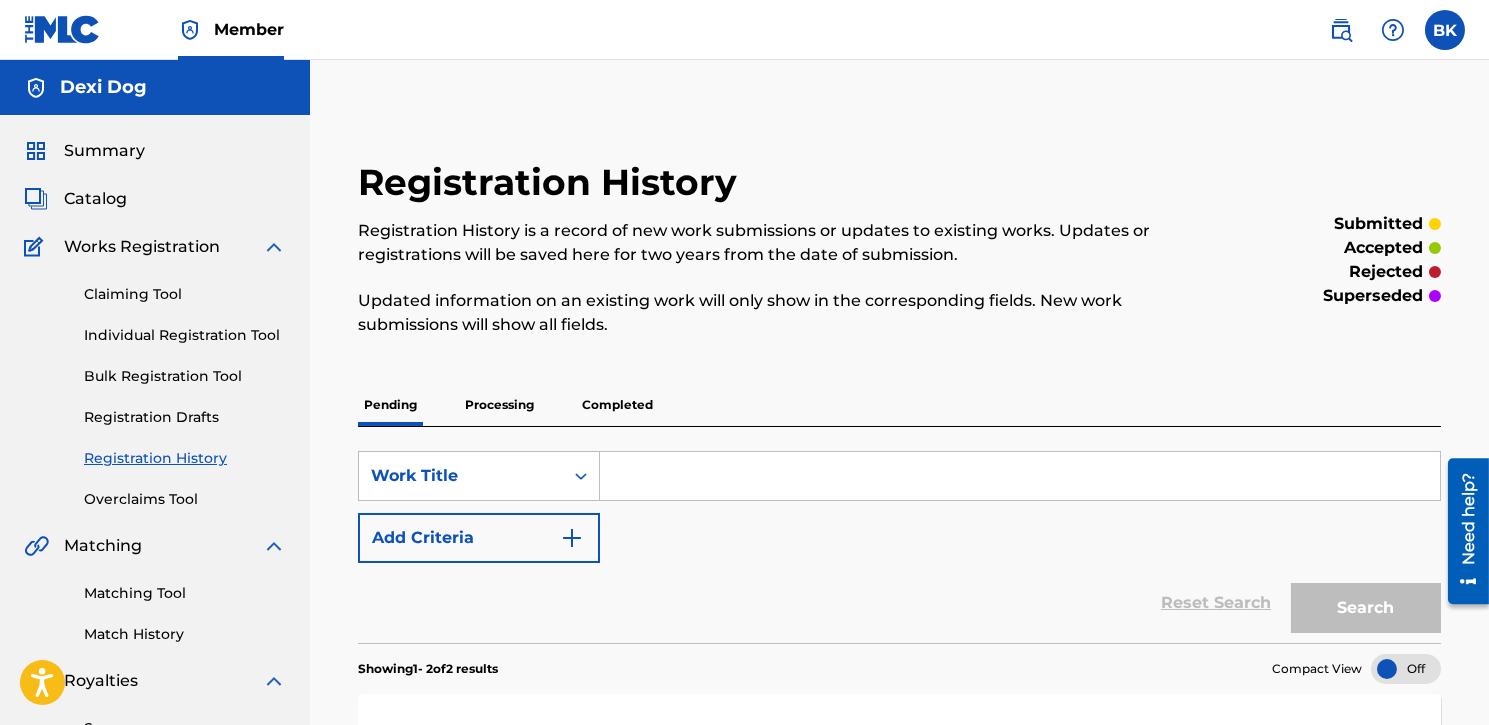 click on "Catalog" at bounding box center [95, 199] 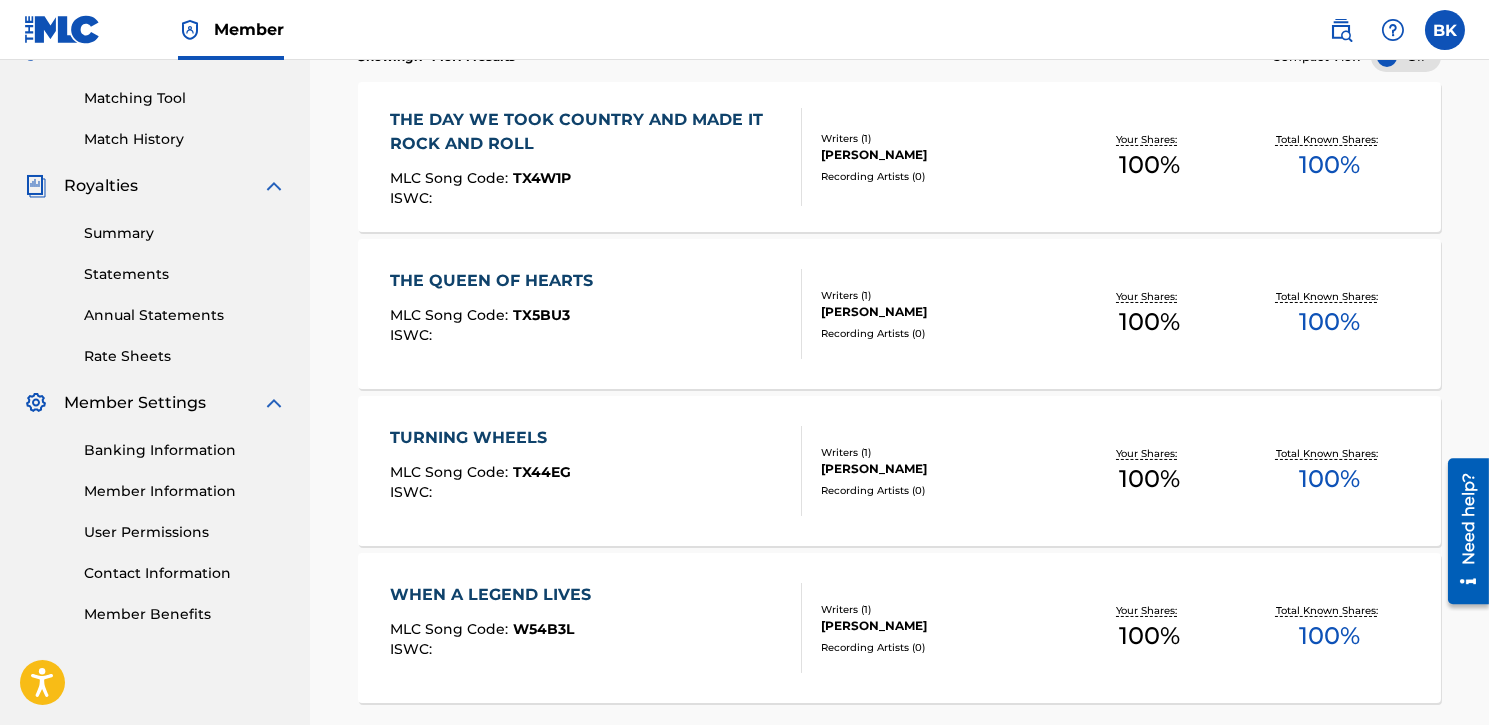 scroll, scrollTop: 670, scrollLeft: 0, axis: vertical 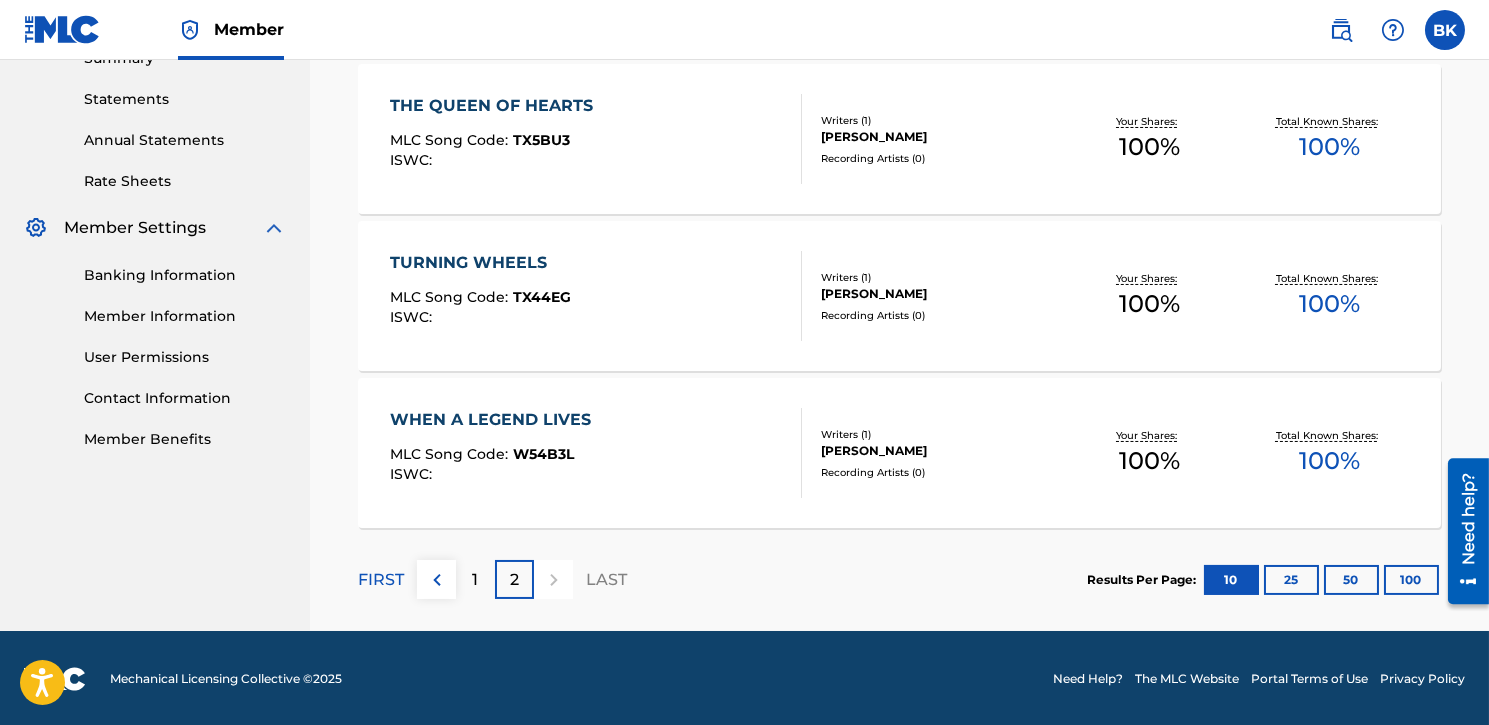 drag, startPoint x: 477, startPoint y: 578, endPoint x: 494, endPoint y: 576, distance: 17.117243 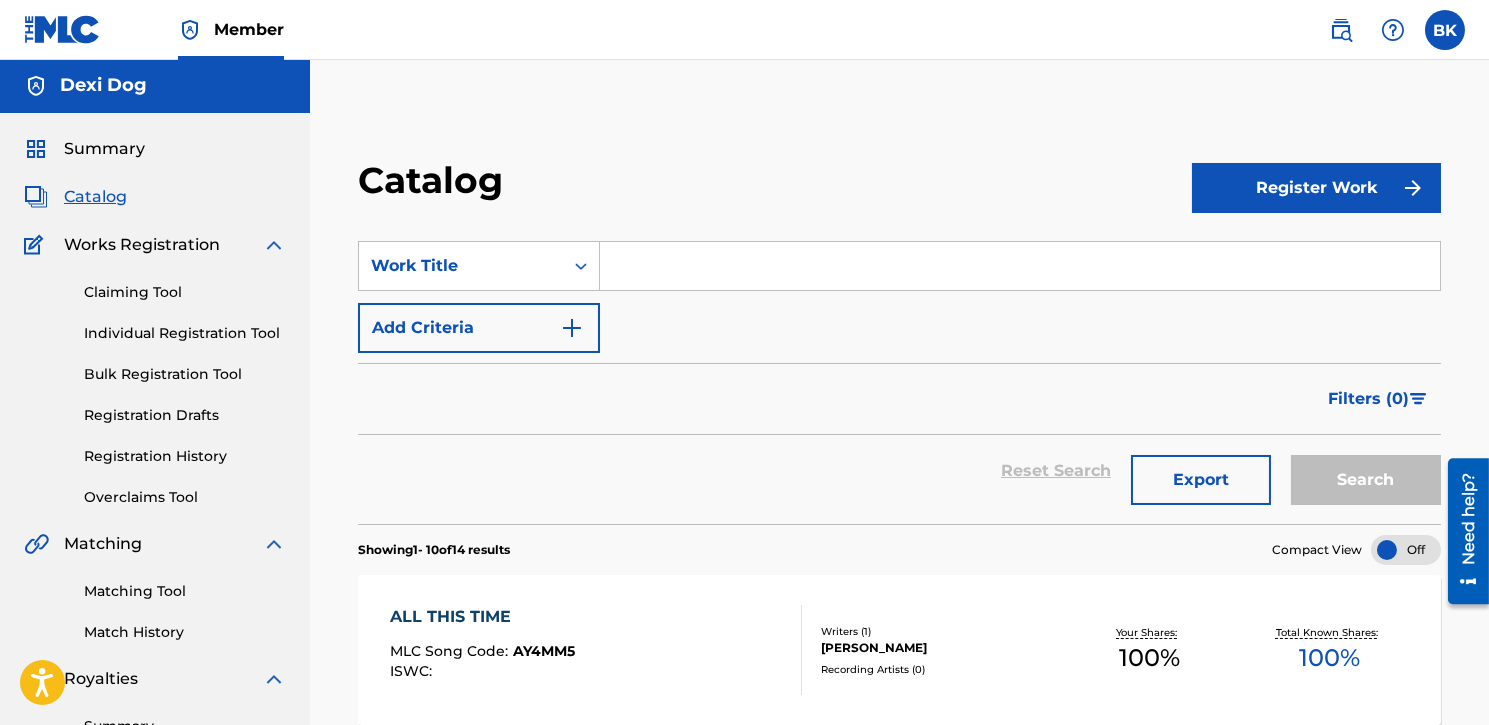 scroll, scrollTop: 0, scrollLeft: 0, axis: both 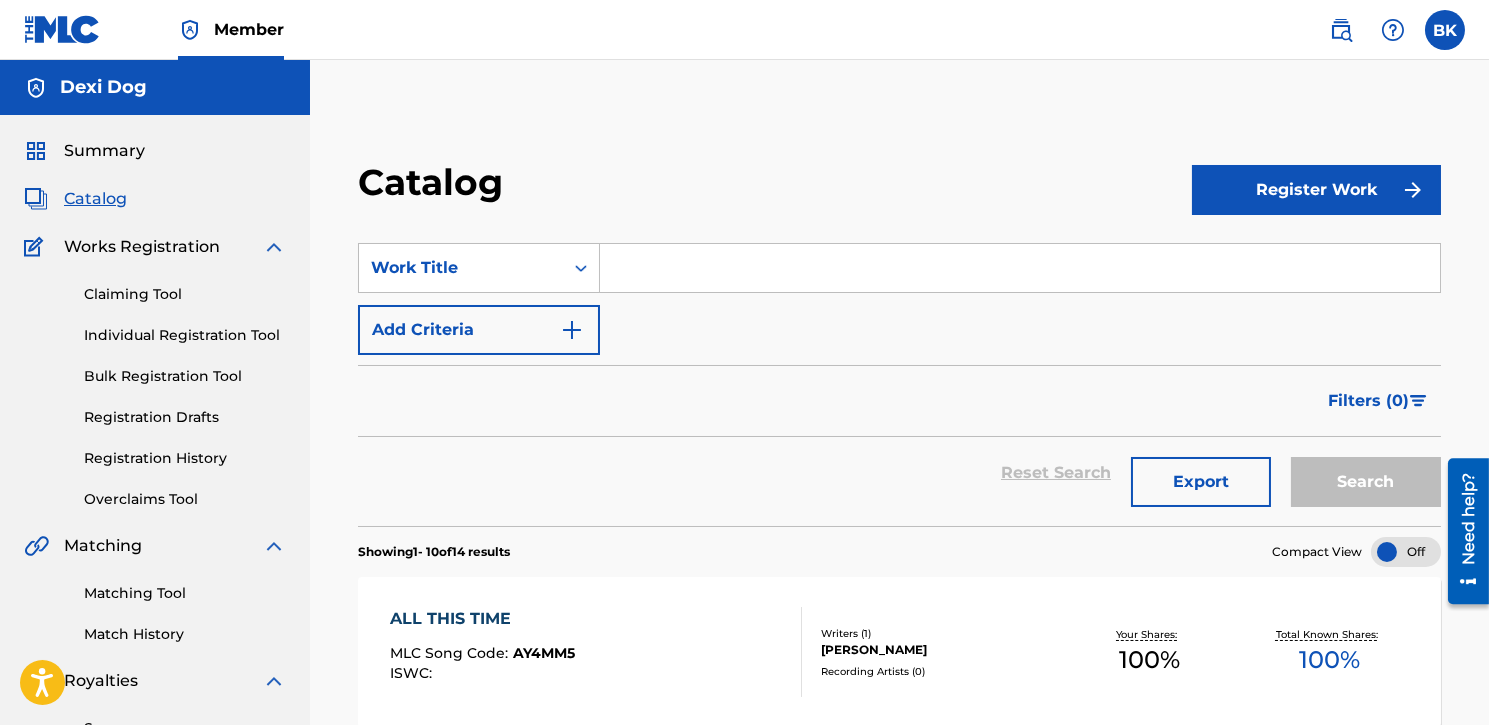 click on "Registration History" at bounding box center (185, 458) 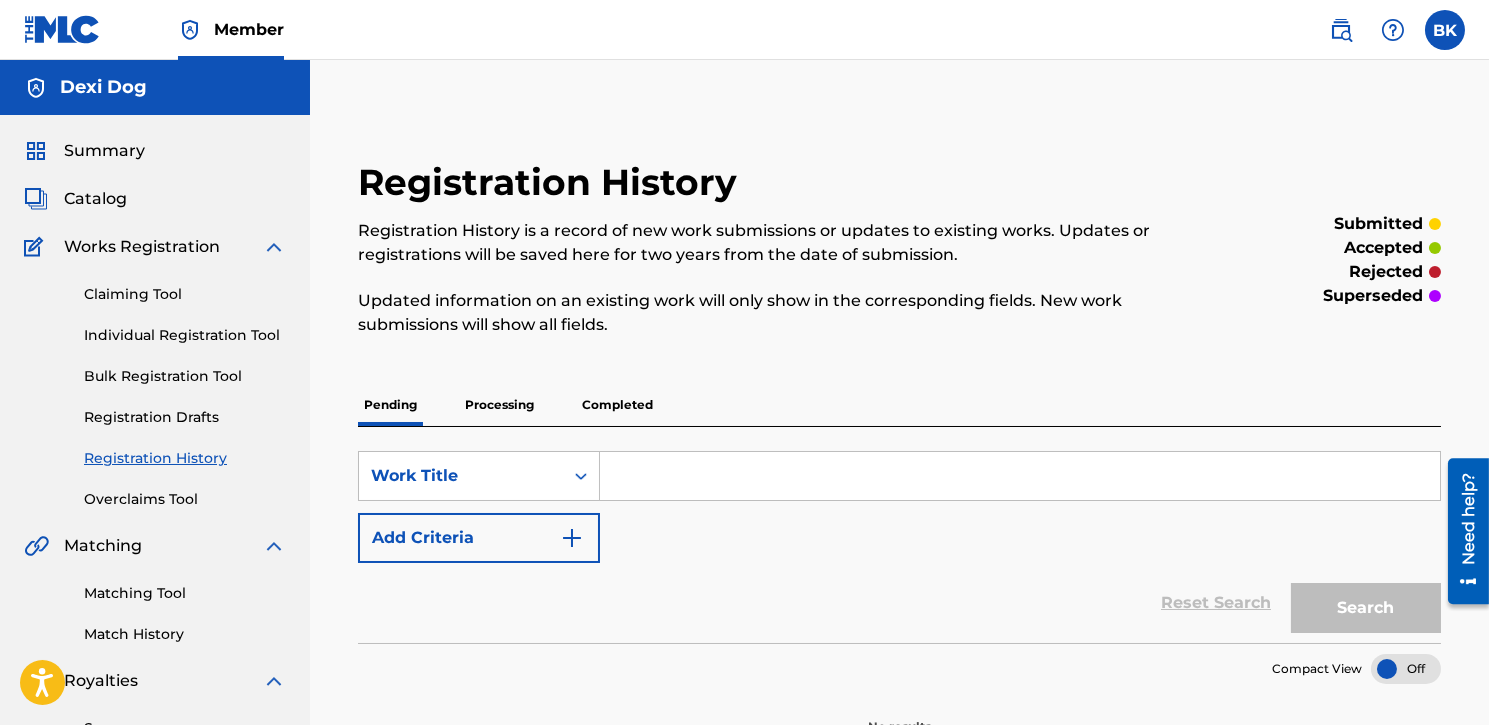 click on "Processing" at bounding box center [499, 405] 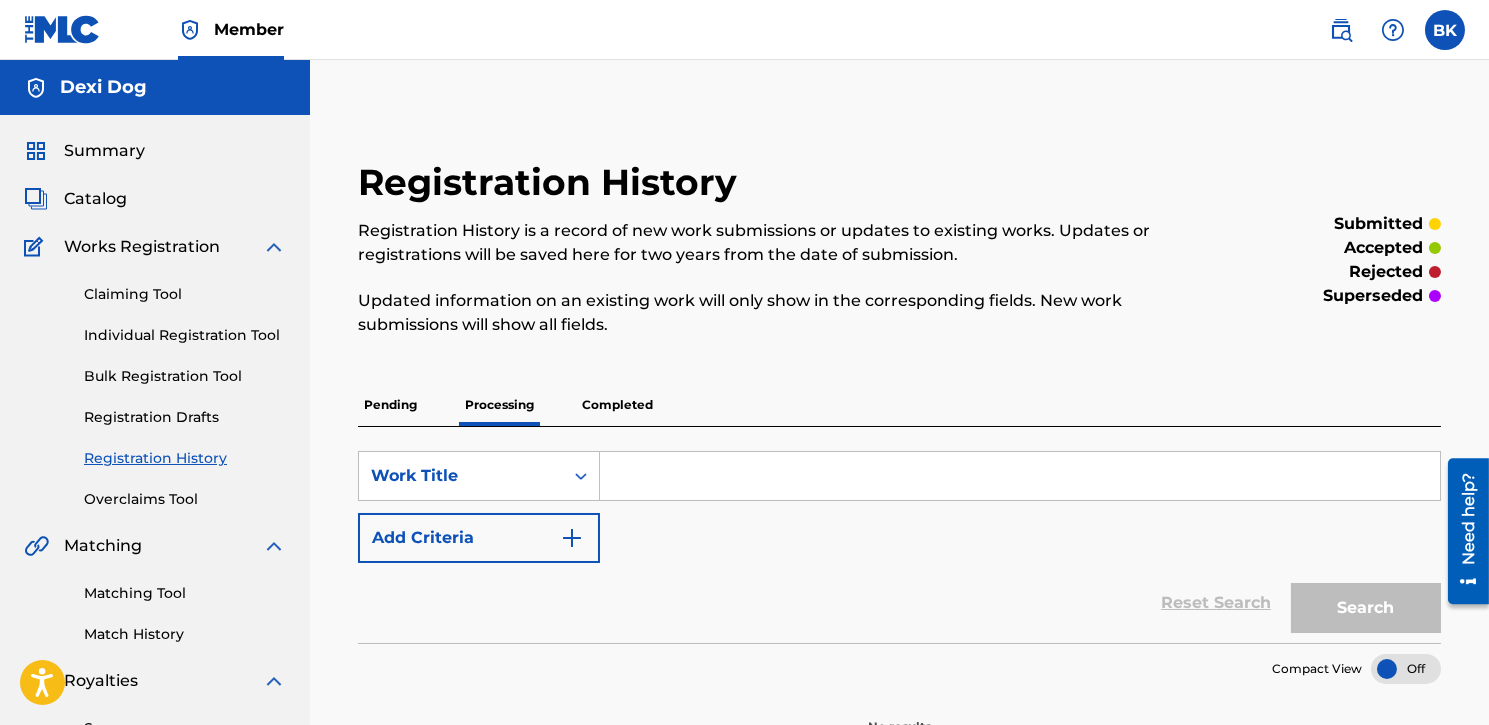 scroll, scrollTop: 0, scrollLeft: 0, axis: both 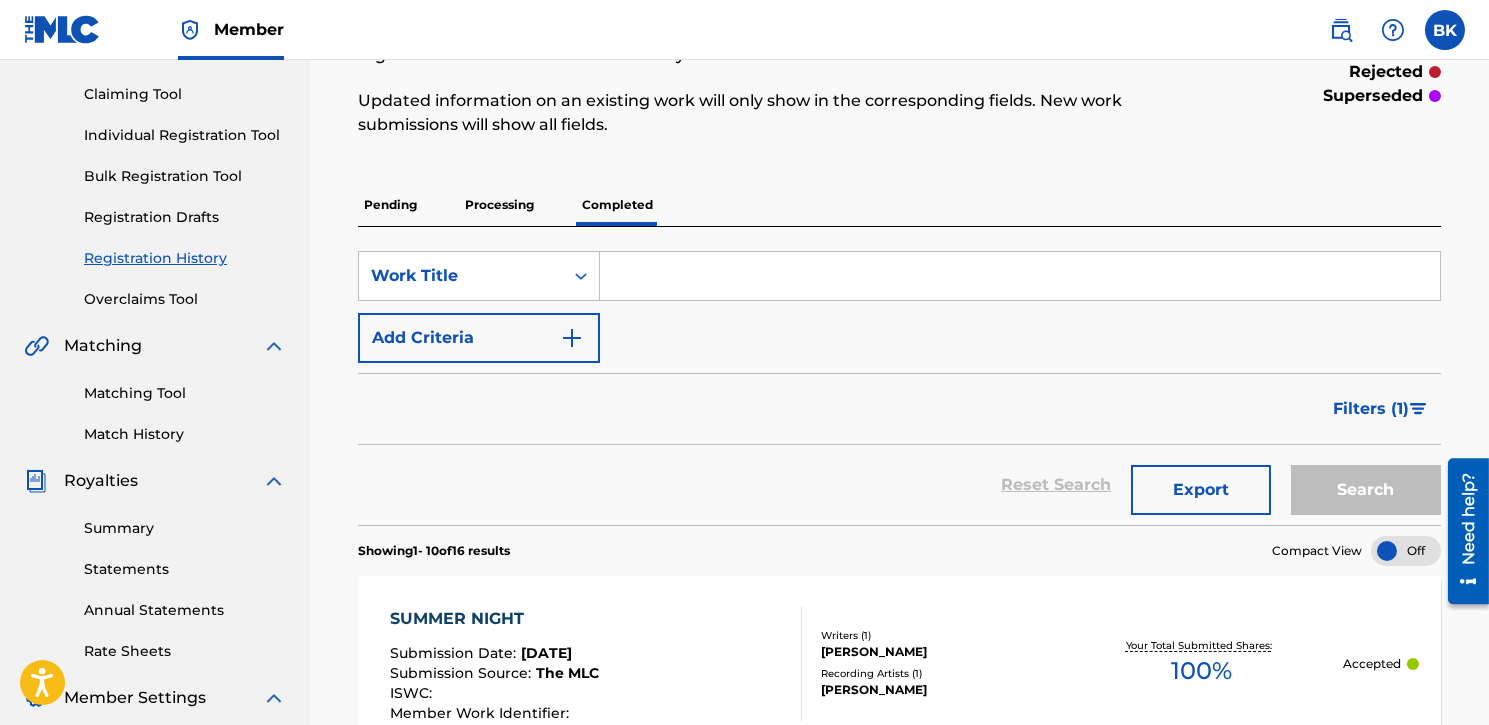 click at bounding box center [1406, 551] 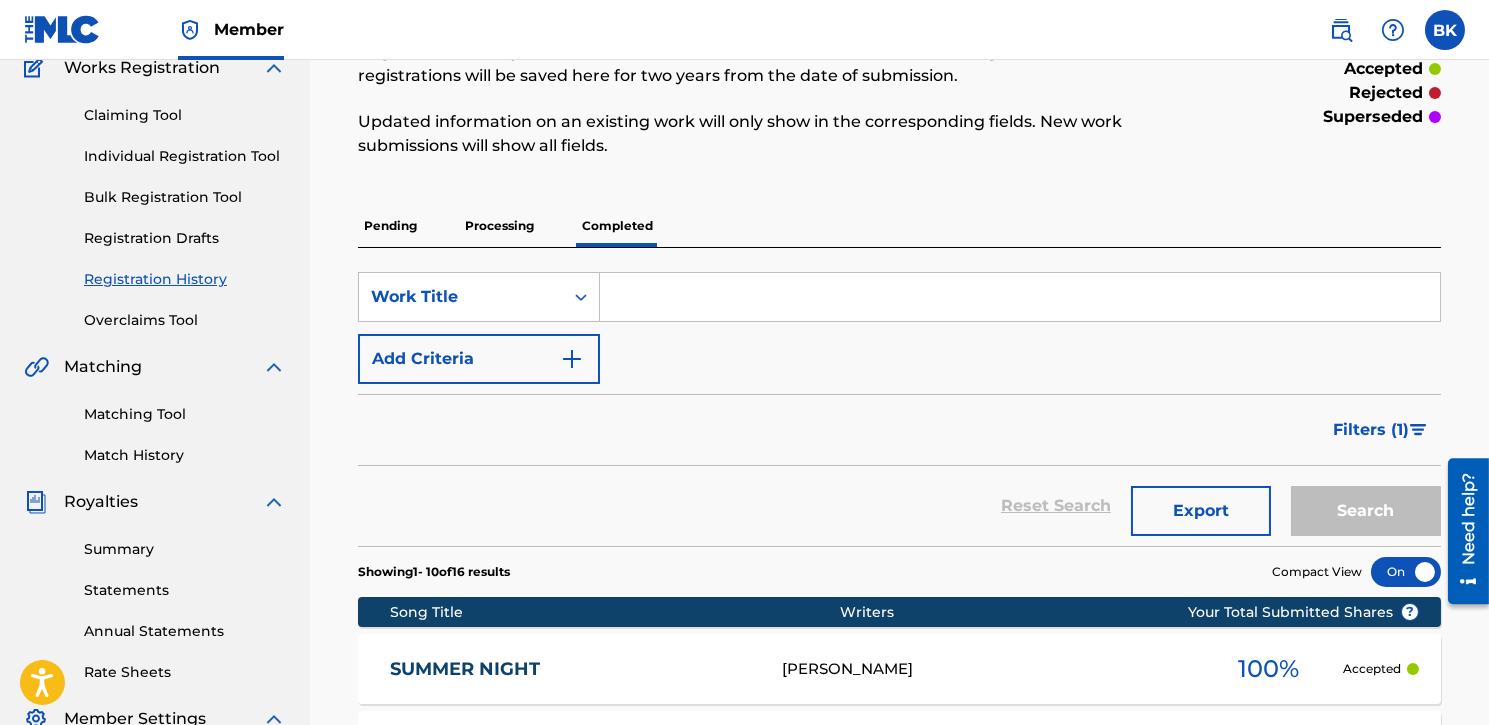scroll, scrollTop: 0, scrollLeft: 0, axis: both 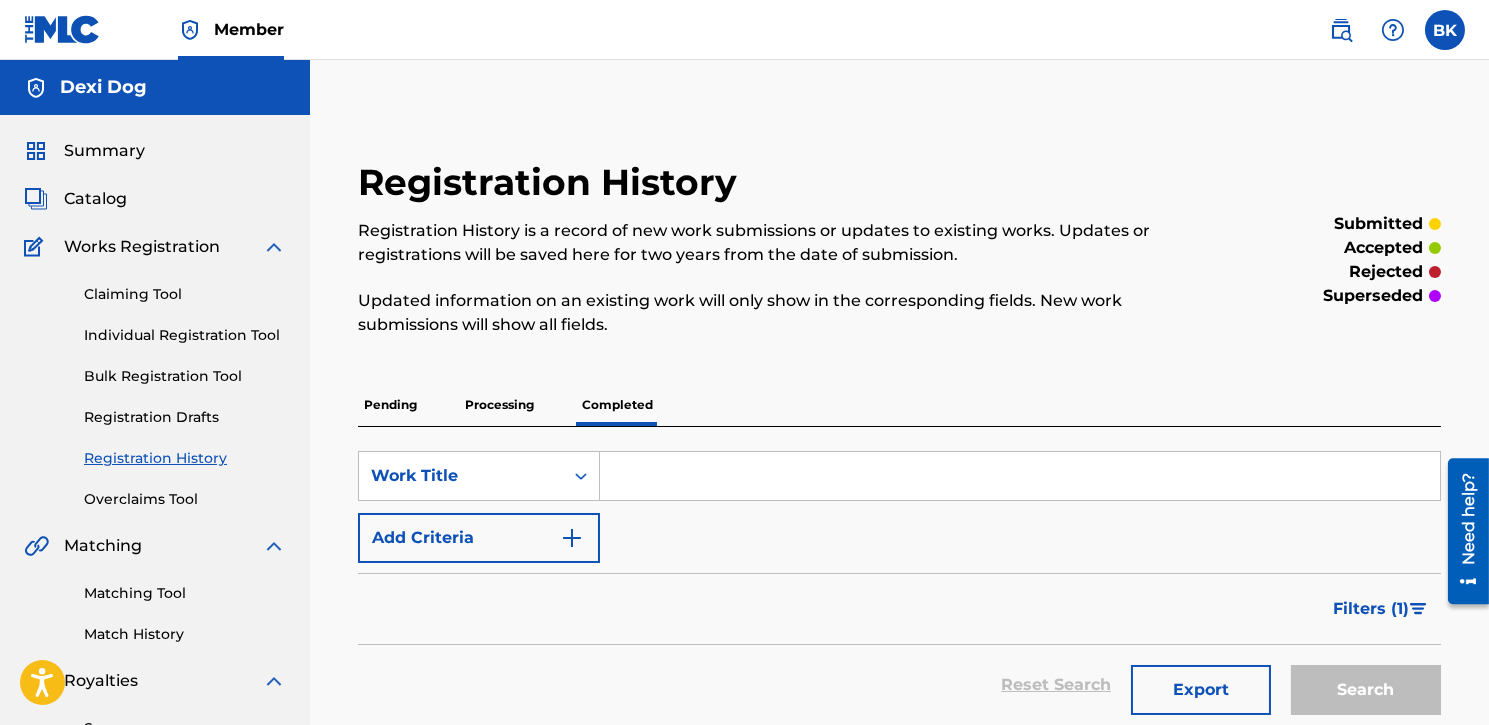 click at bounding box center [1393, 30] 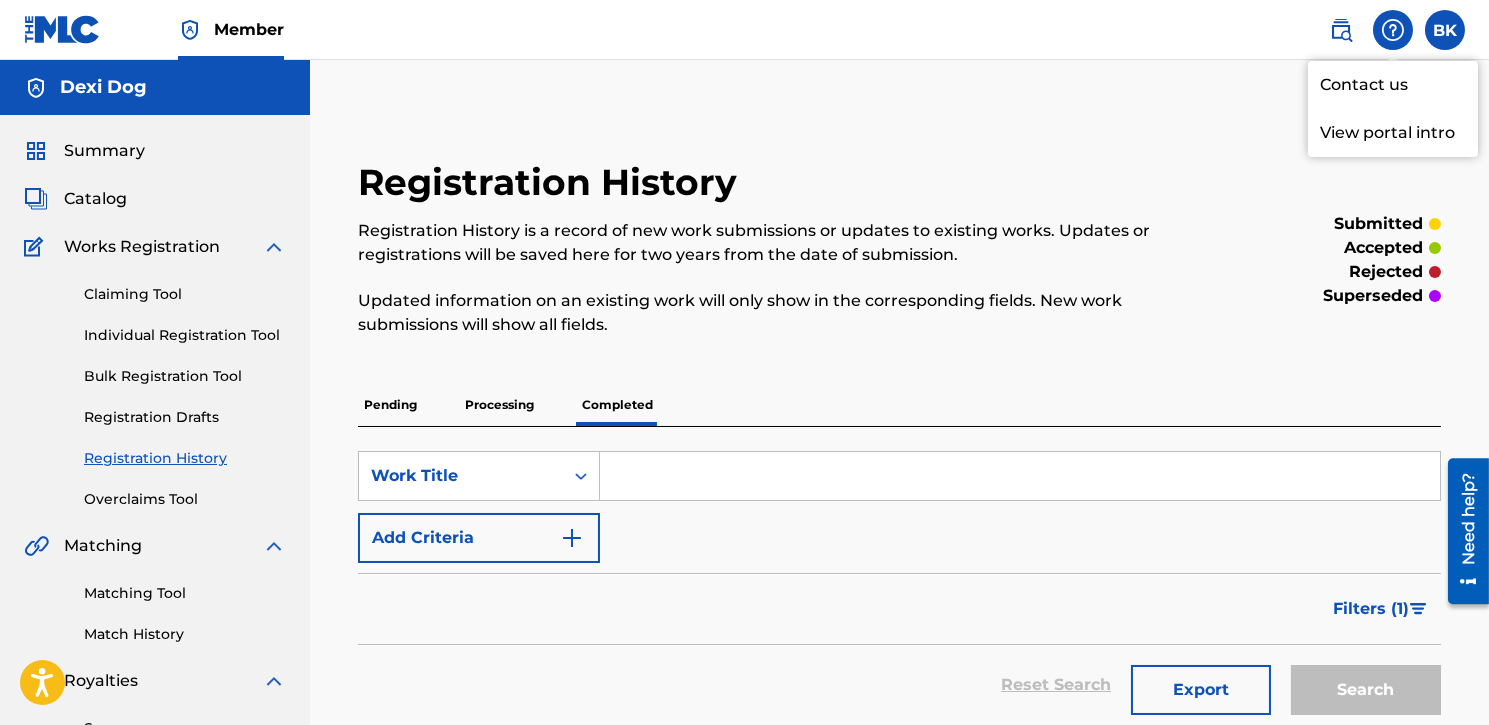 click at bounding box center (1393, 30) 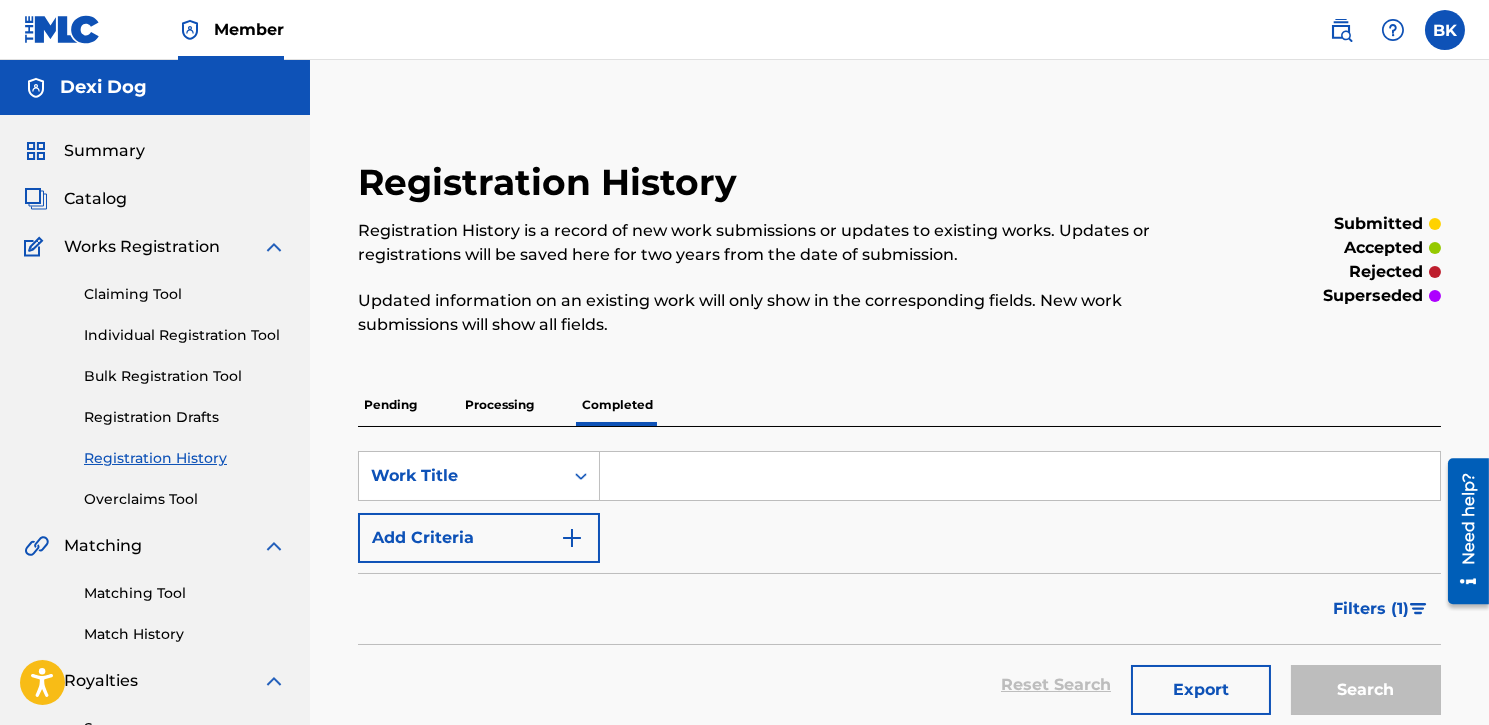 drag, startPoint x: 1028, startPoint y: 27, endPoint x: 1049, endPoint y: 28, distance: 21.023796 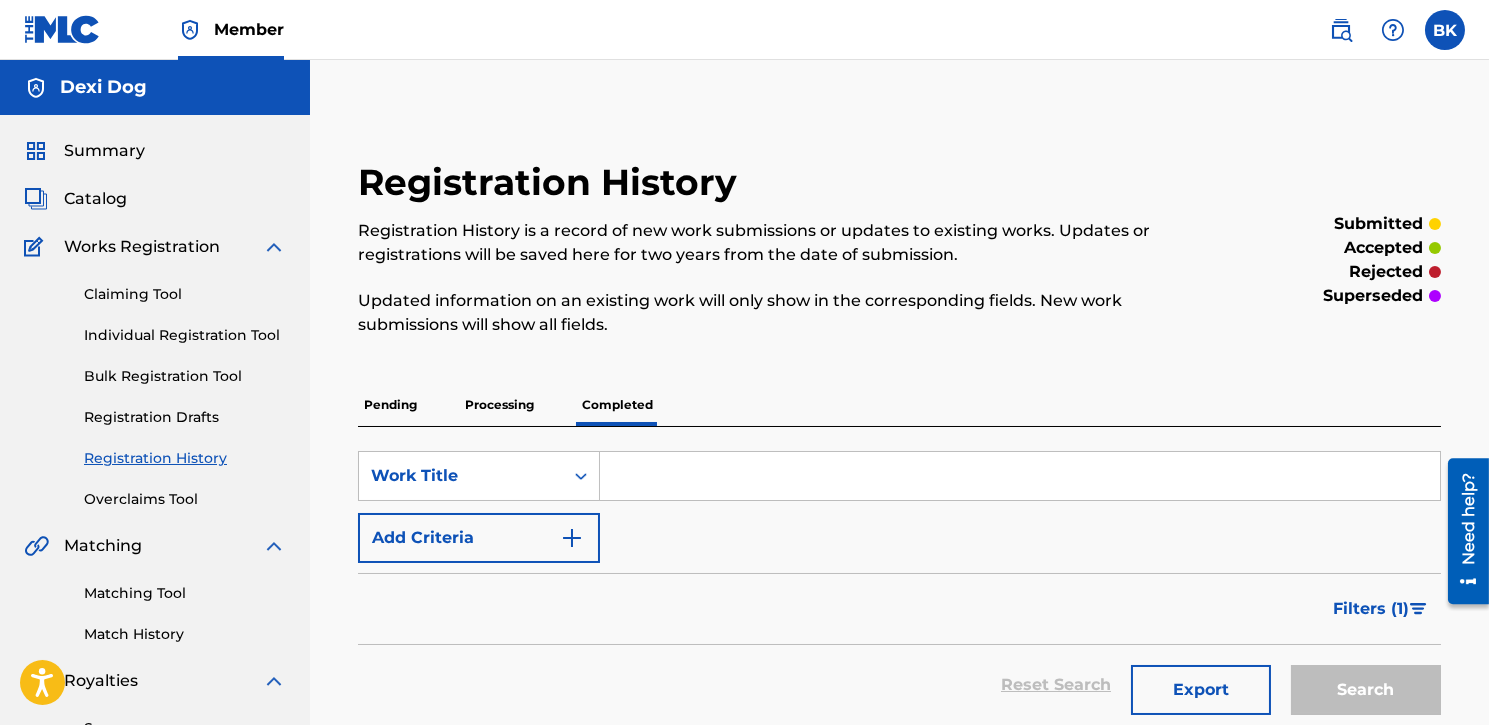 click at bounding box center (1341, 30) 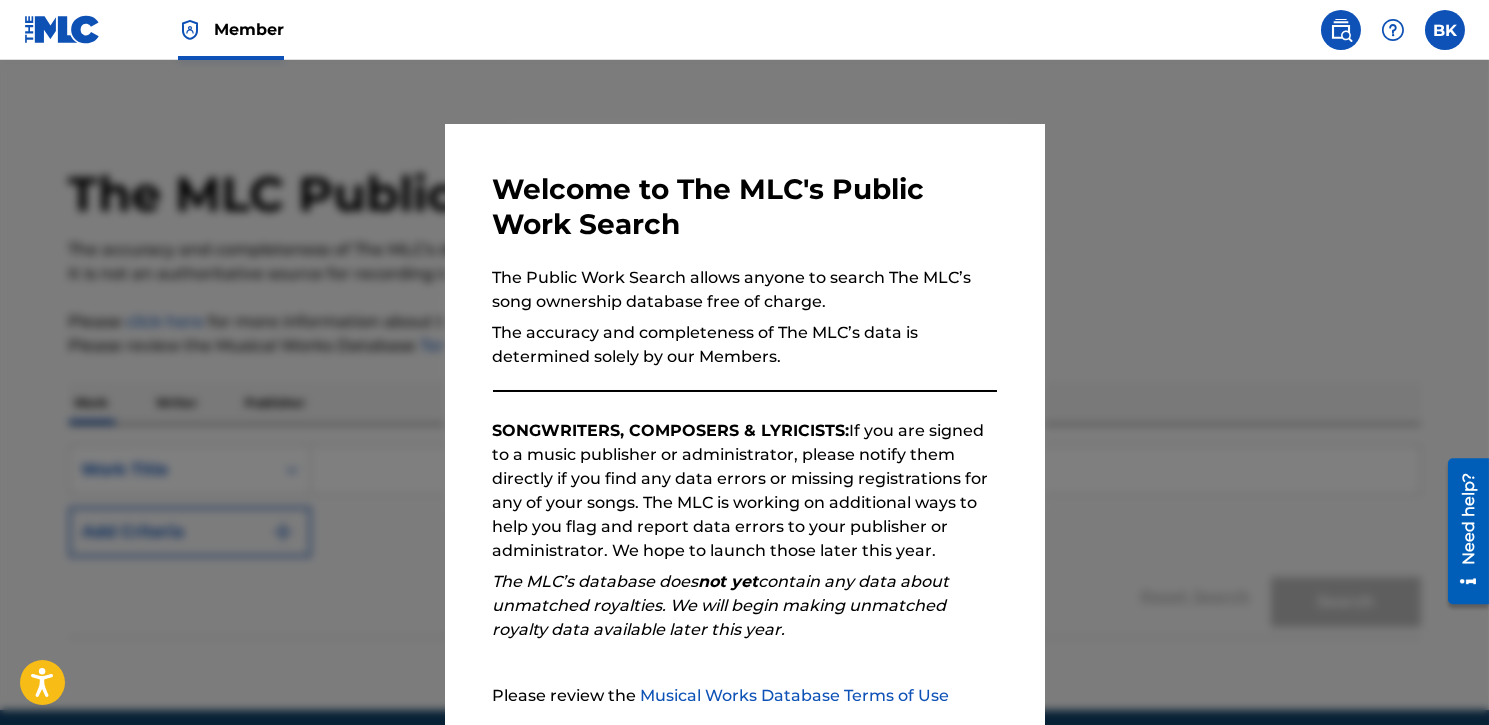click at bounding box center [1341, 30] 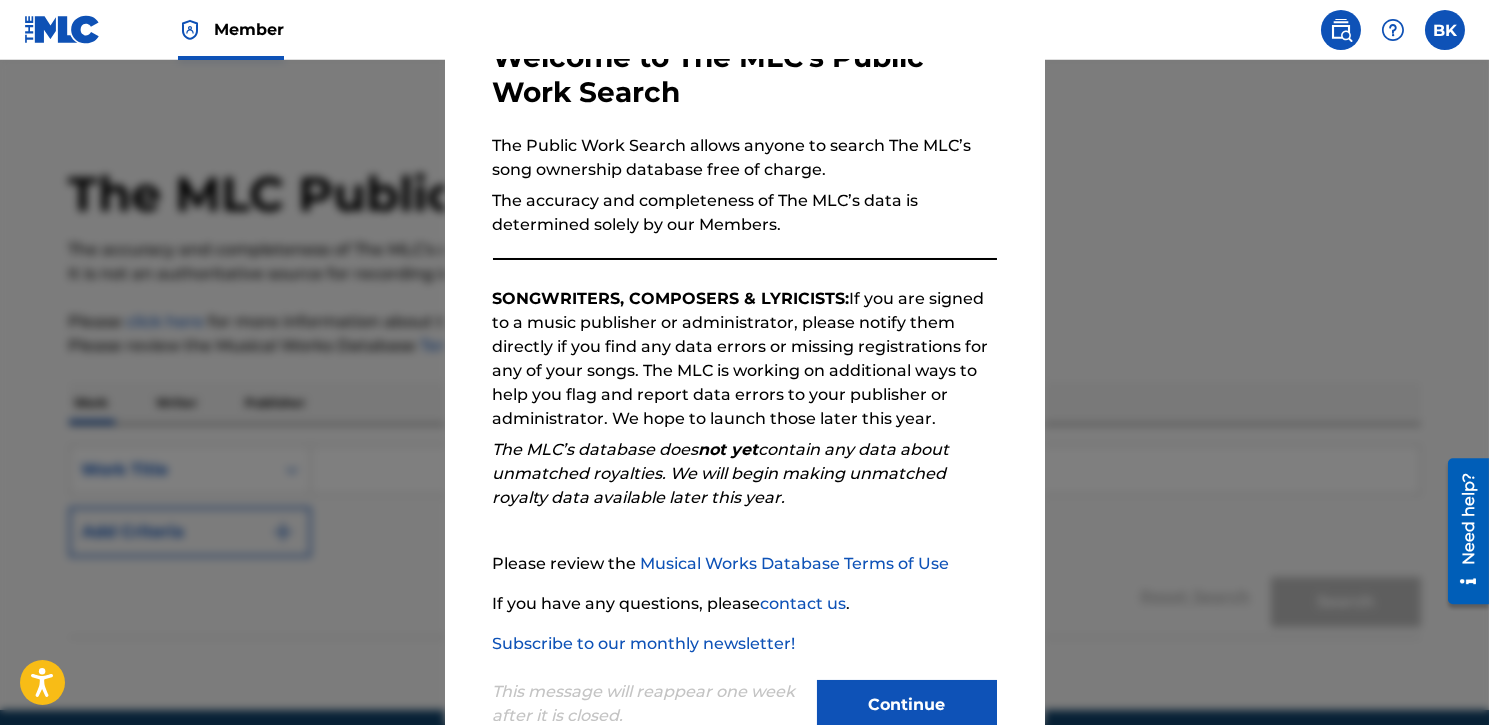 scroll, scrollTop: 189, scrollLeft: 0, axis: vertical 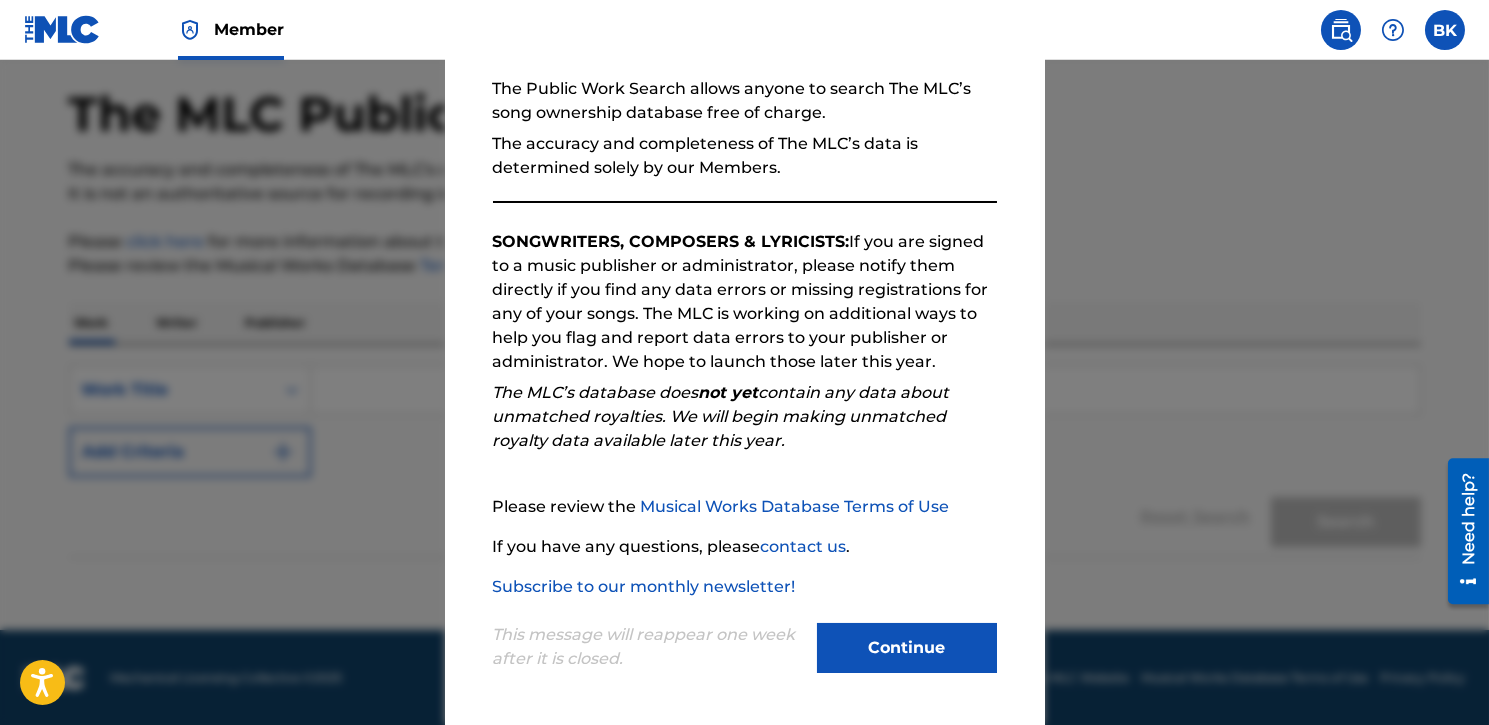 click on "Continue" at bounding box center [907, 648] 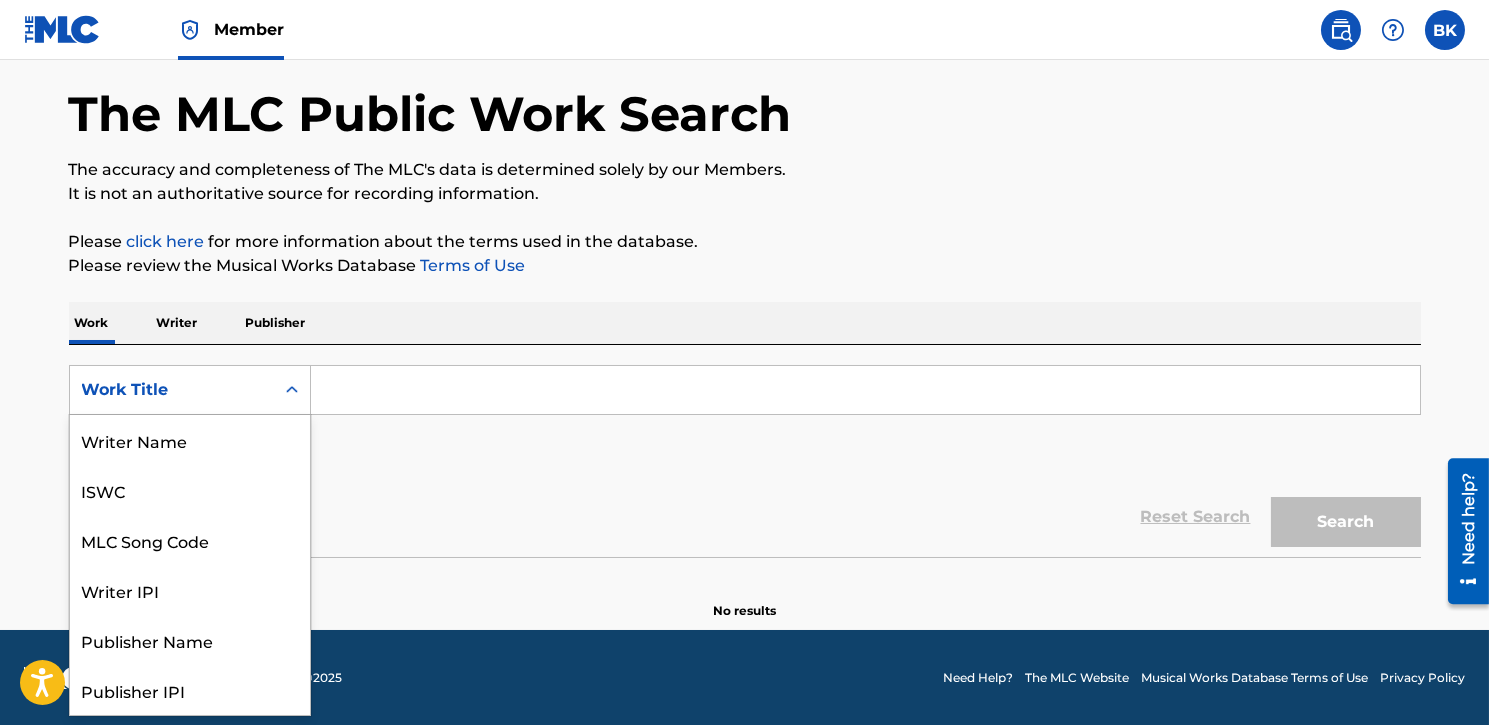 click 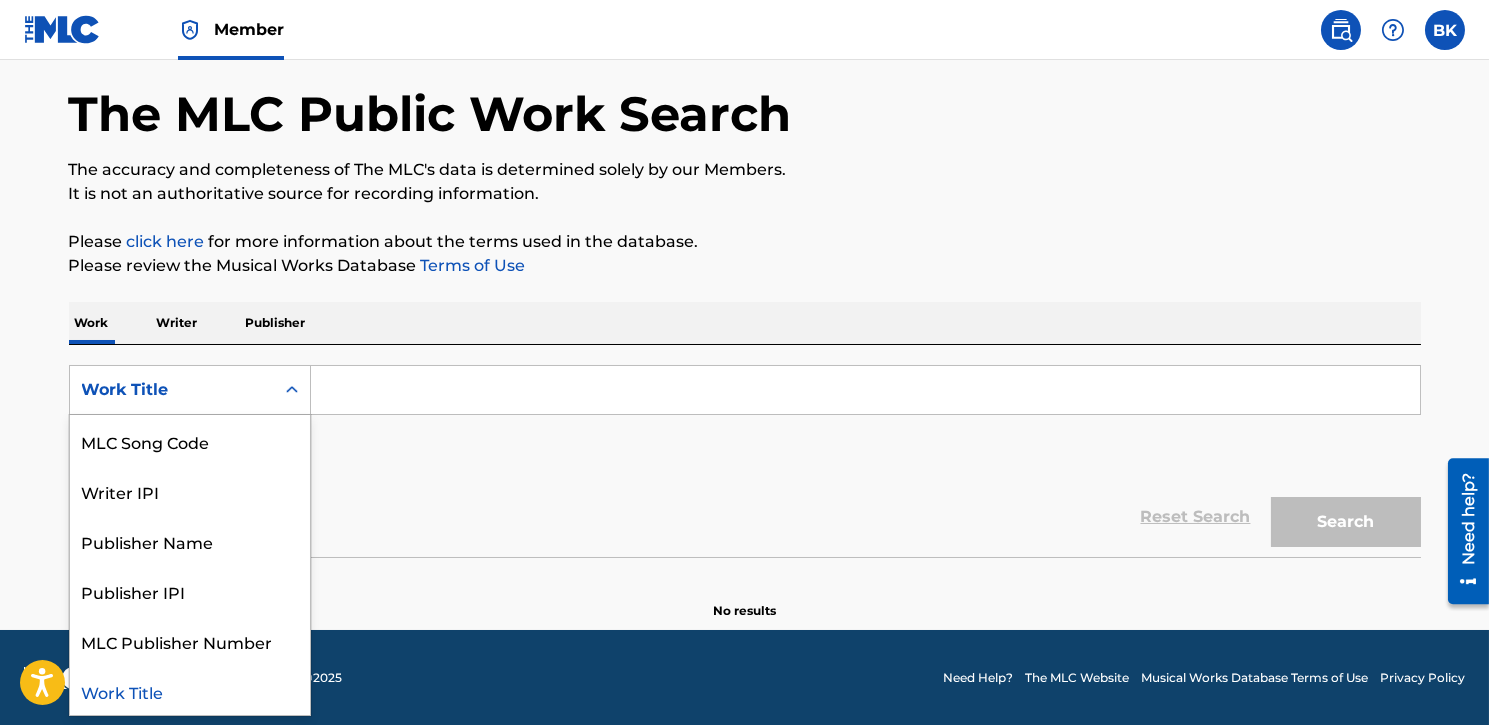scroll, scrollTop: 0, scrollLeft: 0, axis: both 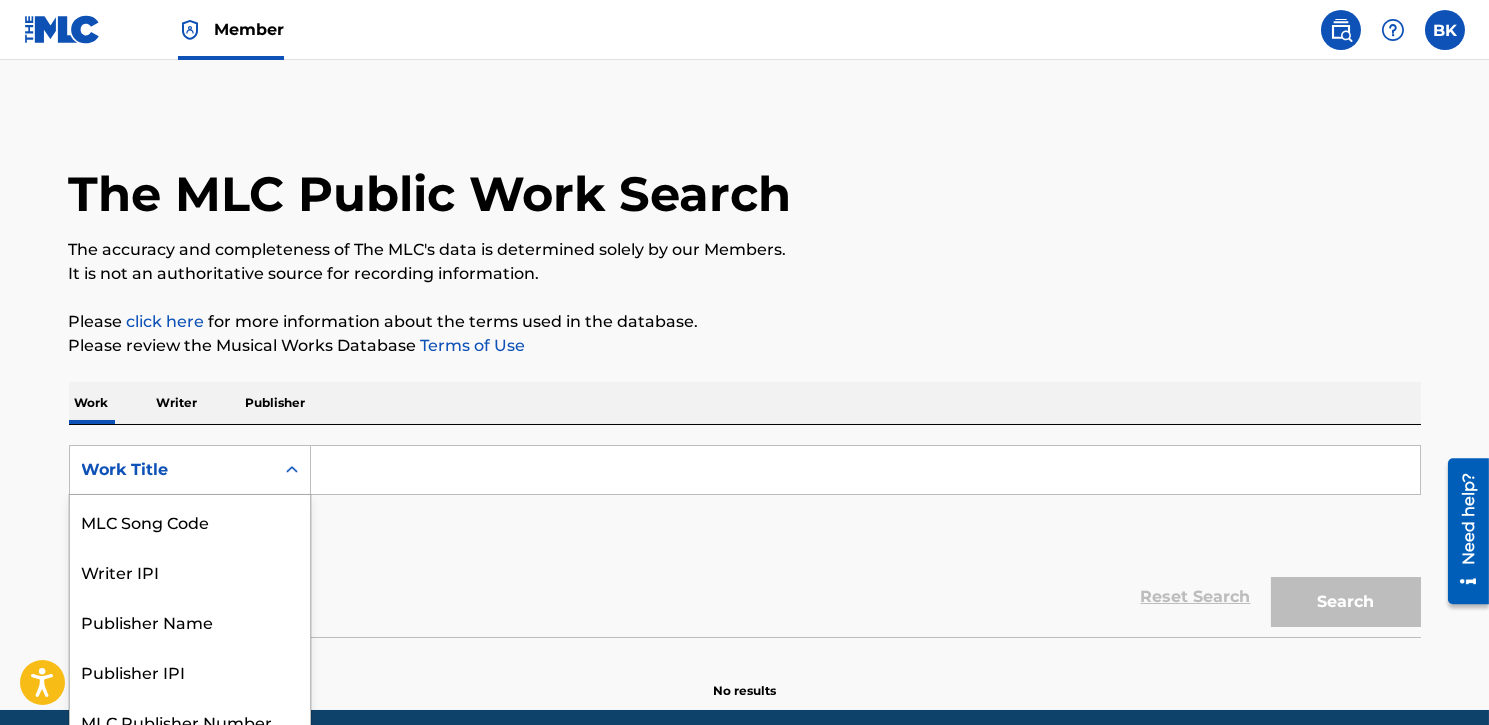 click on "The MLC Public Work Search" at bounding box center [745, 183] 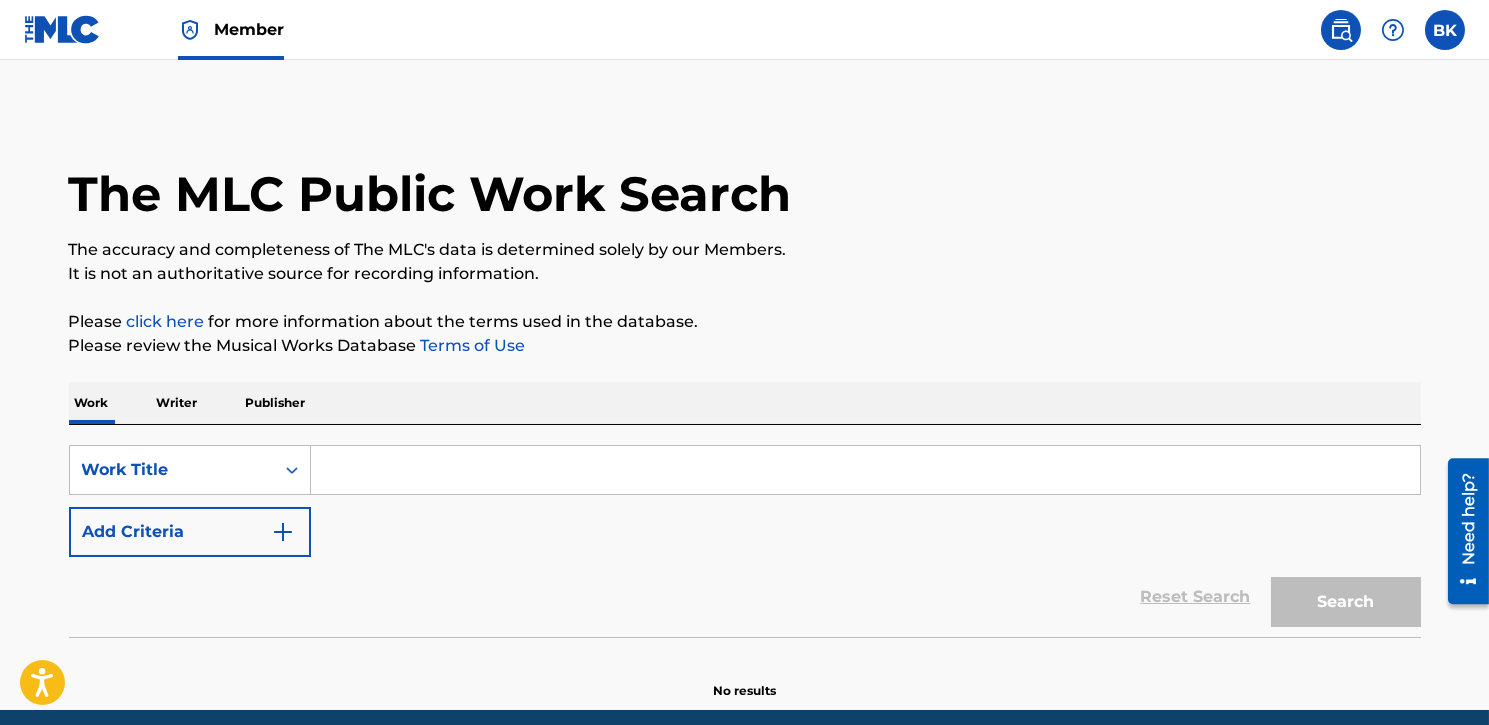 click at bounding box center (1393, 30) 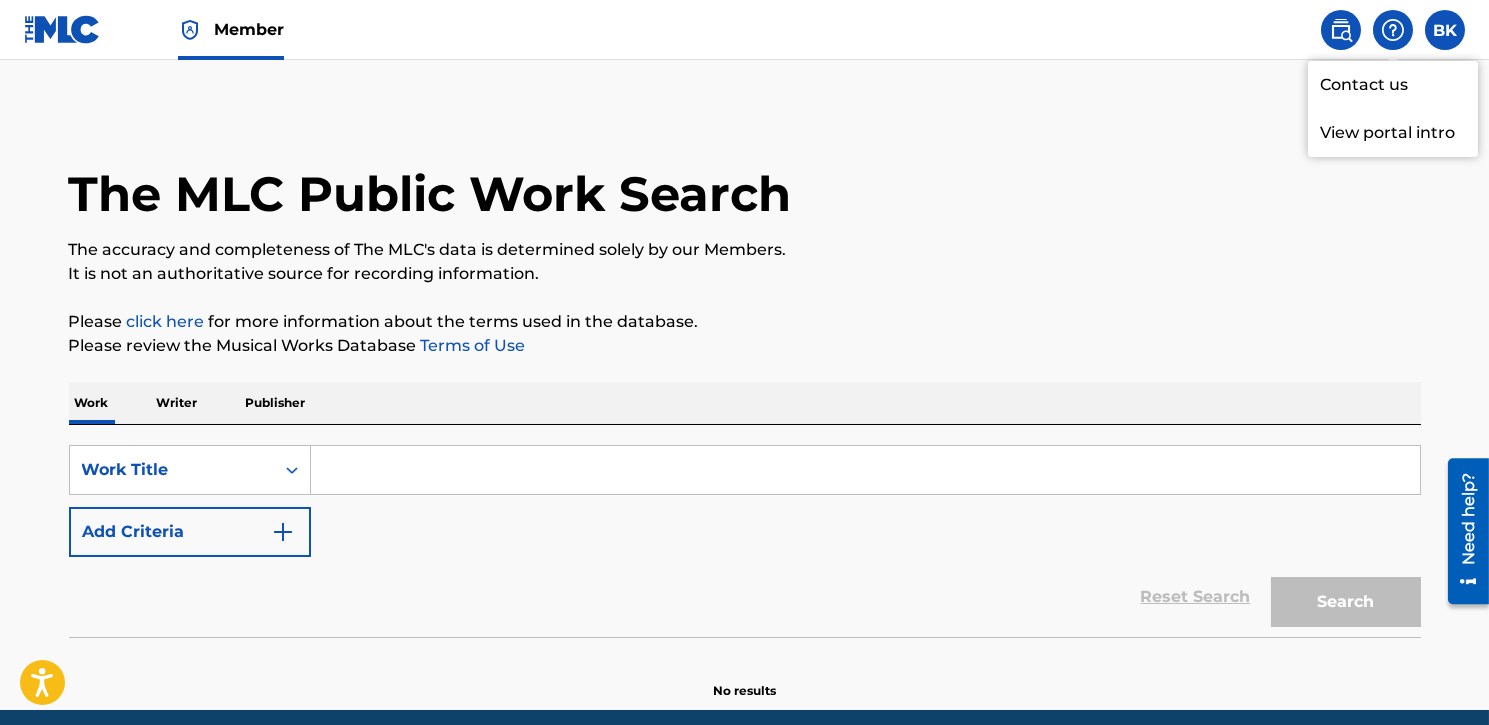 click on "View portal intro" at bounding box center [1393, 133] 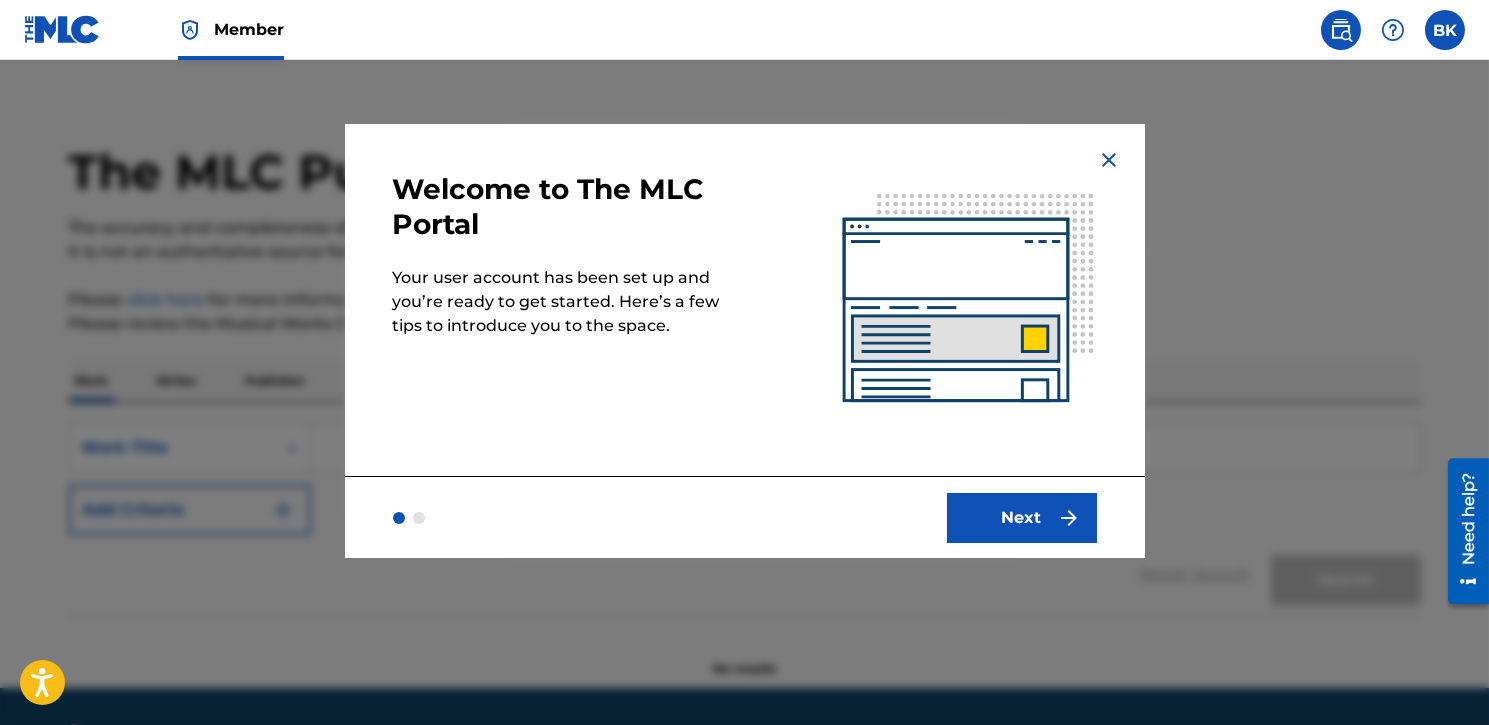 scroll, scrollTop: 0, scrollLeft: 0, axis: both 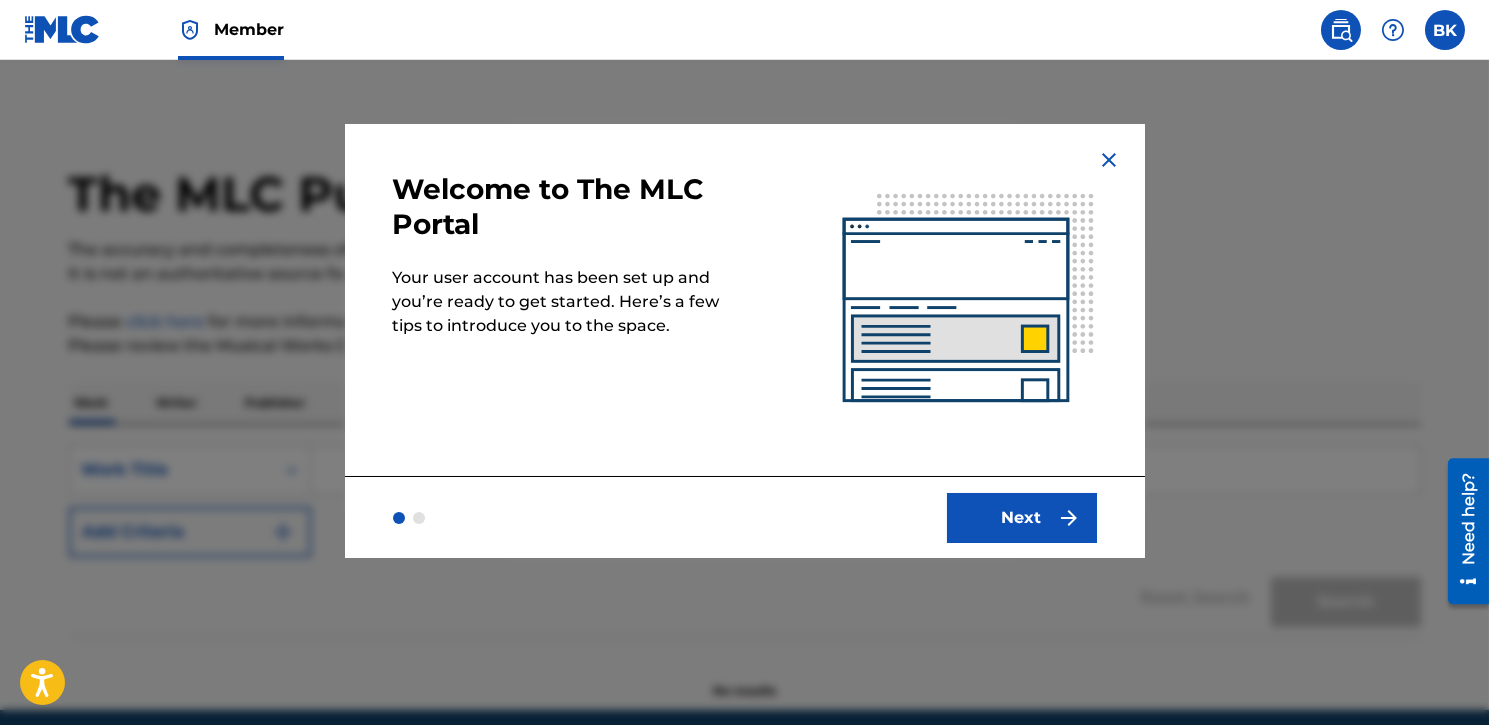 click at bounding box center [1109, 160] 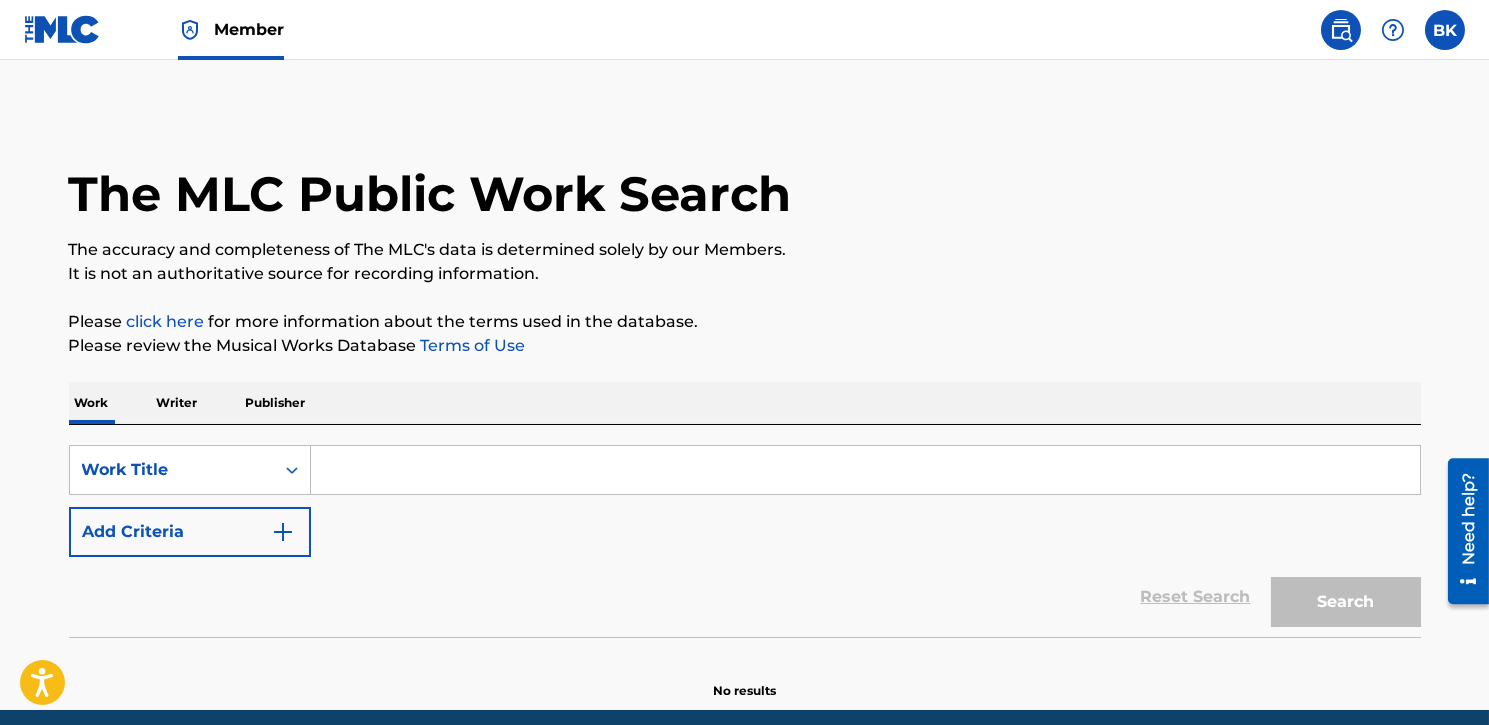 click on "click here" at bounding box center [166, 321] 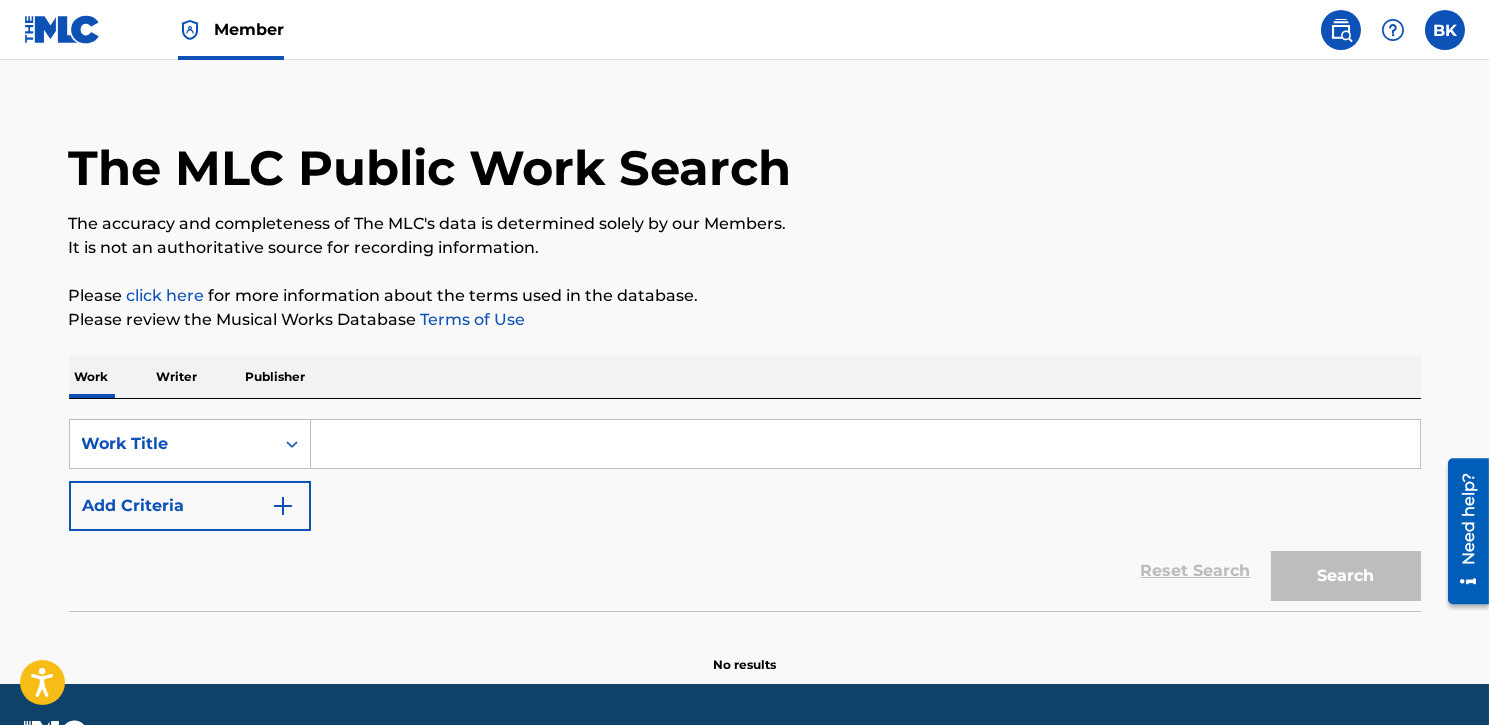 scroll, scrollTop: 0, scrollLeft: 0, axis: both 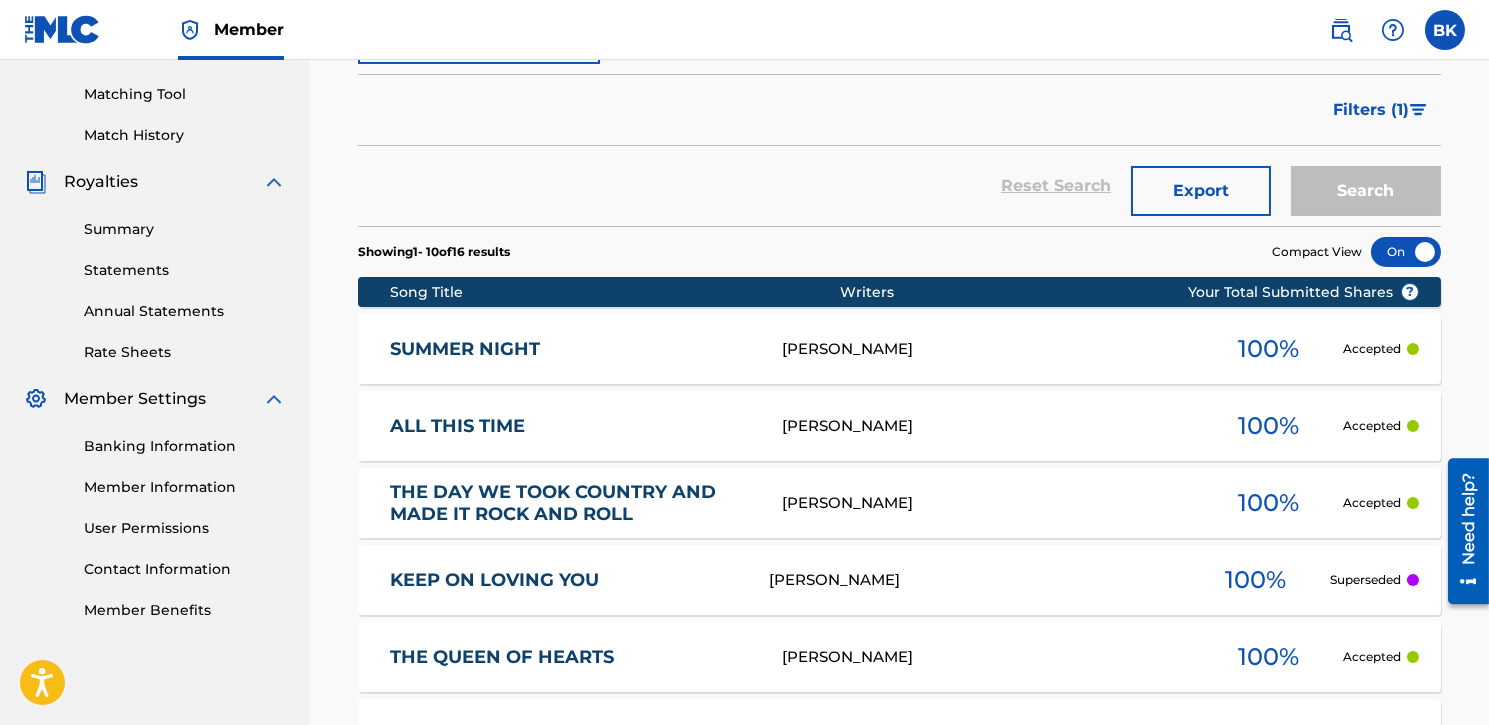 click on "KEEP ON LOVING YOU" at bounding box center [565, 580] 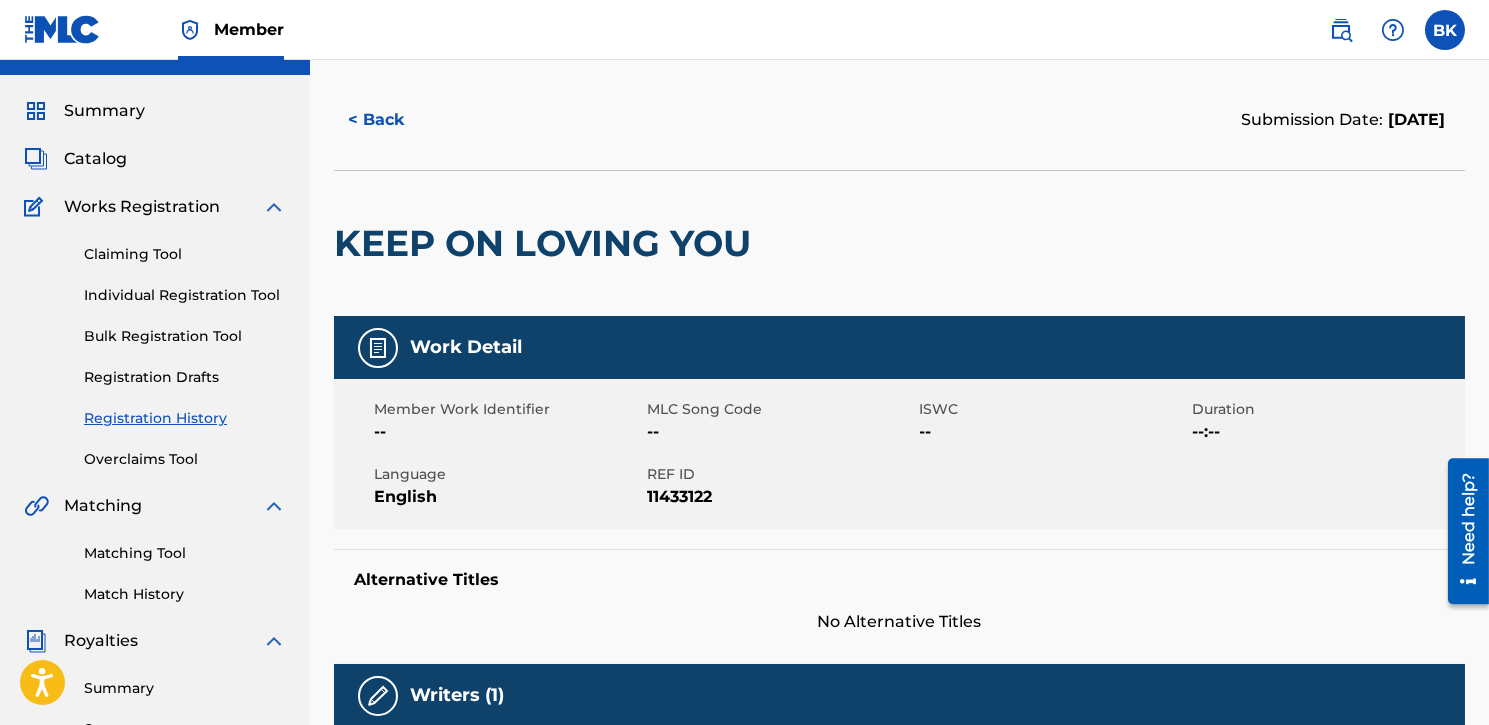 scroll, scrollTop: 31, scrollLeft: 0, axis: vertical 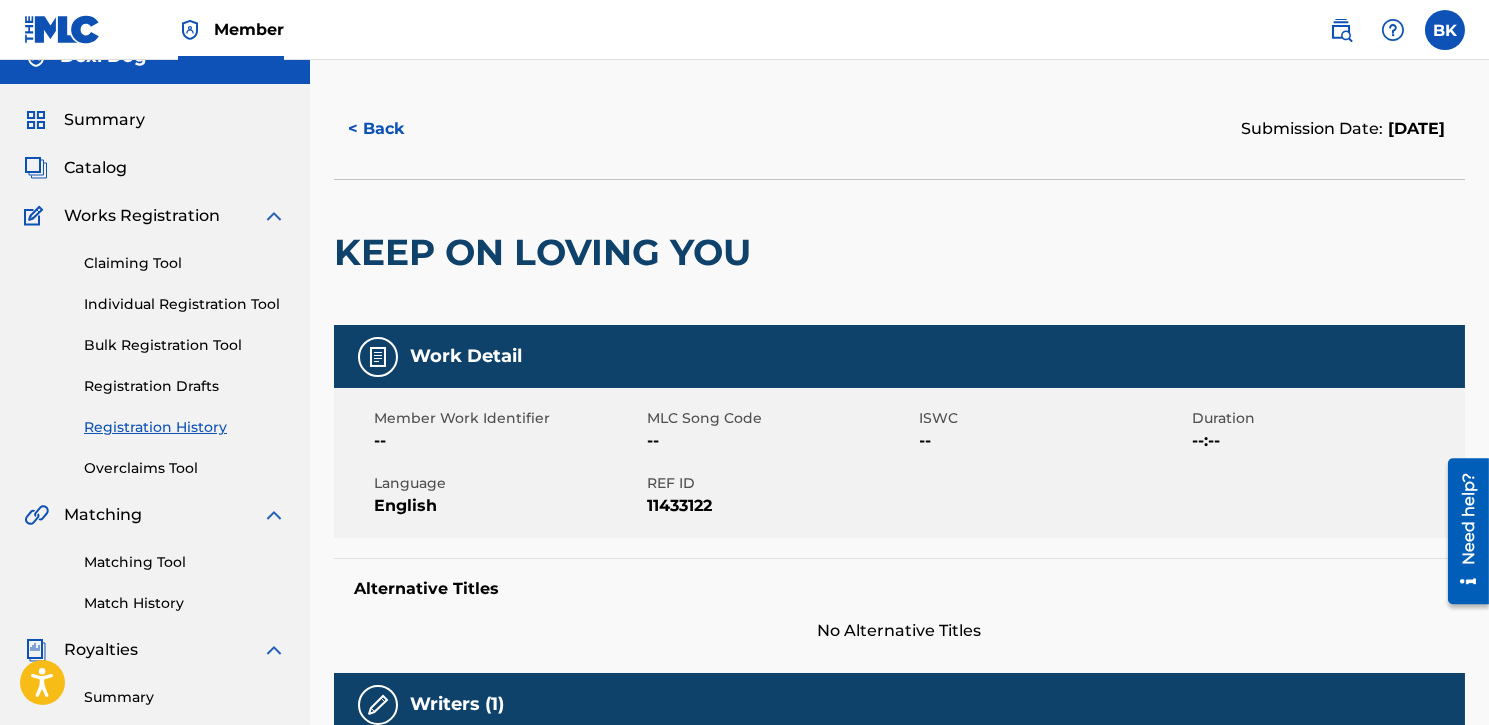 click on "< Back" at bounding box center (394, 129) 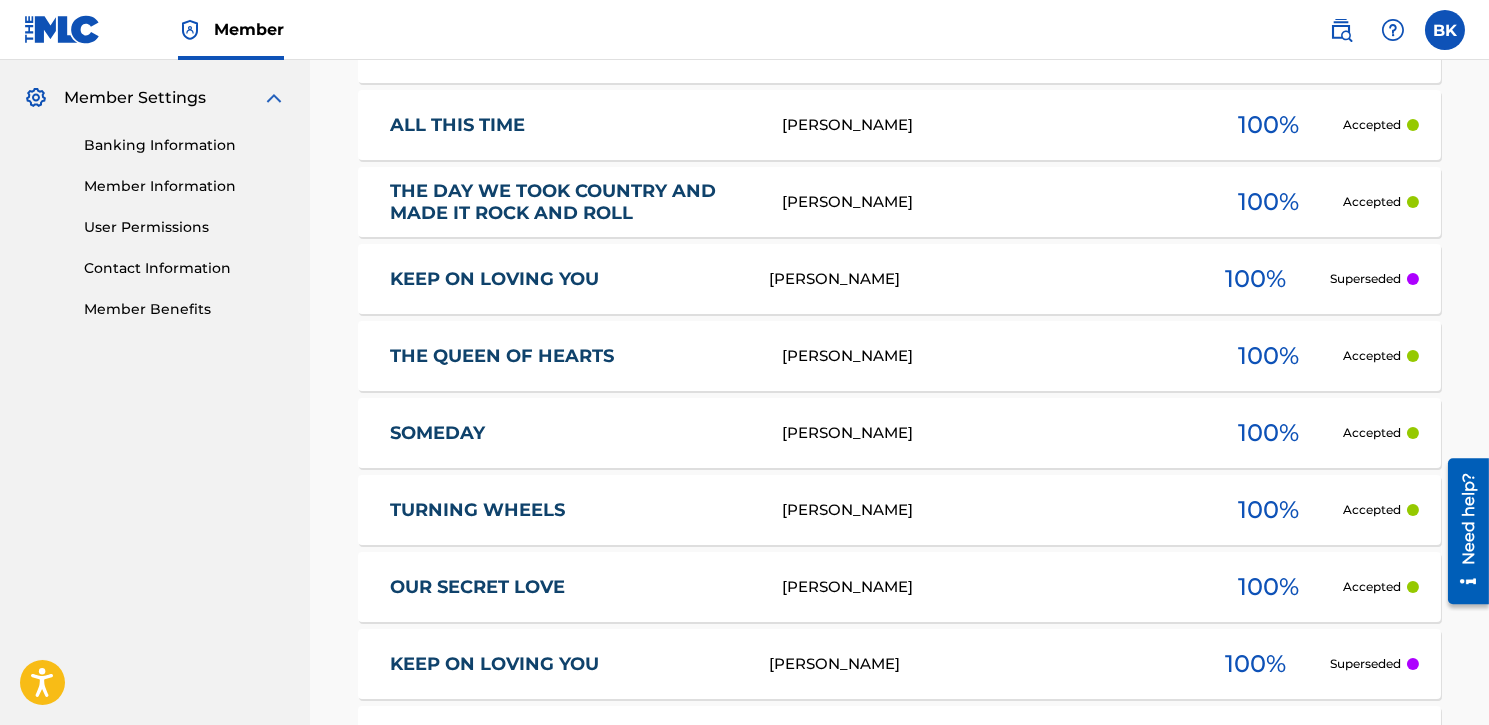 scroll, scrollTop: 899, scrollLeft: 0, axis: vertical 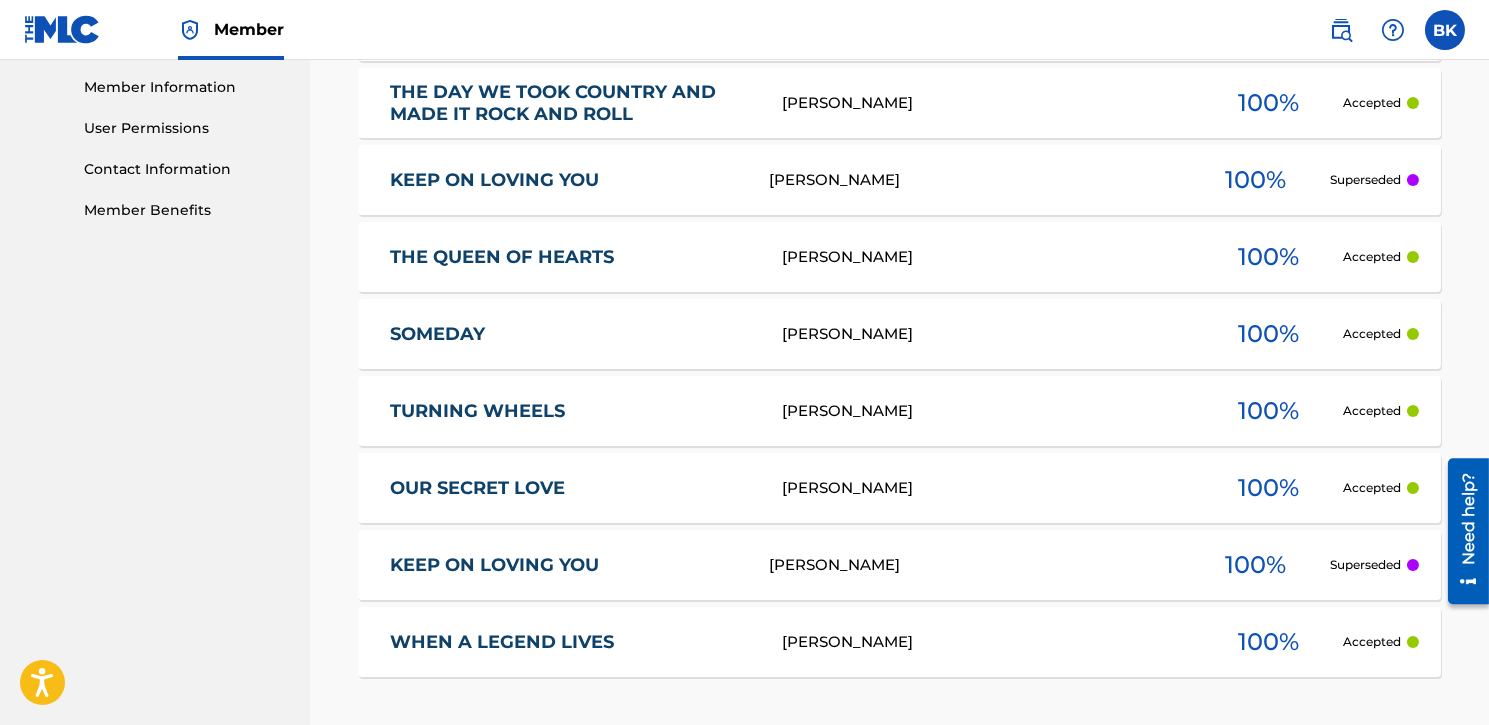 click on "[PERSON_NAME]" at bounding box center [975, 565] 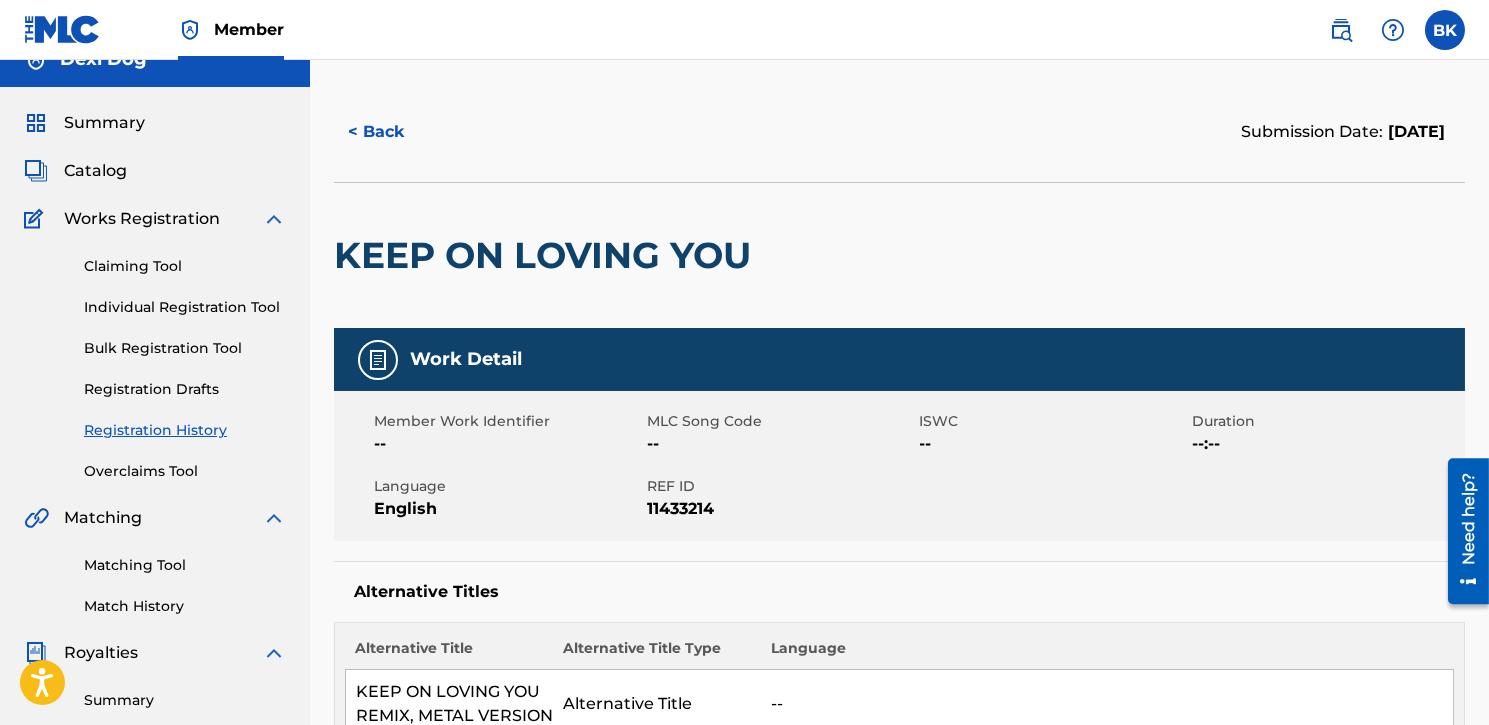 scroll, scrollTop: 0, scrollLeft: 0, axis: both 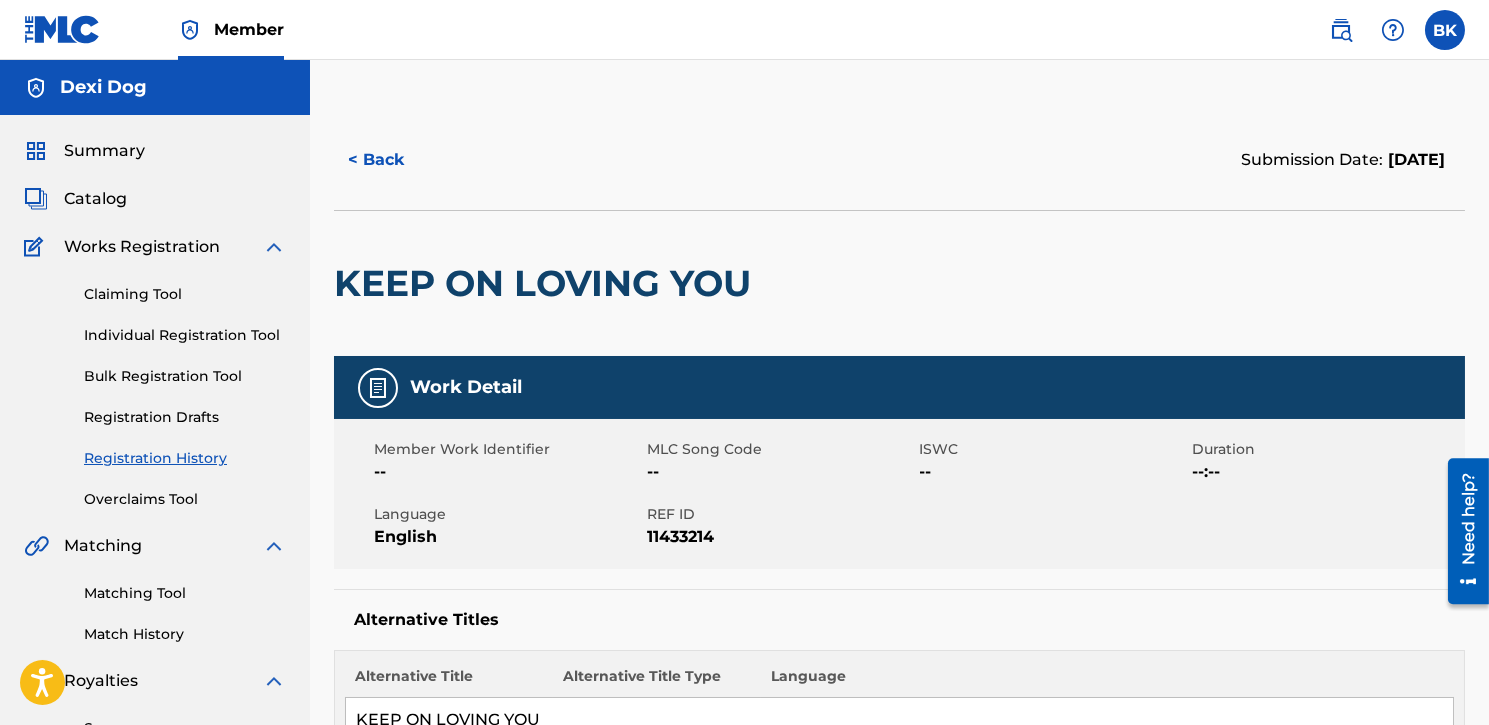 click on "Summary" at bounding box center [104, 151] 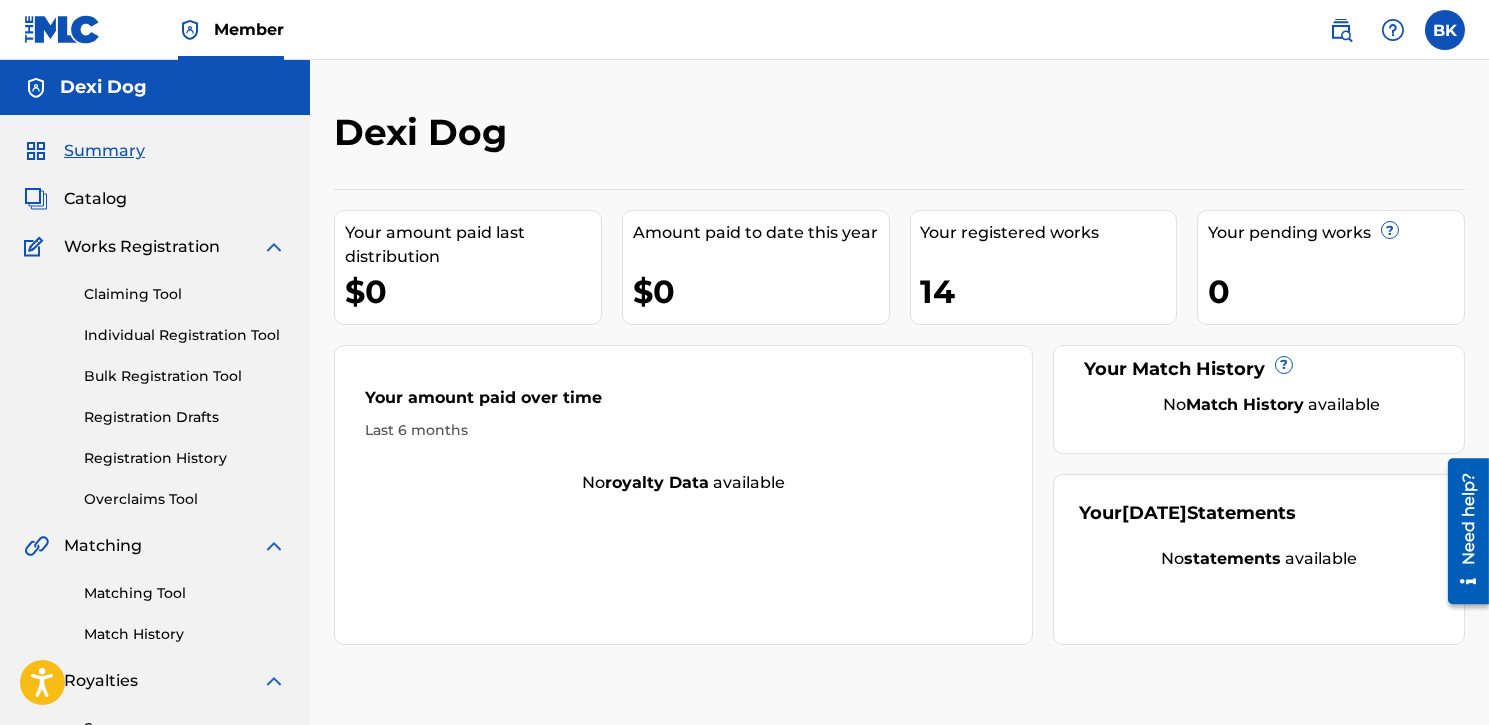 scroll, scrollTop: 0, scrollLeft: 0, axis: both 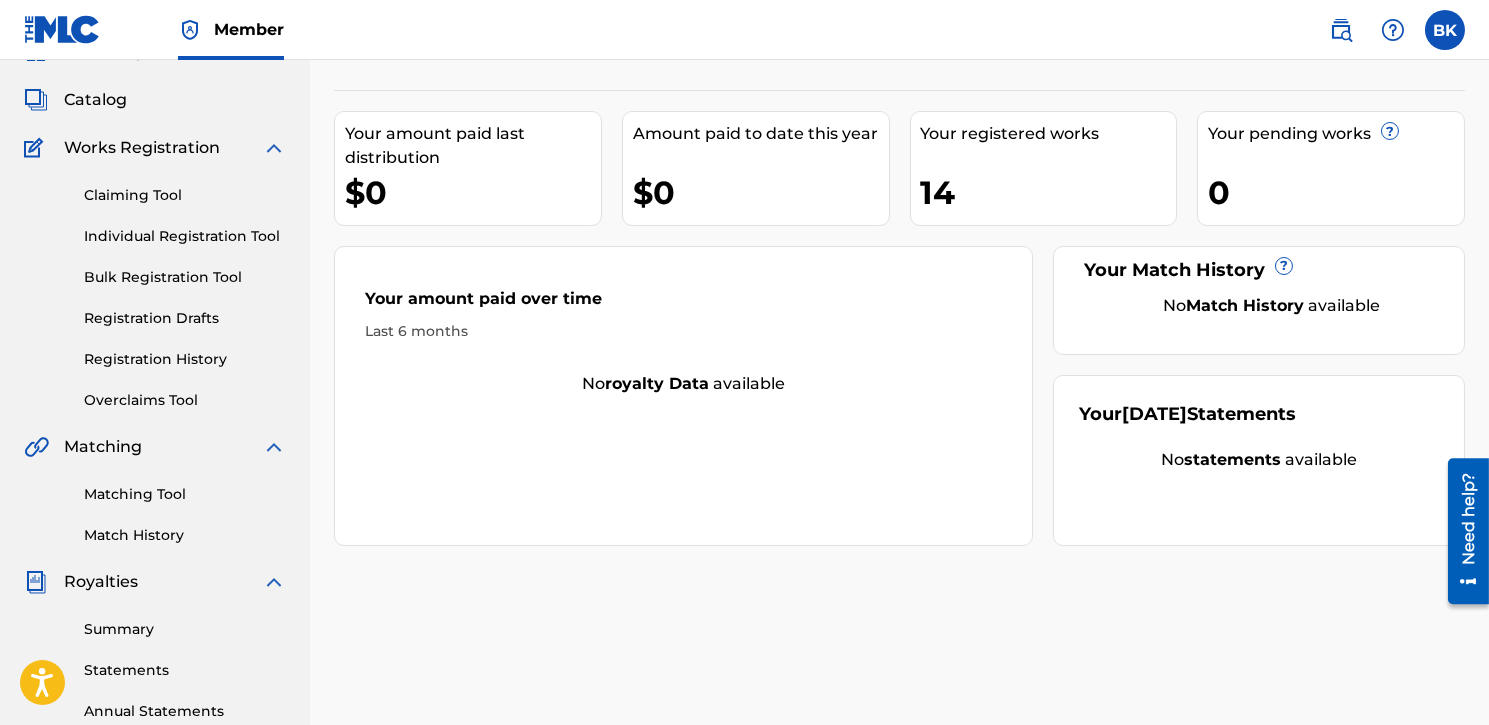 click on "Claiming Tool" at bounding box center (185, 195) 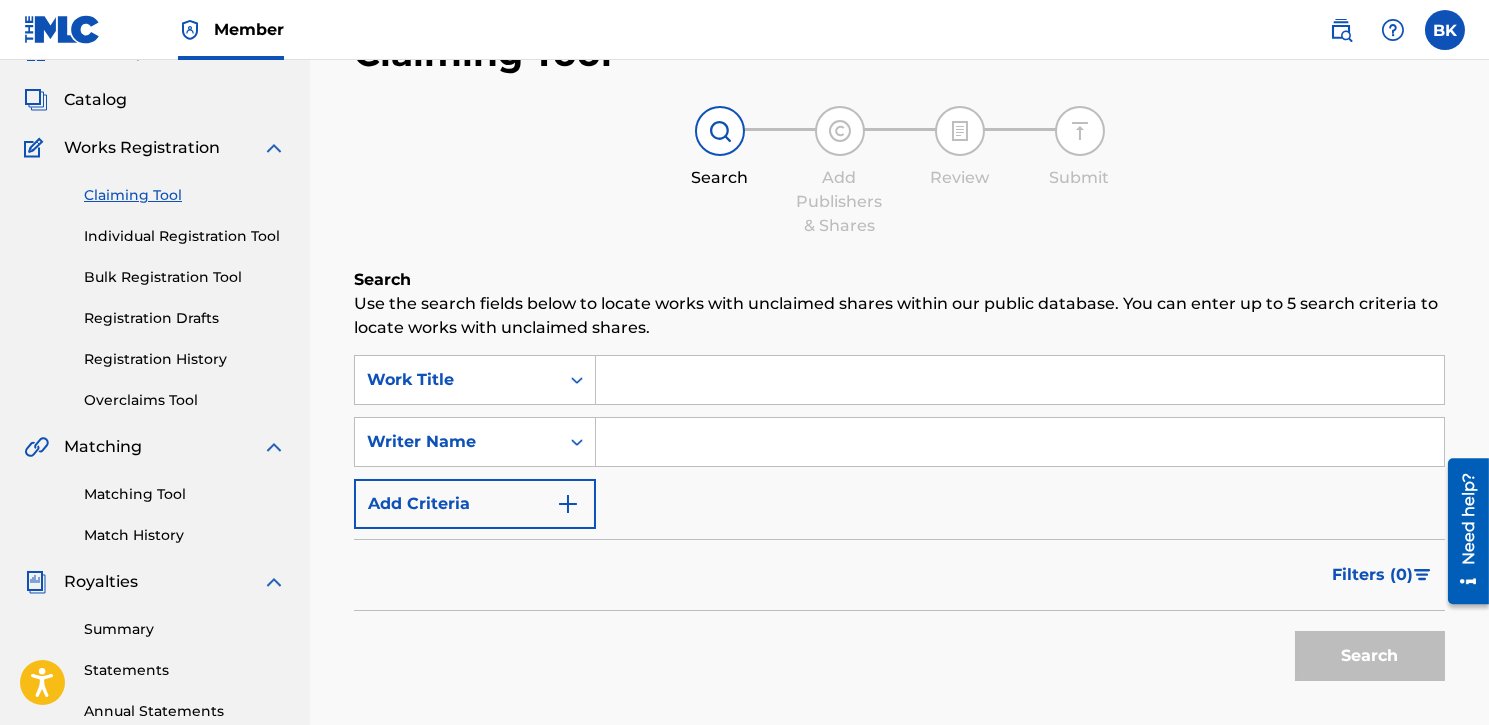 scroll, scrollTop: 0, scrollLeft: 0, axis: both 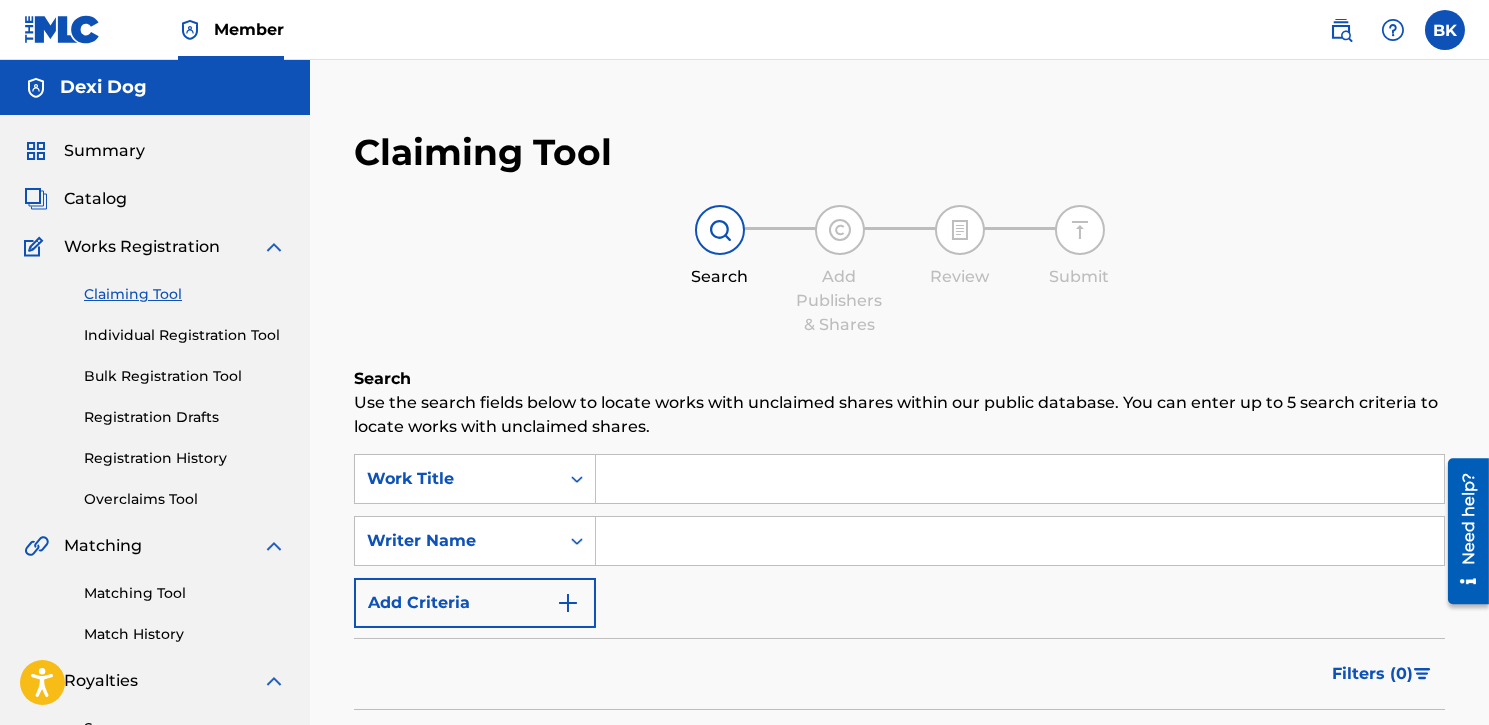 click on "Individual Registration Tool" at bounding box center [185, 335] 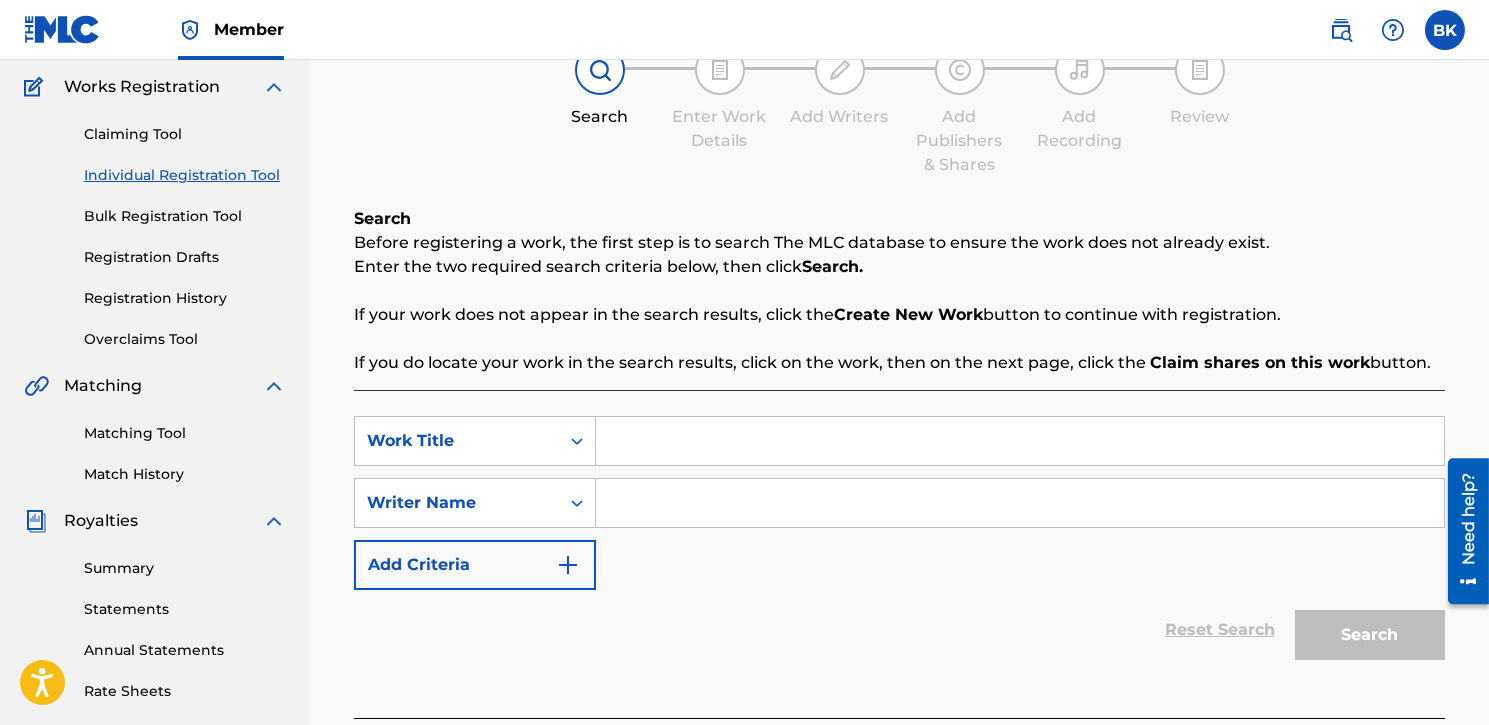scroll, scrollTop: 0, scrollLeft: 0, axis: both 